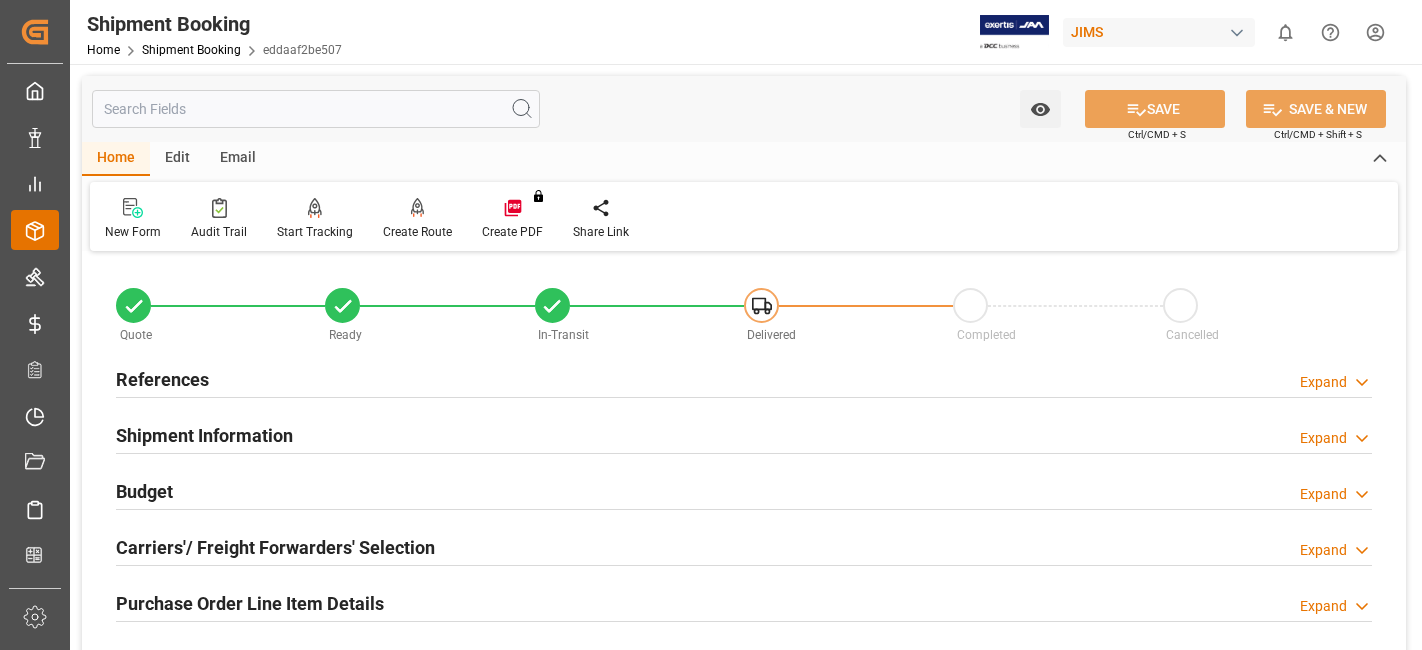 scroll, scrollTop: 0, scrollLeft: 0, axis: both 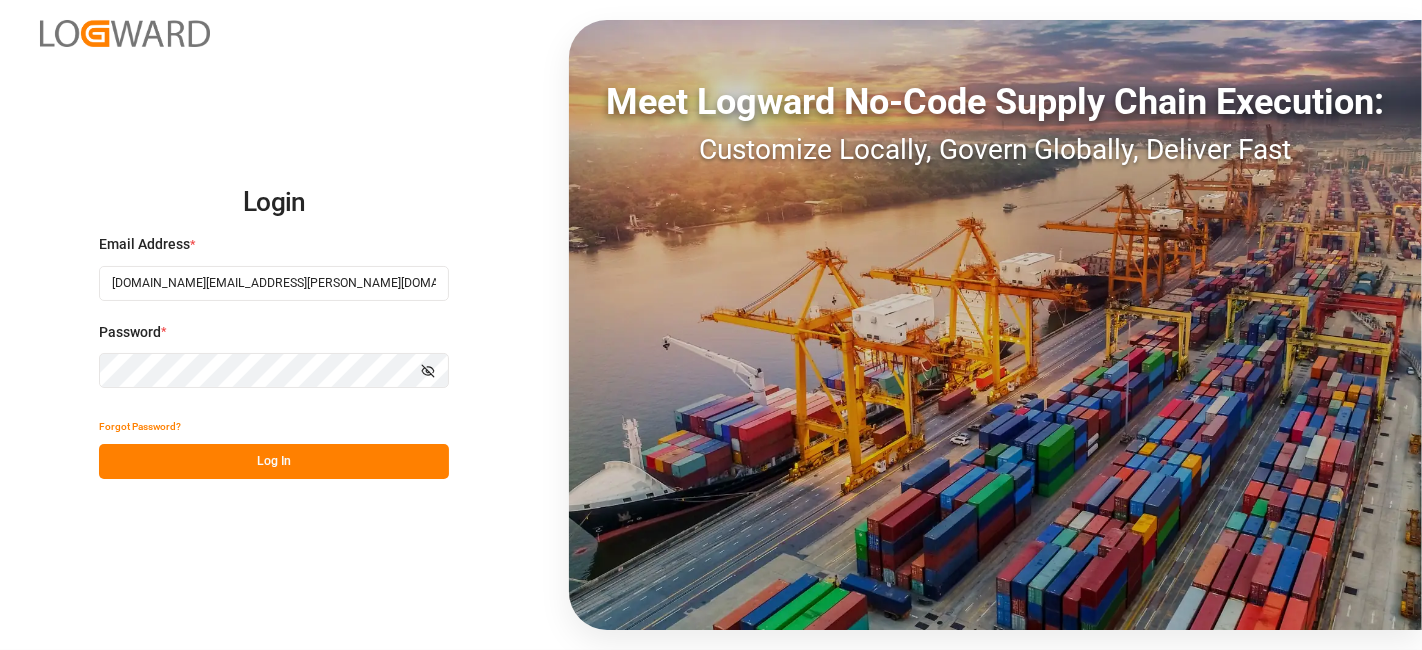 click on "Log In" at bounding box center (274, 461) 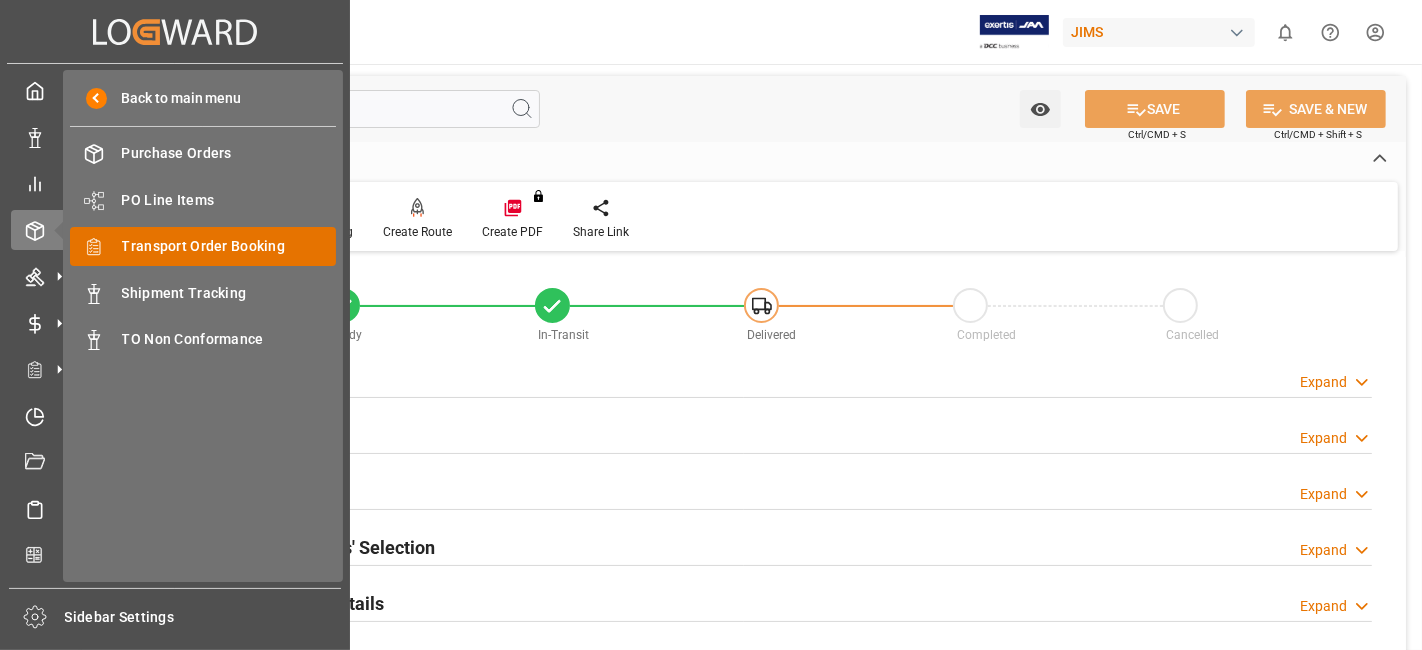 click on "Transport Order Booking" at bounding box center (229, 246) 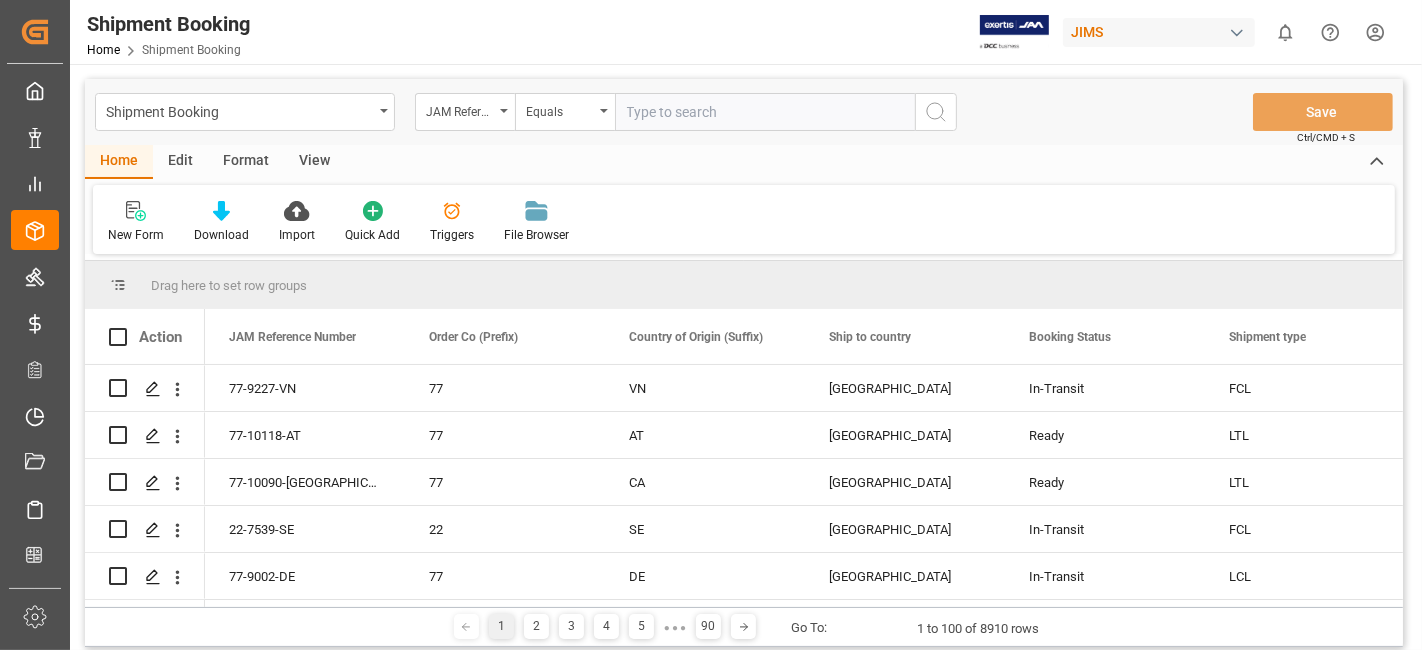 click at bounding box center (765, 112) 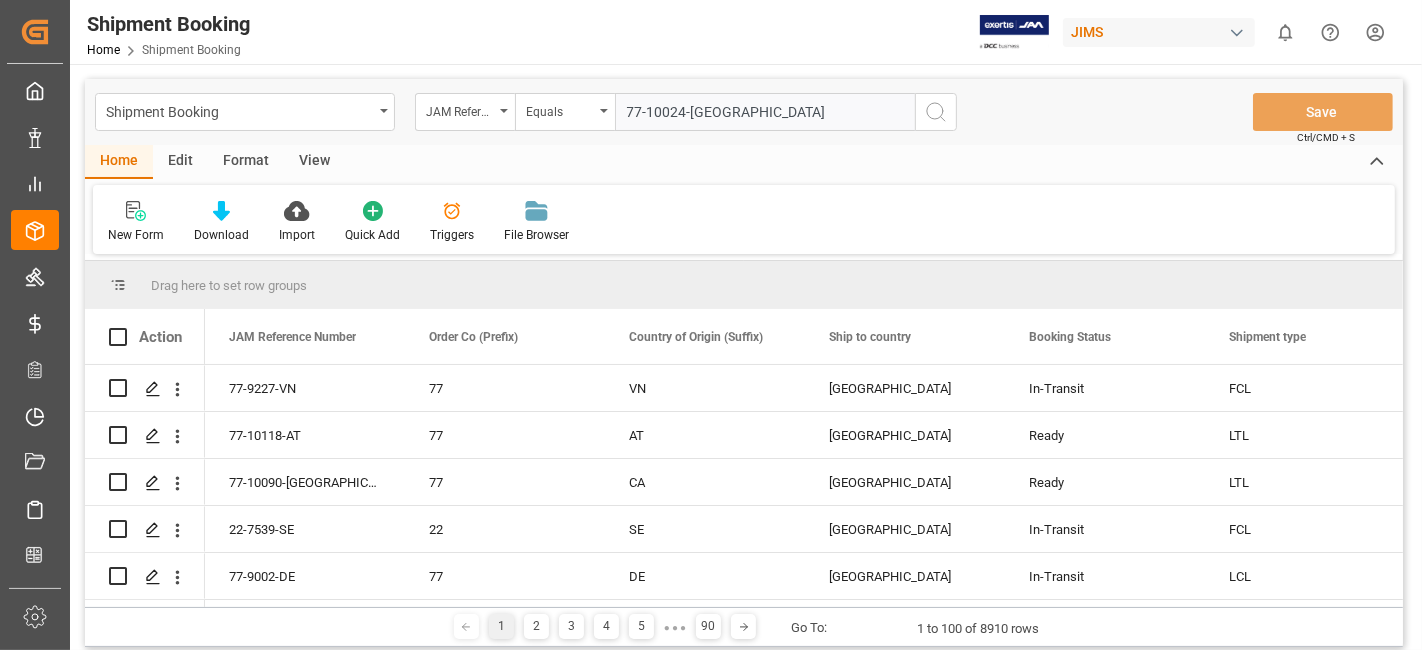 type on "77-10024-[GEOGRAPHIC_DATA]" 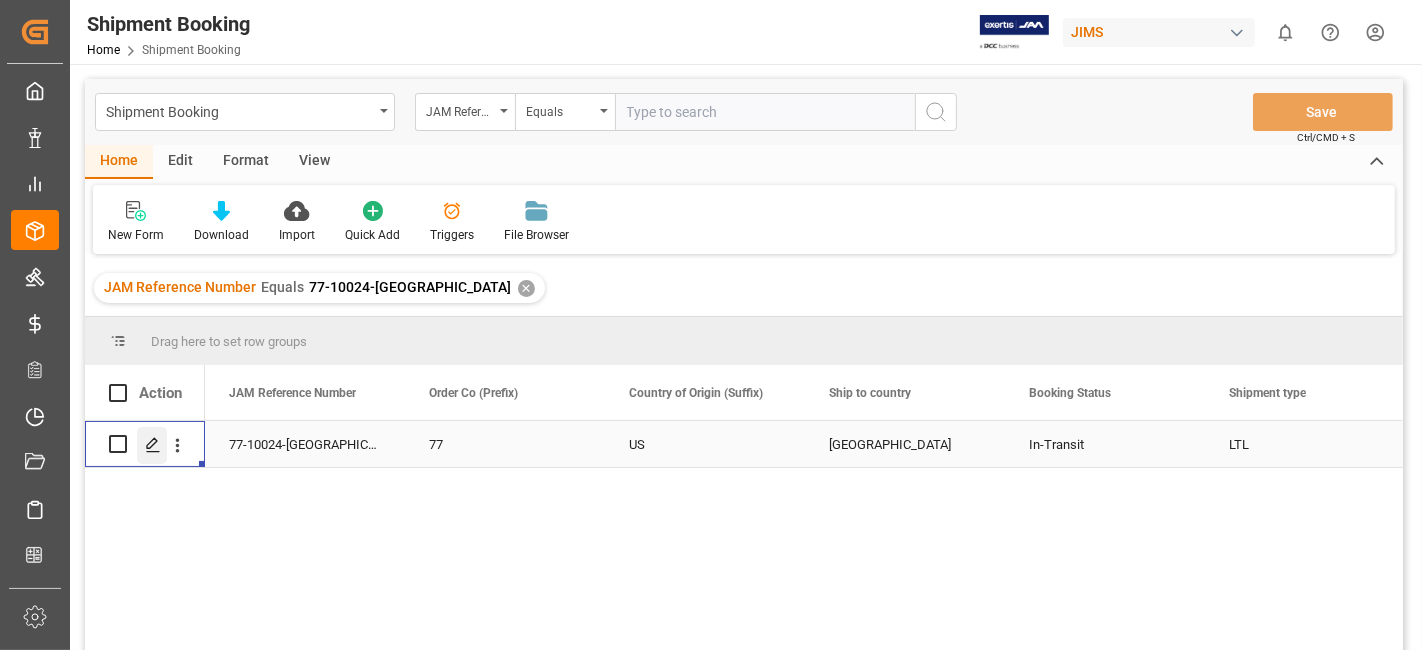 click 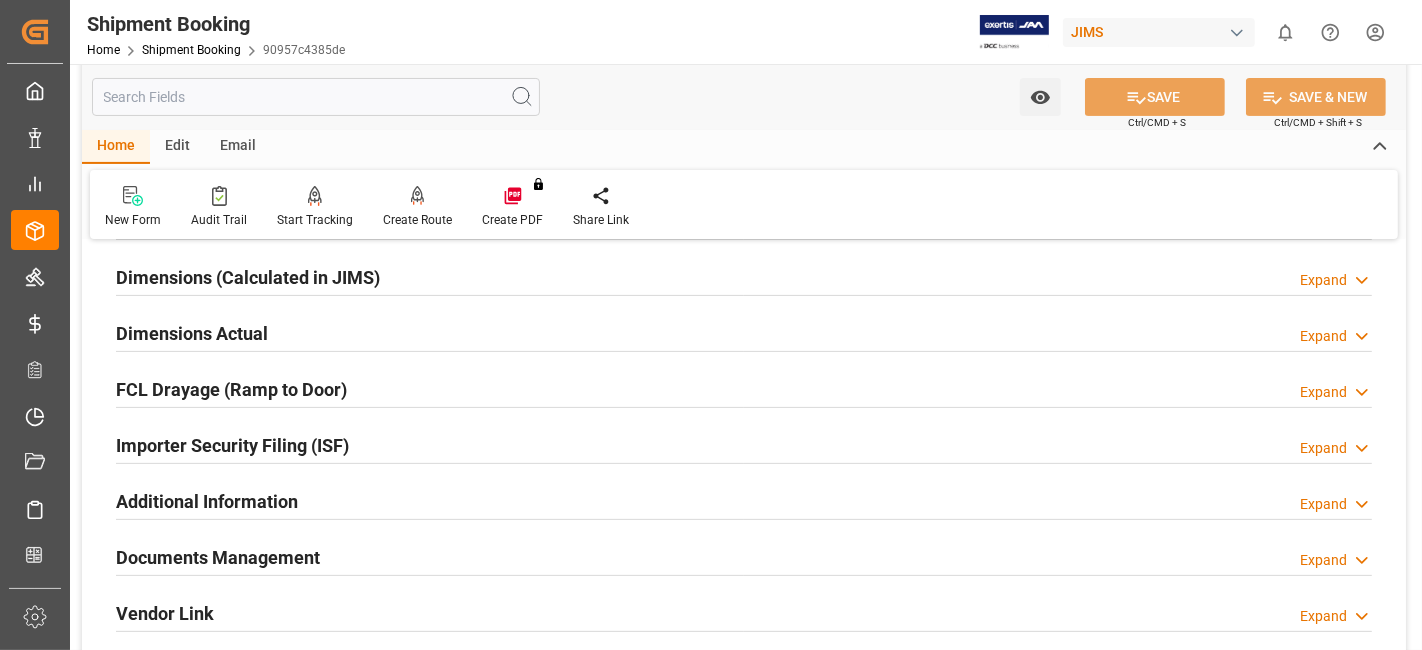 scroll, scrollTop: 444, scrollLeft: 0, axis: vertical 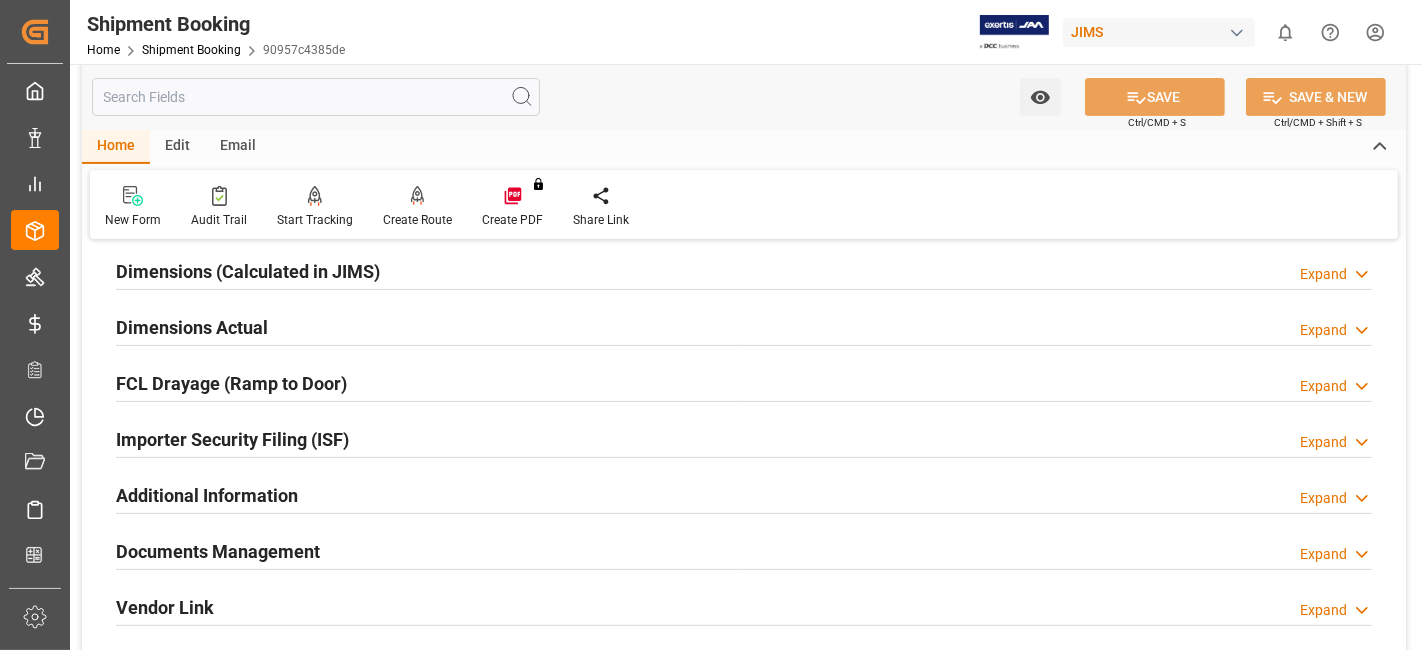 click on "Documents Management" at bounding box center (218, 551) 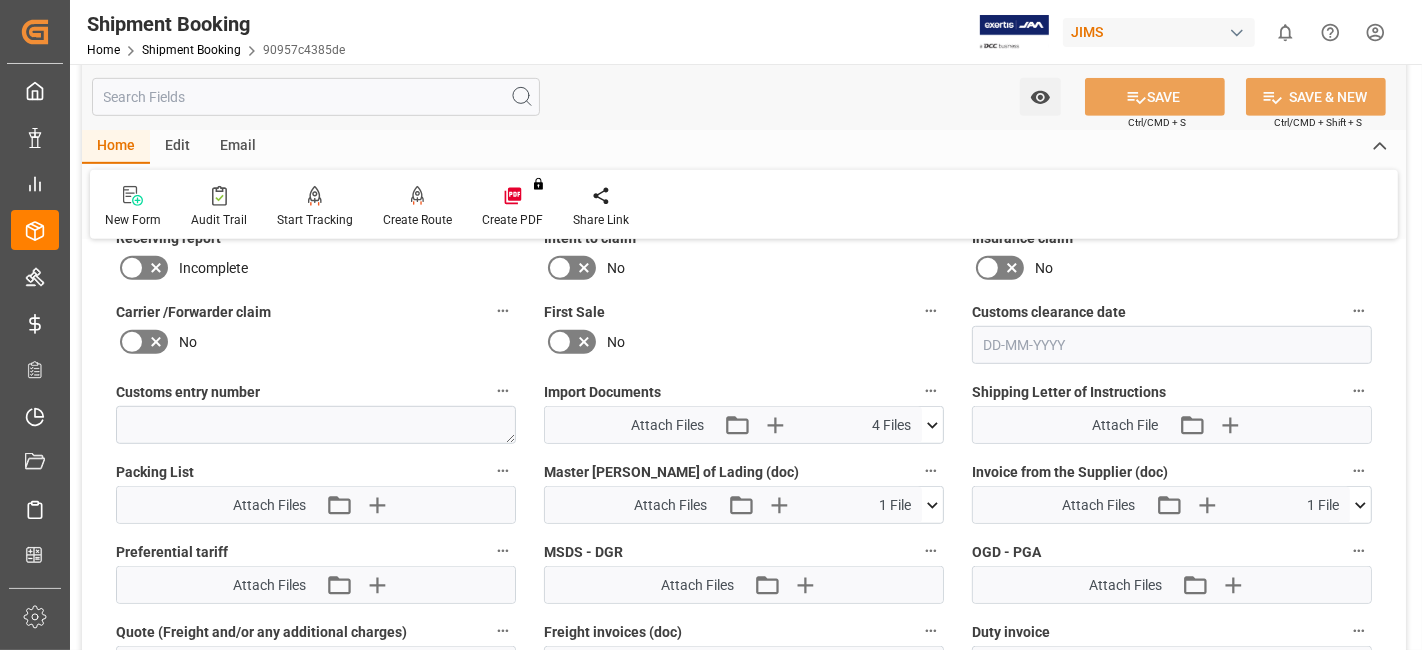 scroll, scrollTop: 911, scrollLeft: 0, axis: vertical 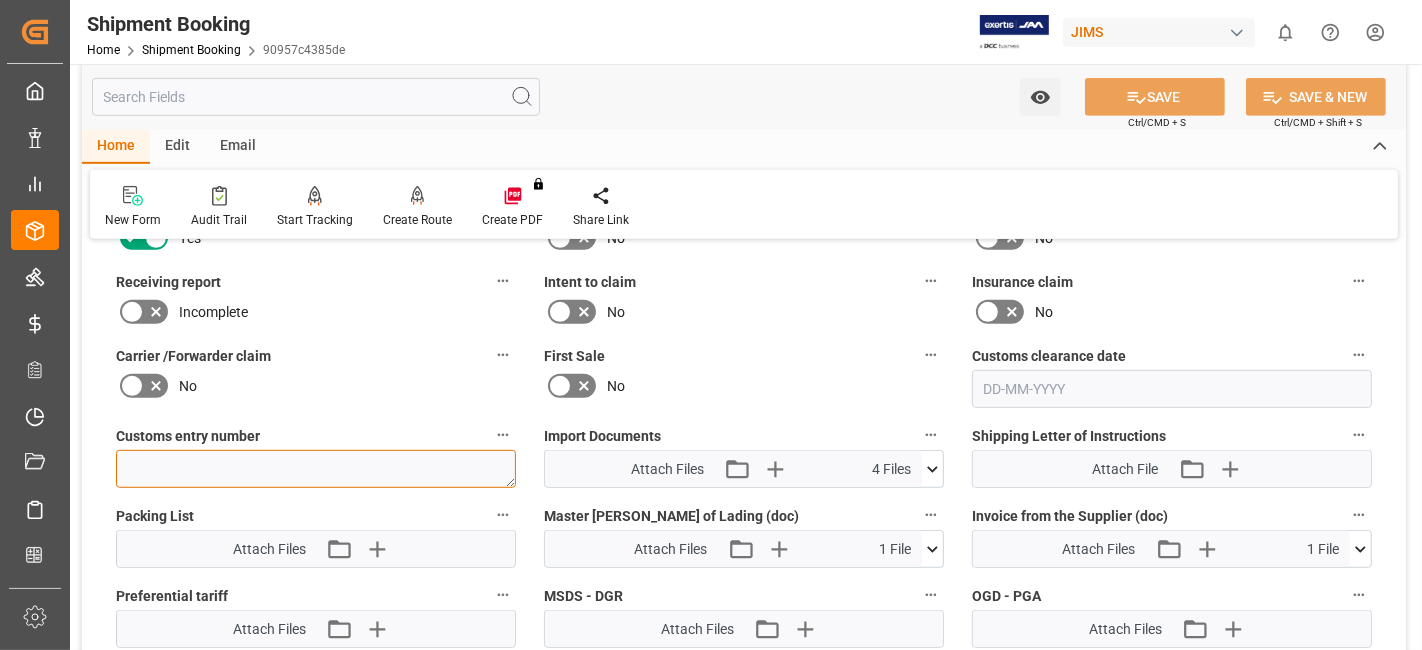 click at bounding box center [316, 469] 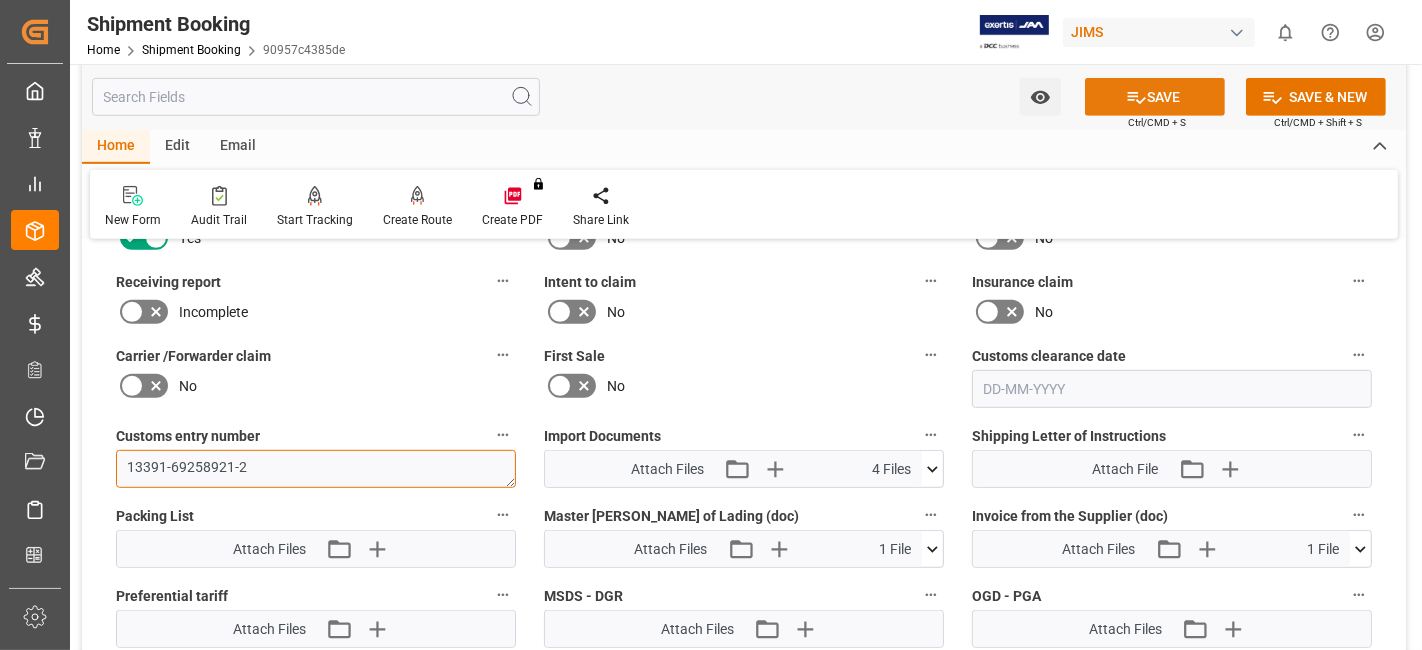 type on "13391-69258921-2" 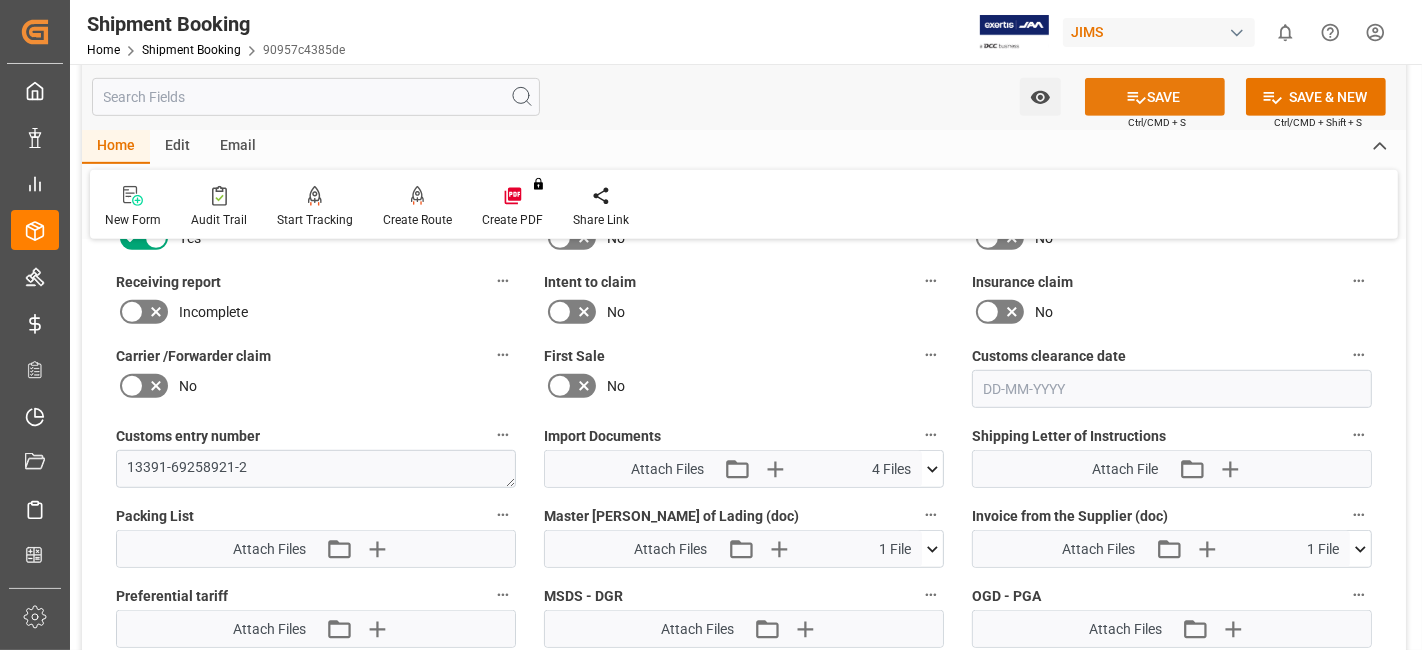 click on "SAVE" at bounding box center [1155, 97] 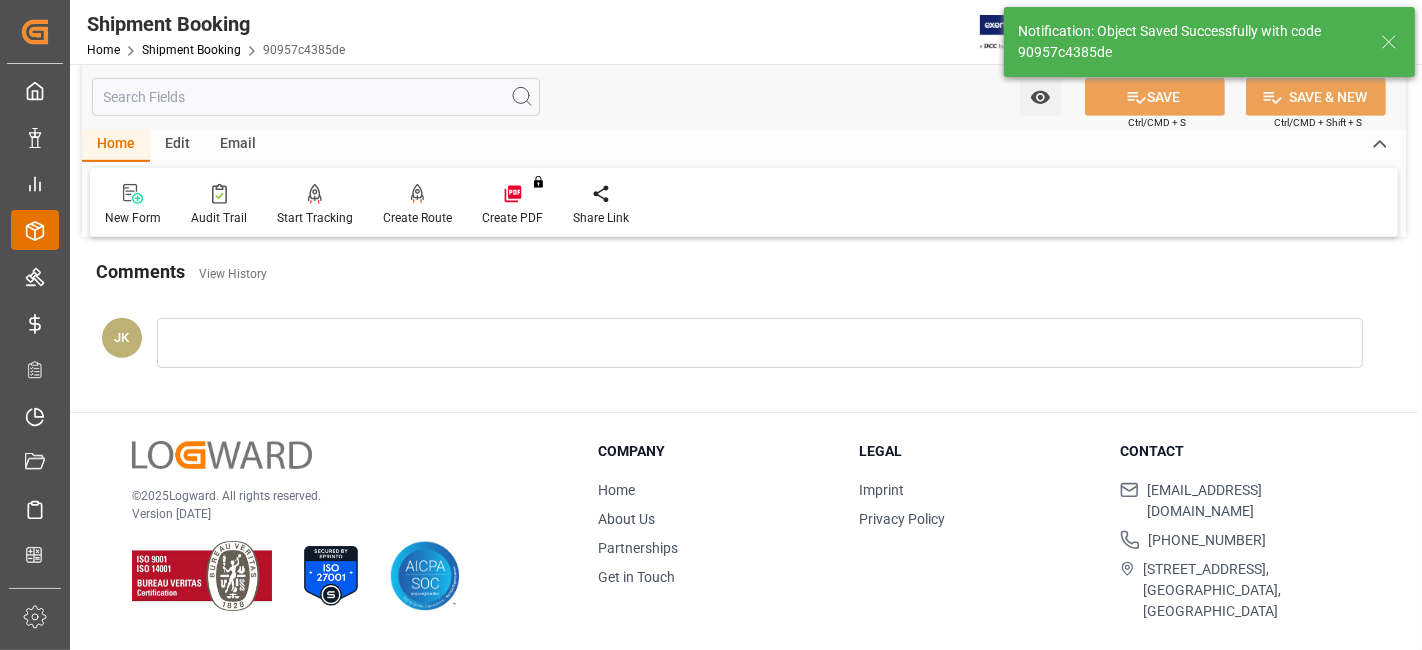 scroll, scrollTop: 846, scrollLeft: 0, axis: vertical 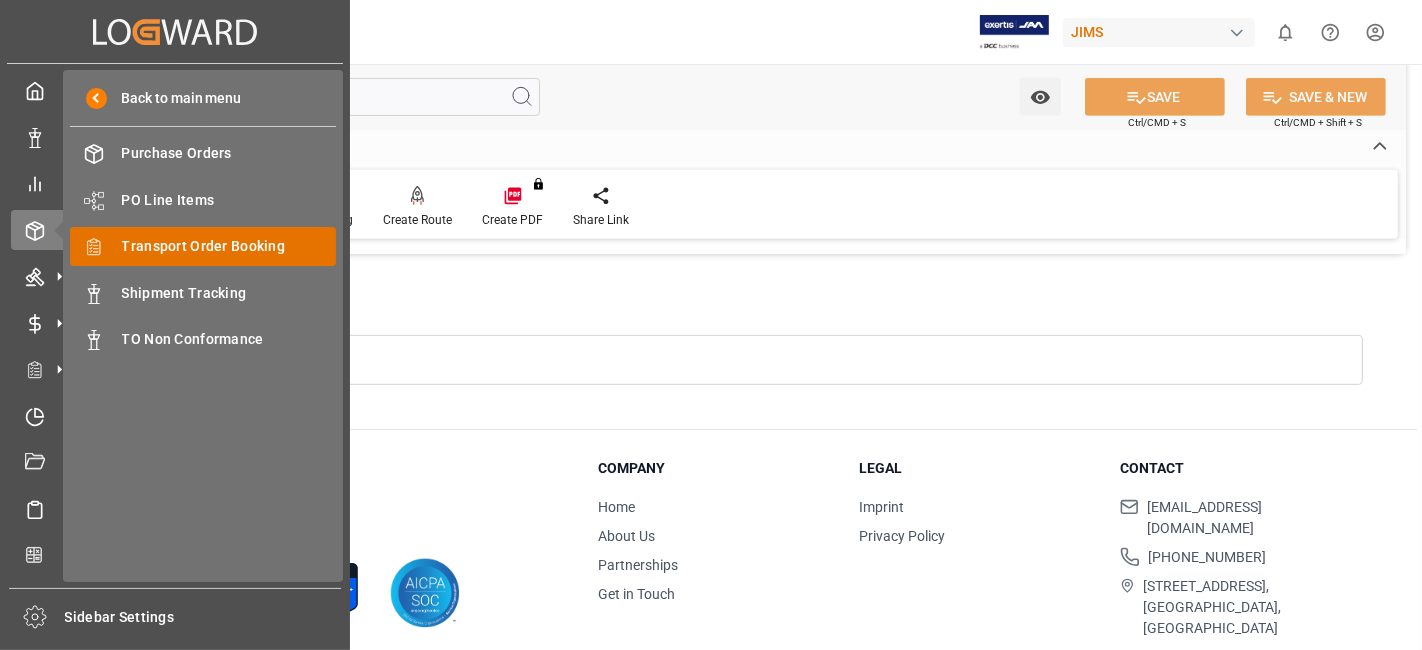 click on "Transport Order Booking" at bounding box center [229, 246] 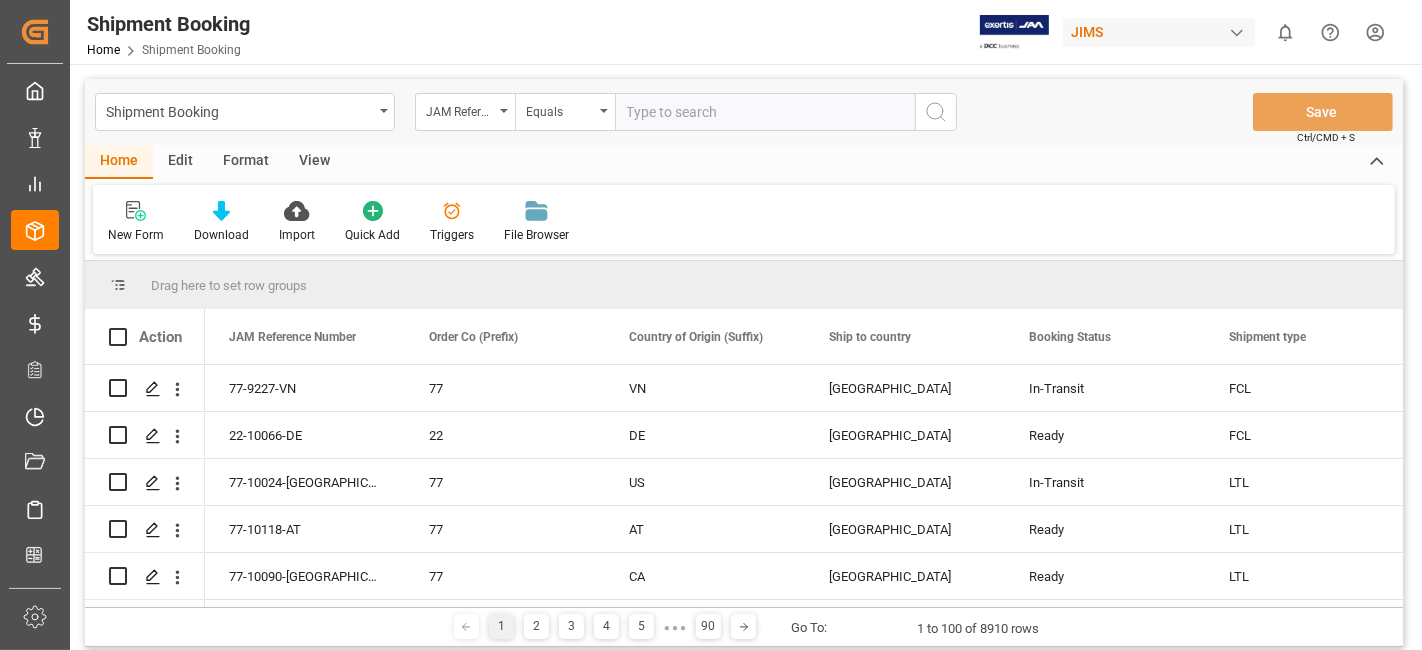 click at bounding box center [765, 112] 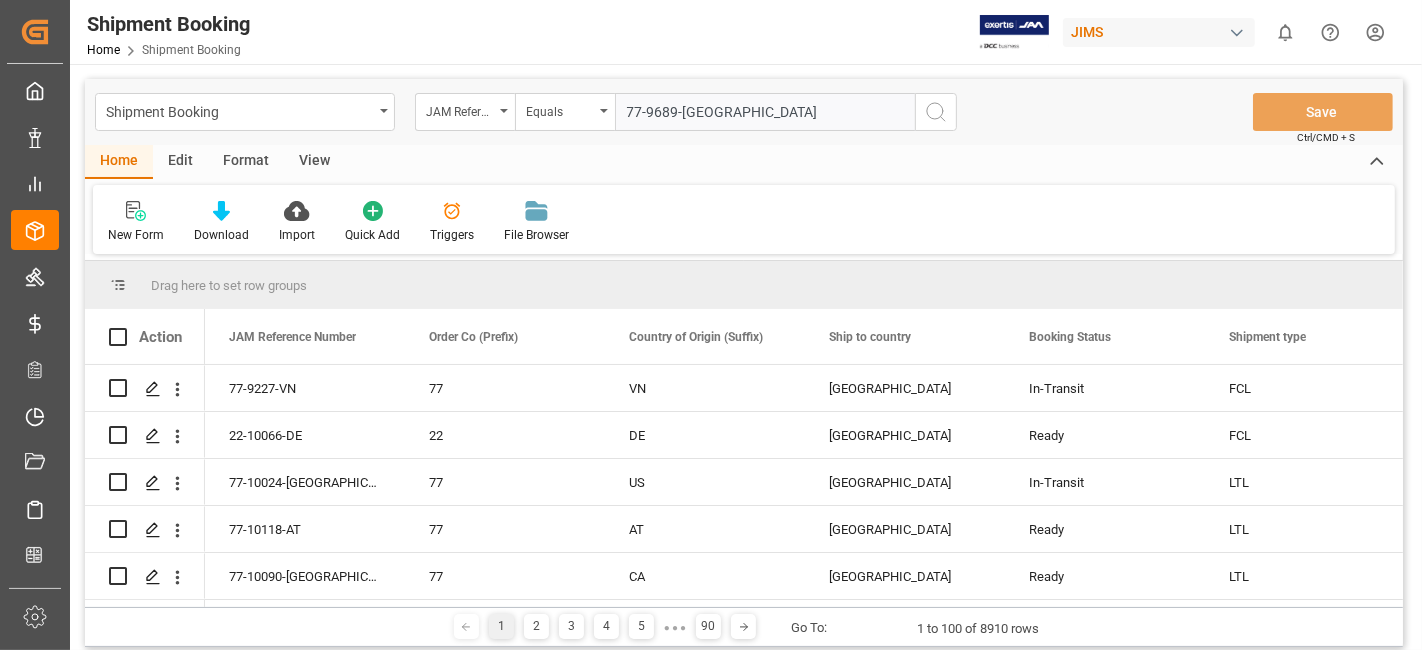 type on "77-9689-[GEOGRAPHIC_DATA]" 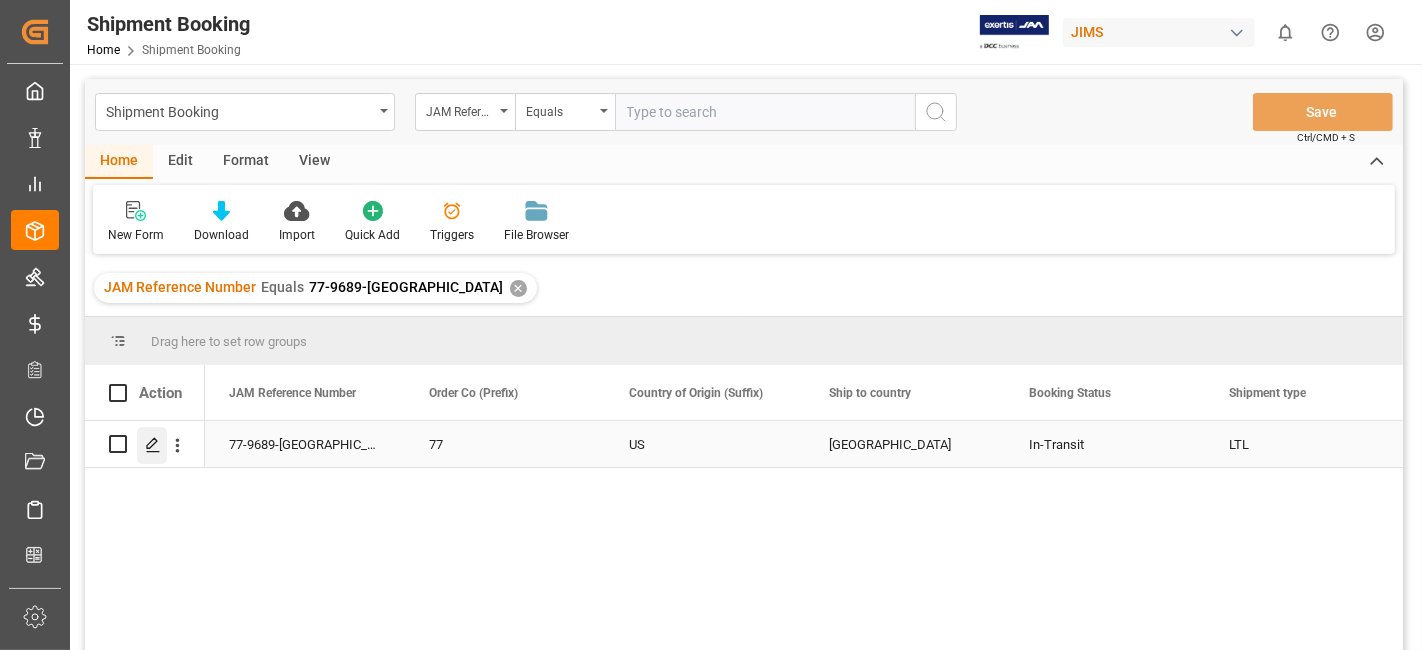 click at bounding box center (152, 445) 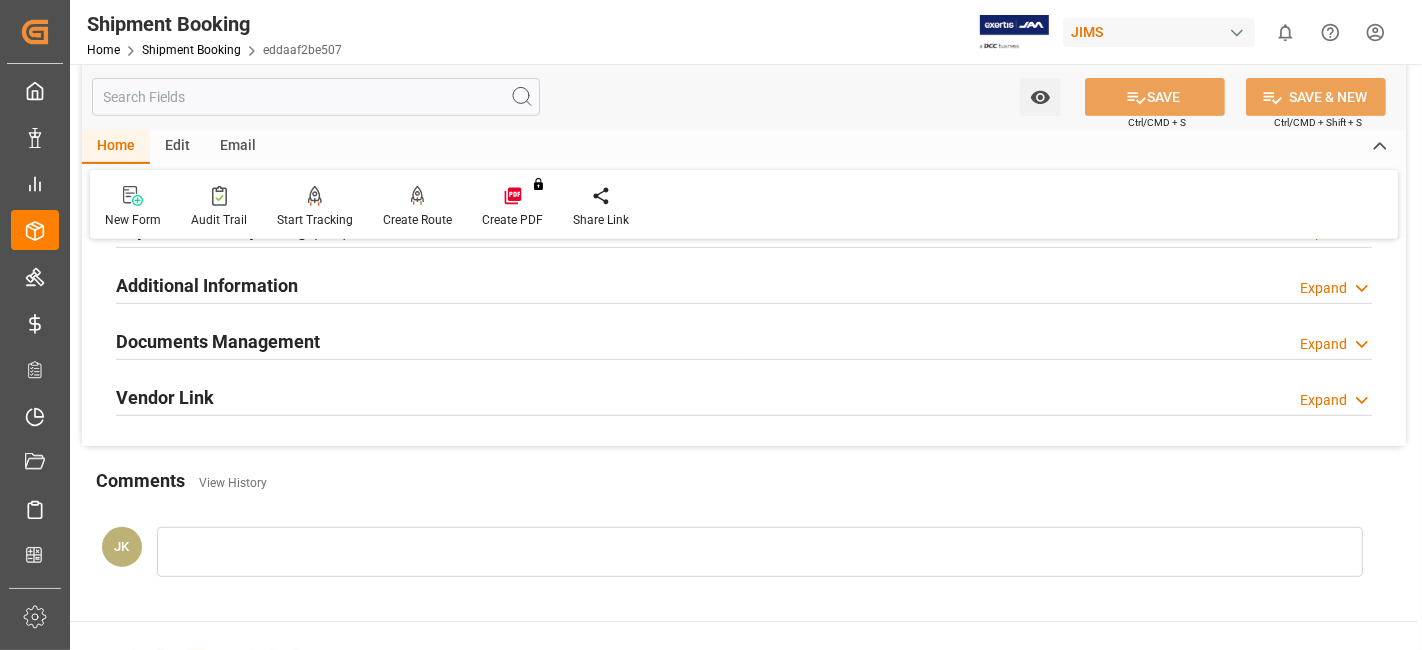 scroll, scrollTop: 666, scrollLeft: 0, axis: vertical 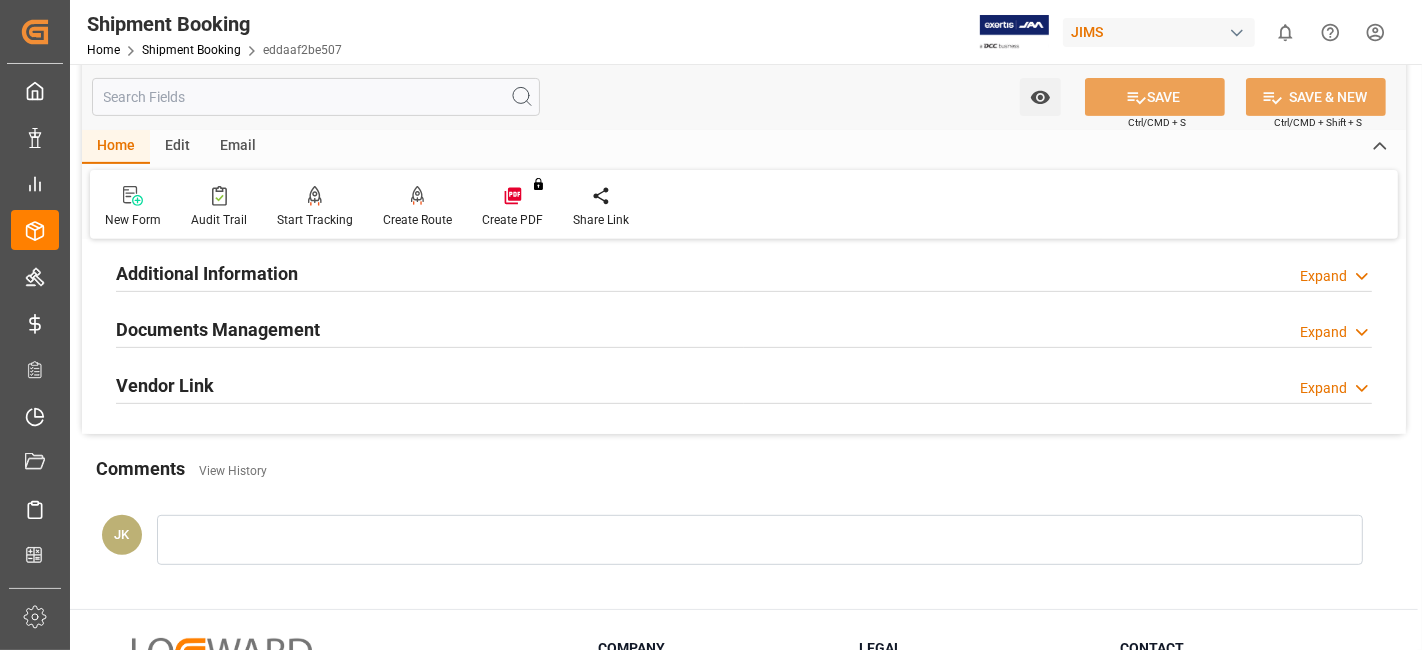click on "Documents Management" at bounding box center (218, 329) 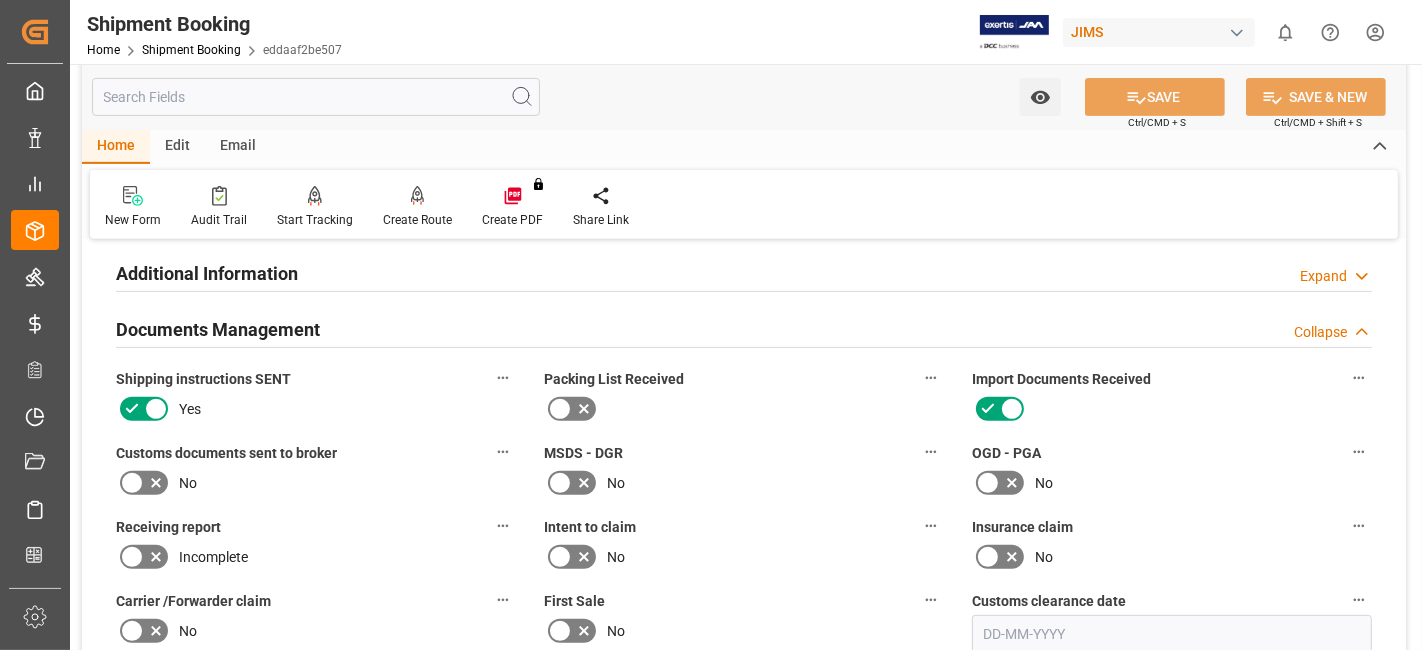 click 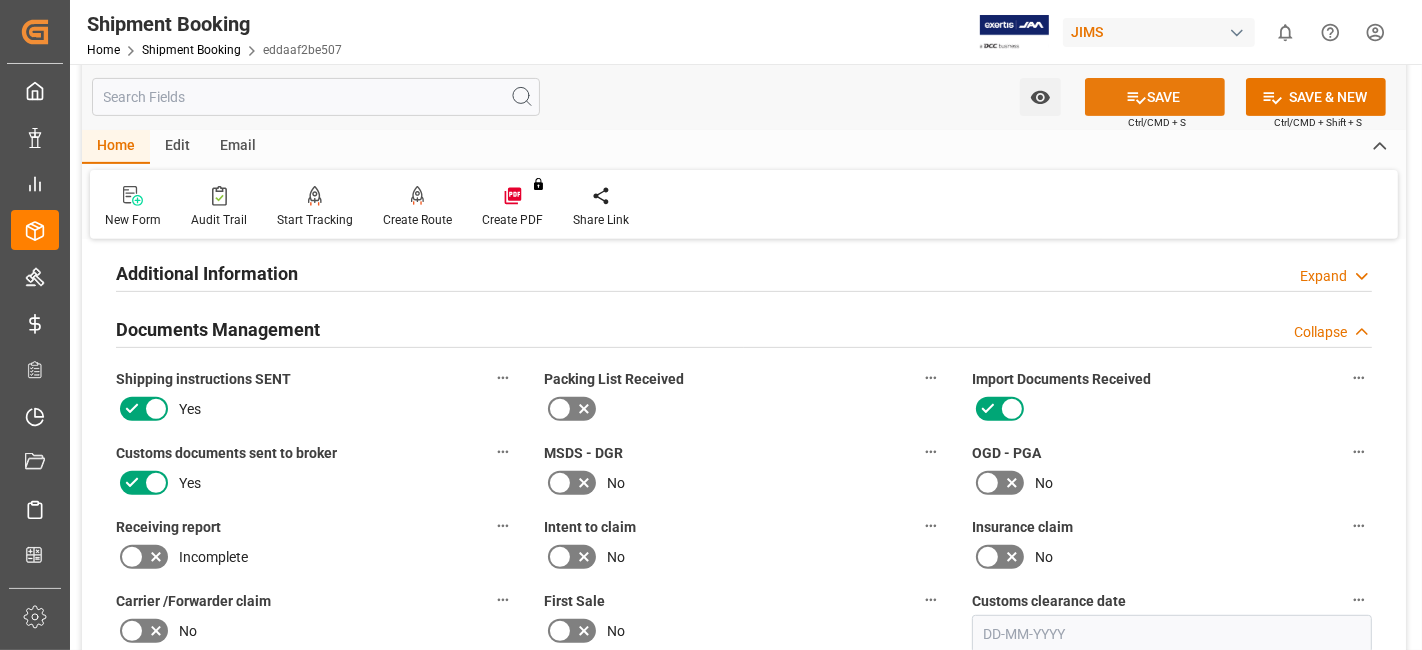 click 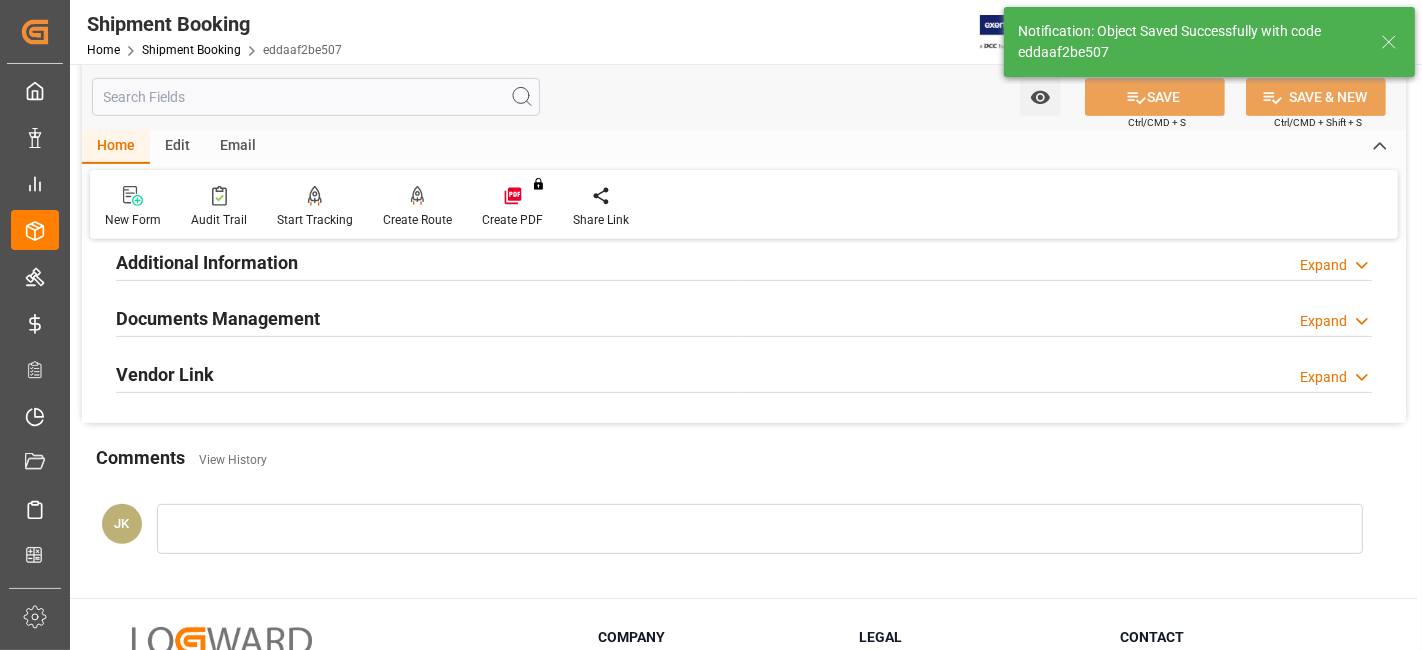 scroll, scrollTop: 625, scrollLeft: 0, axis: vertical 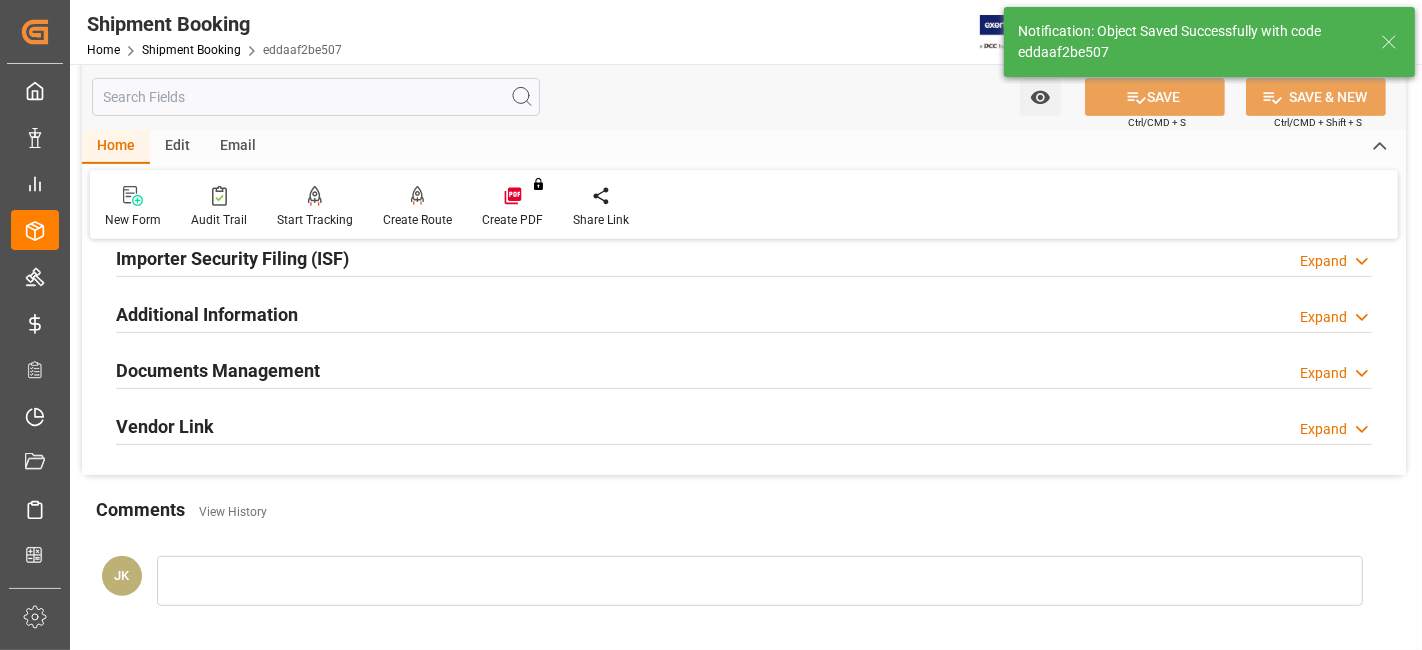 click on "Documents Management" at bounding box center (218, 370) 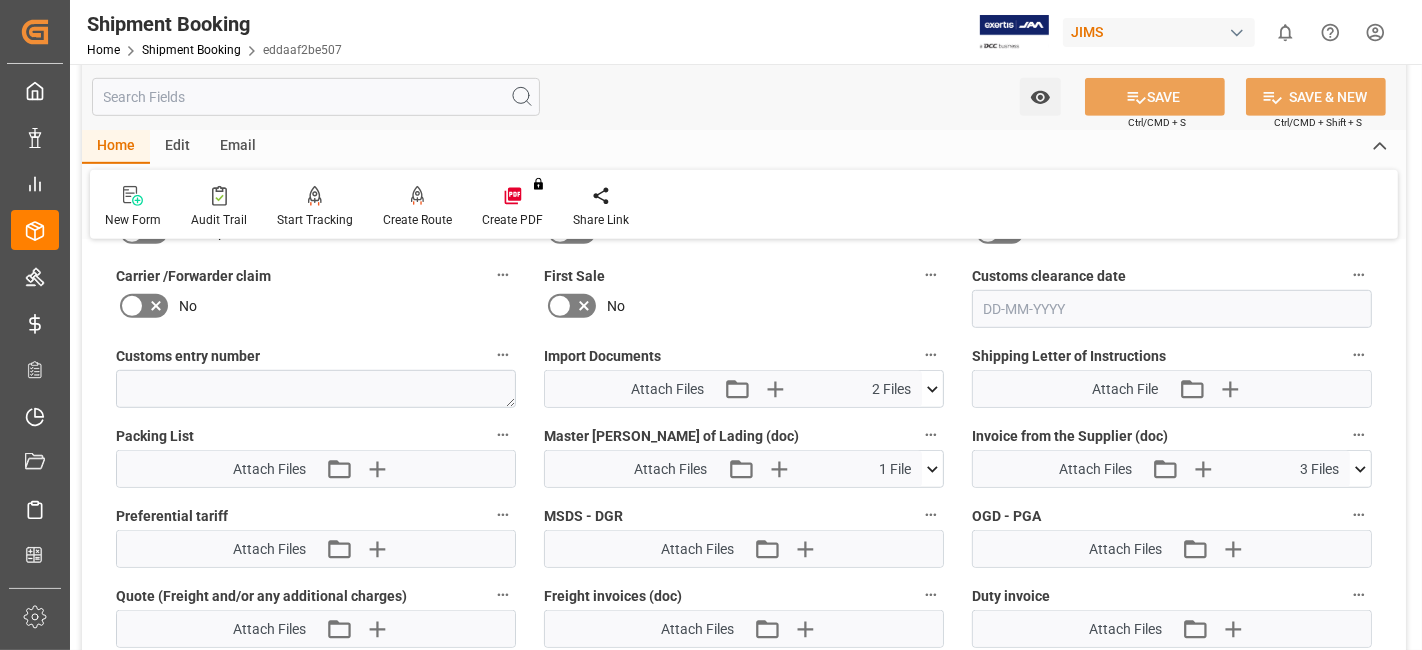 scroll, scrollTop: 1025, scrollLeft: 0, axis: vertical 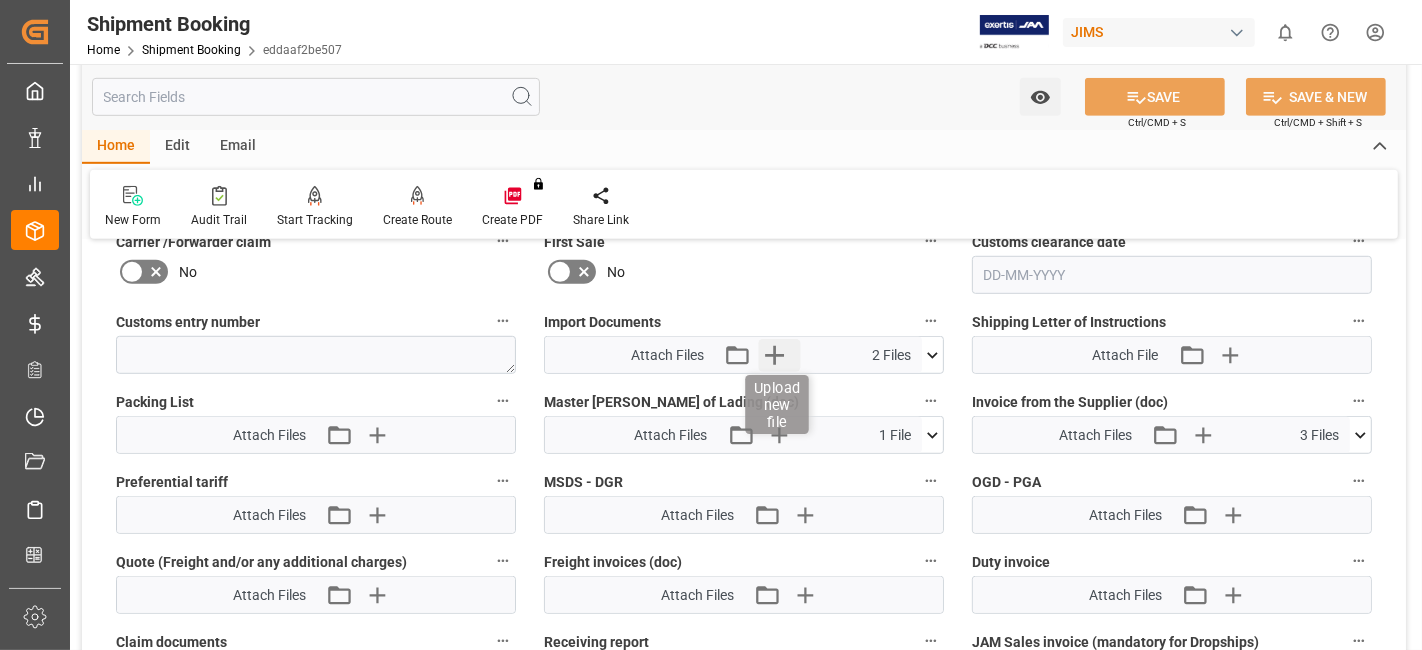 click 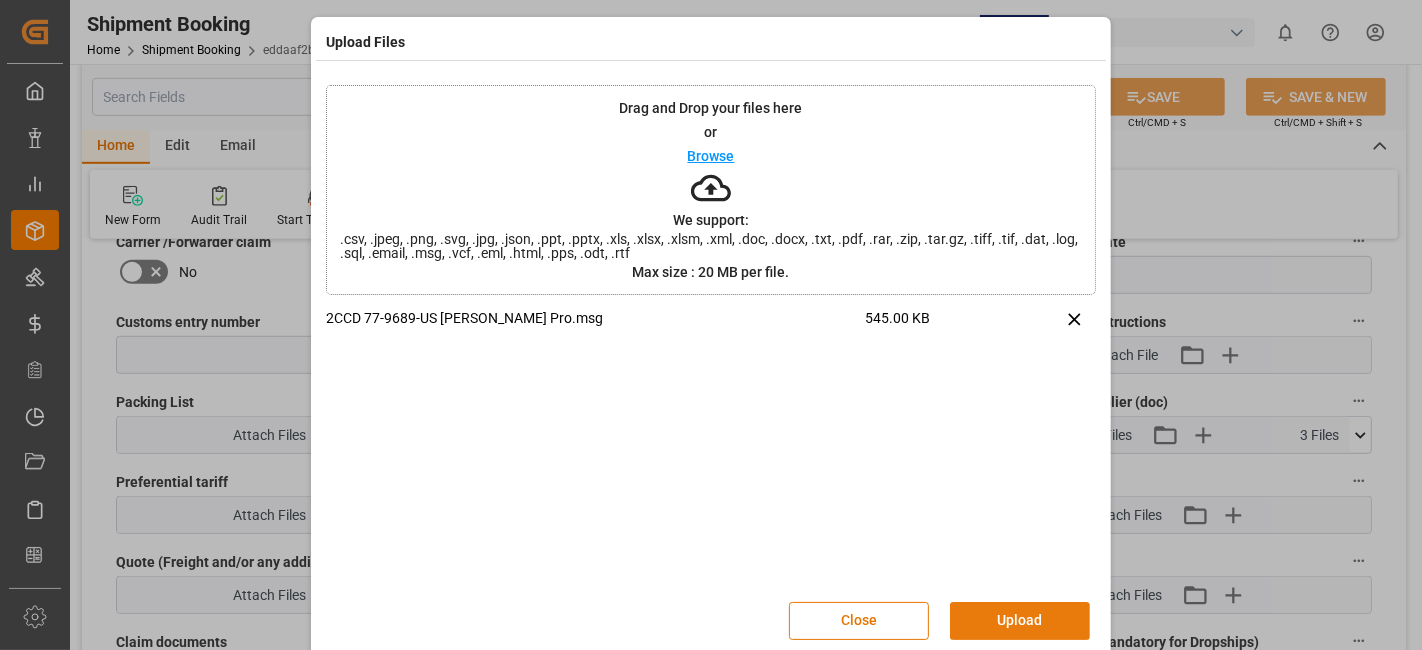 click on "Upload" at bounding box center [1020, 621] 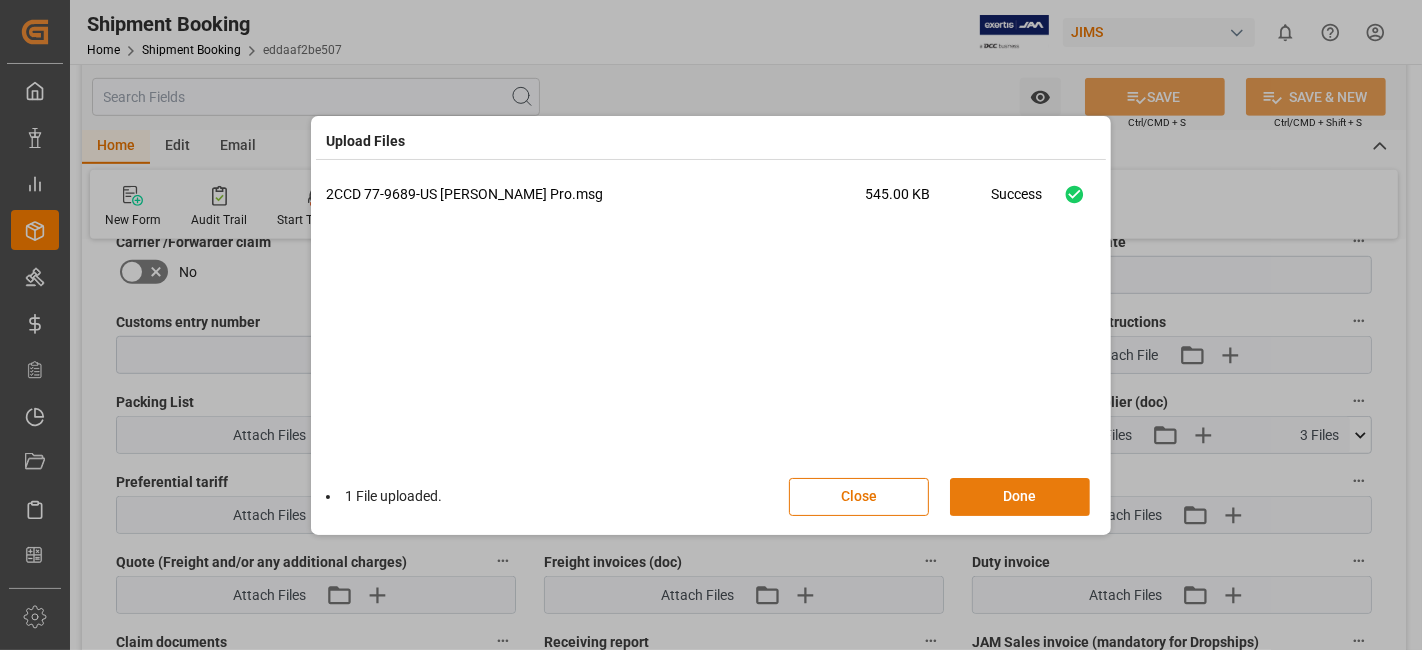 click on "Done" at bounding box center (1020, 497) 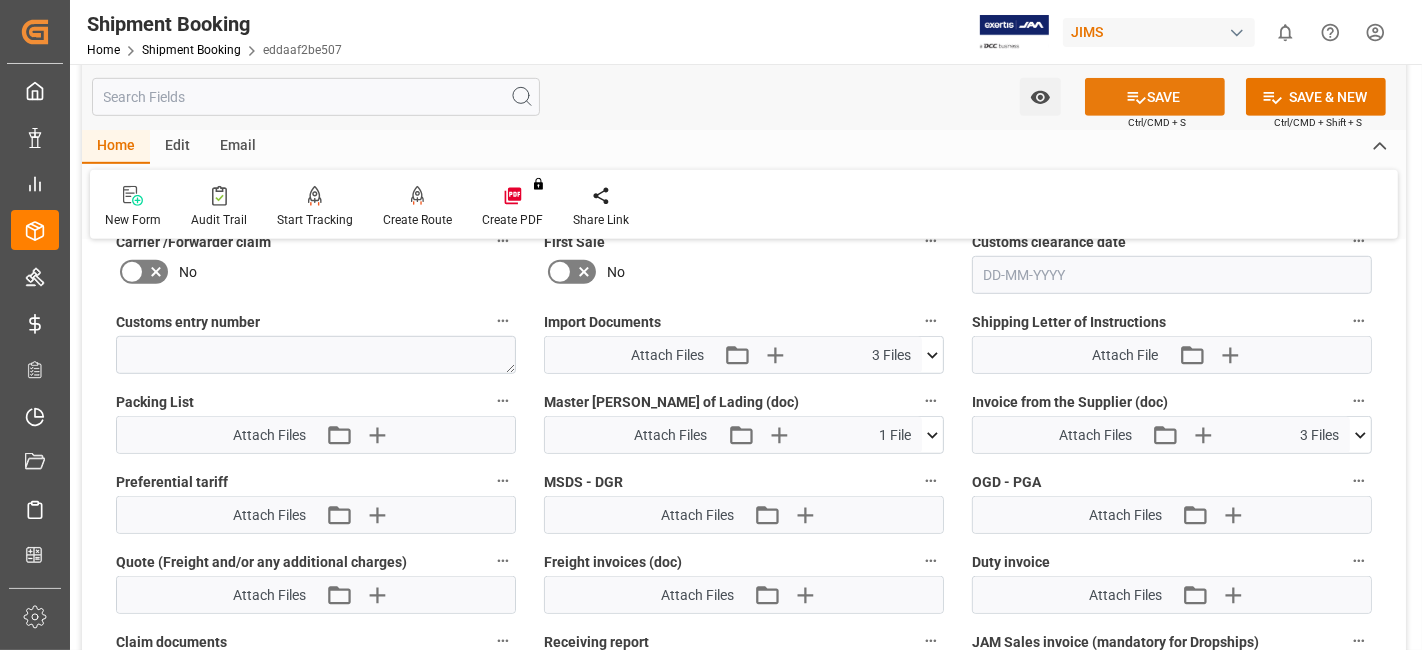 click on "SAVE" at bounding box center (1155, 97) 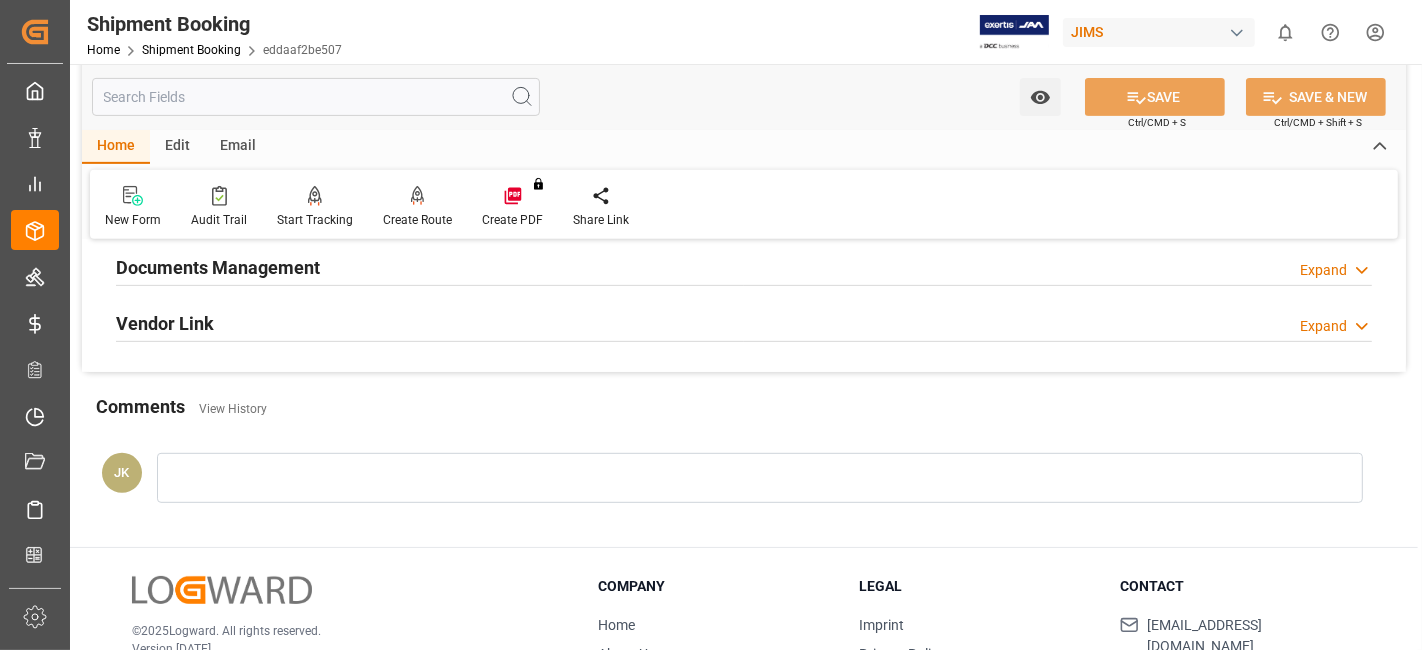 scroll, scrollTop: 736, scrollLeft: 0, axis: vertical 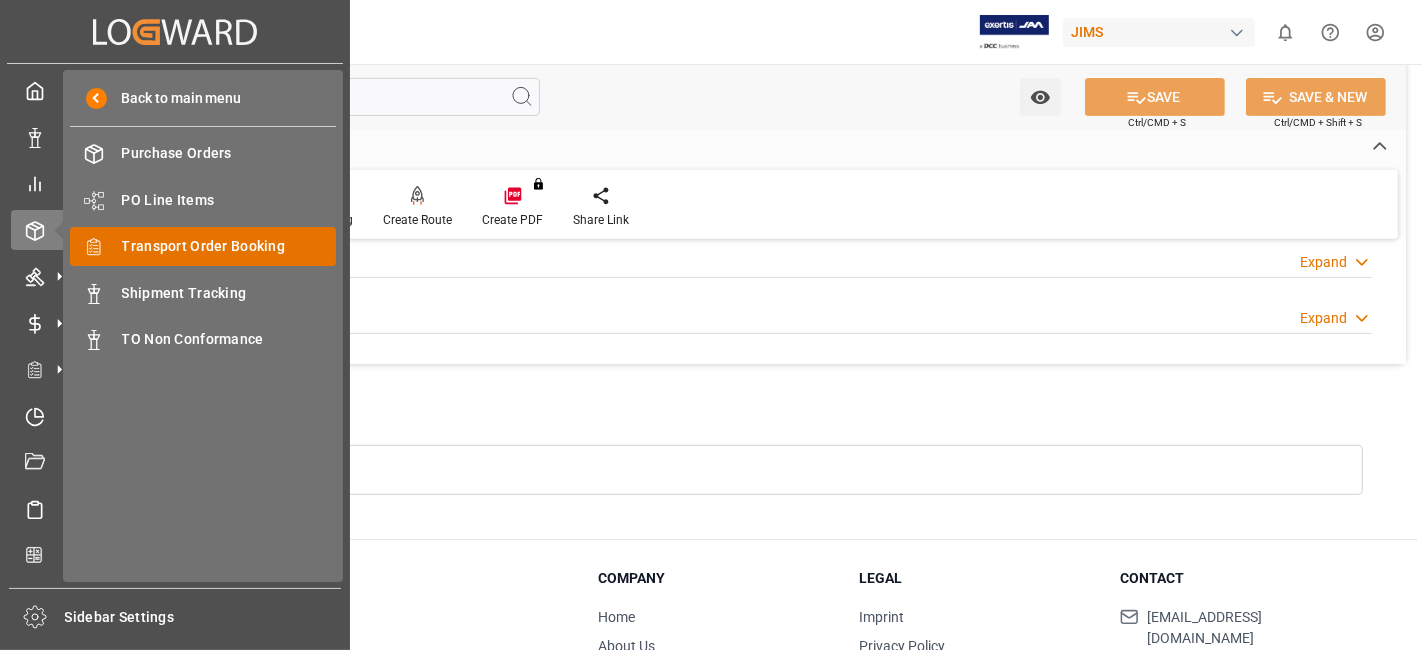 click on "Transport Order Booking" at bounding box center [229, 246] 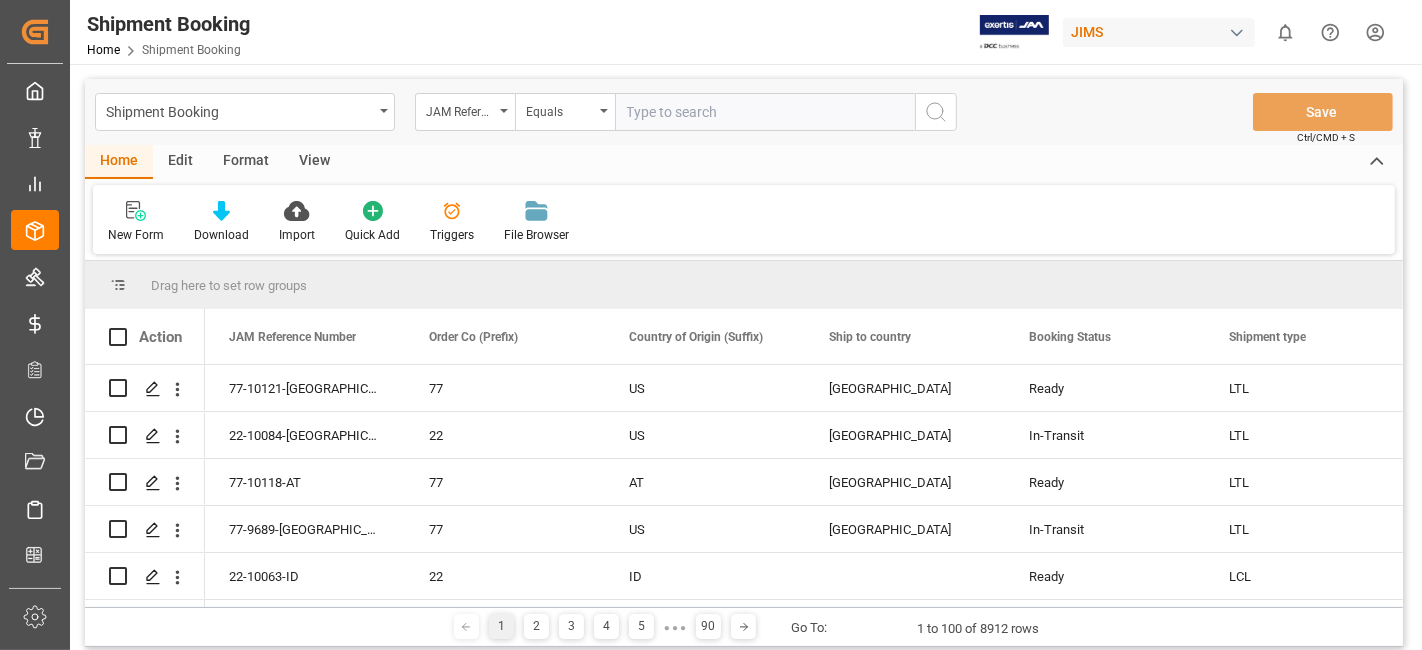 click at bounding box center (765, 112) 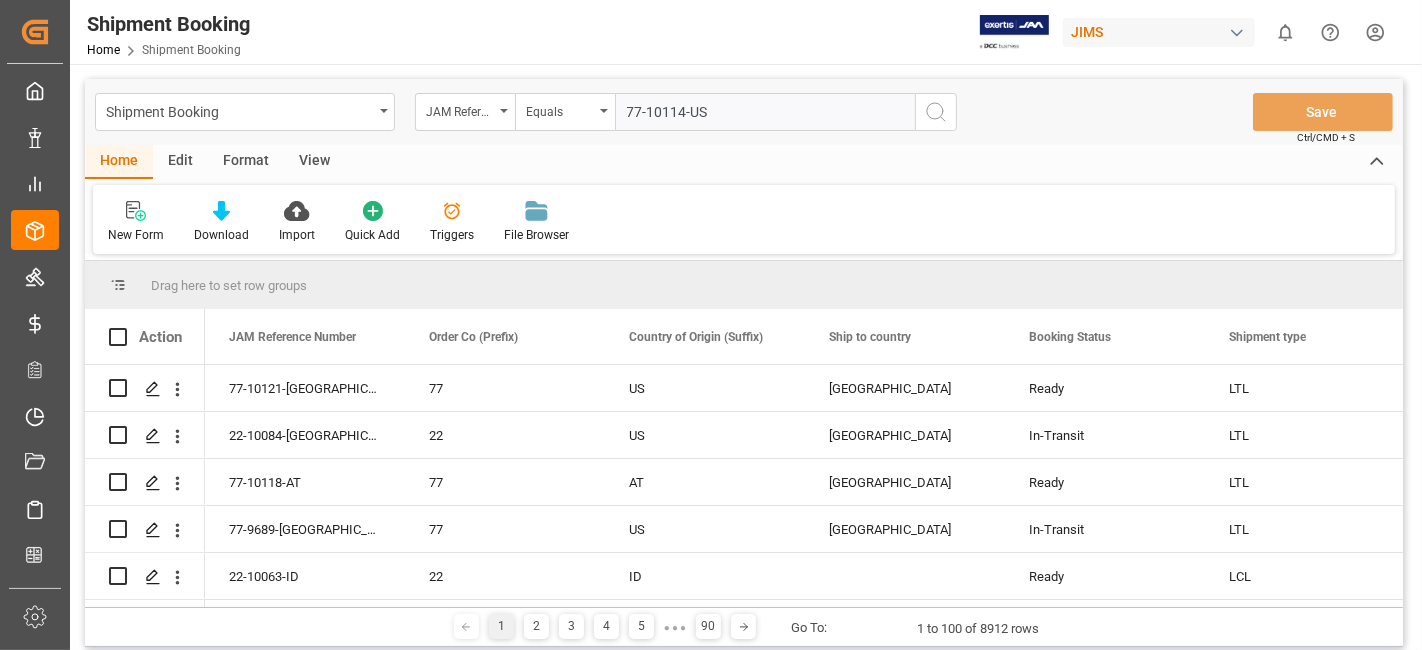 type on "77-10114-US" 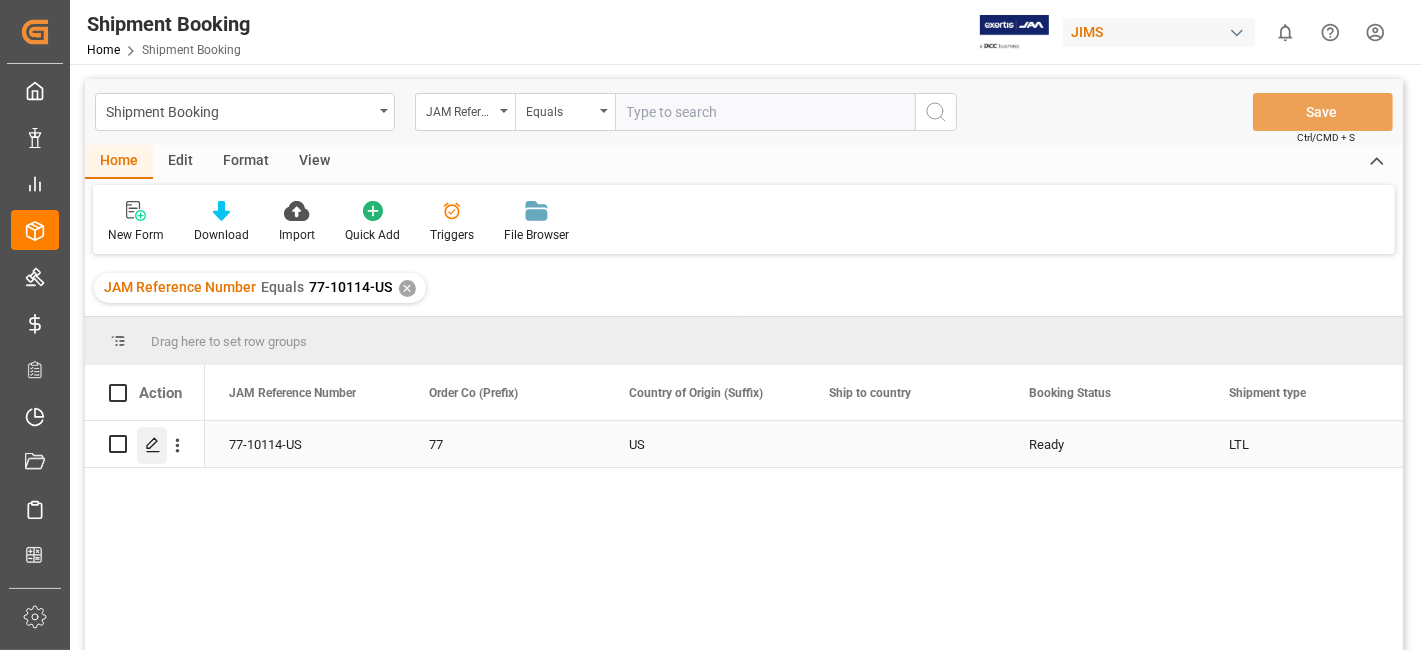click at bounding box center (152, 445) 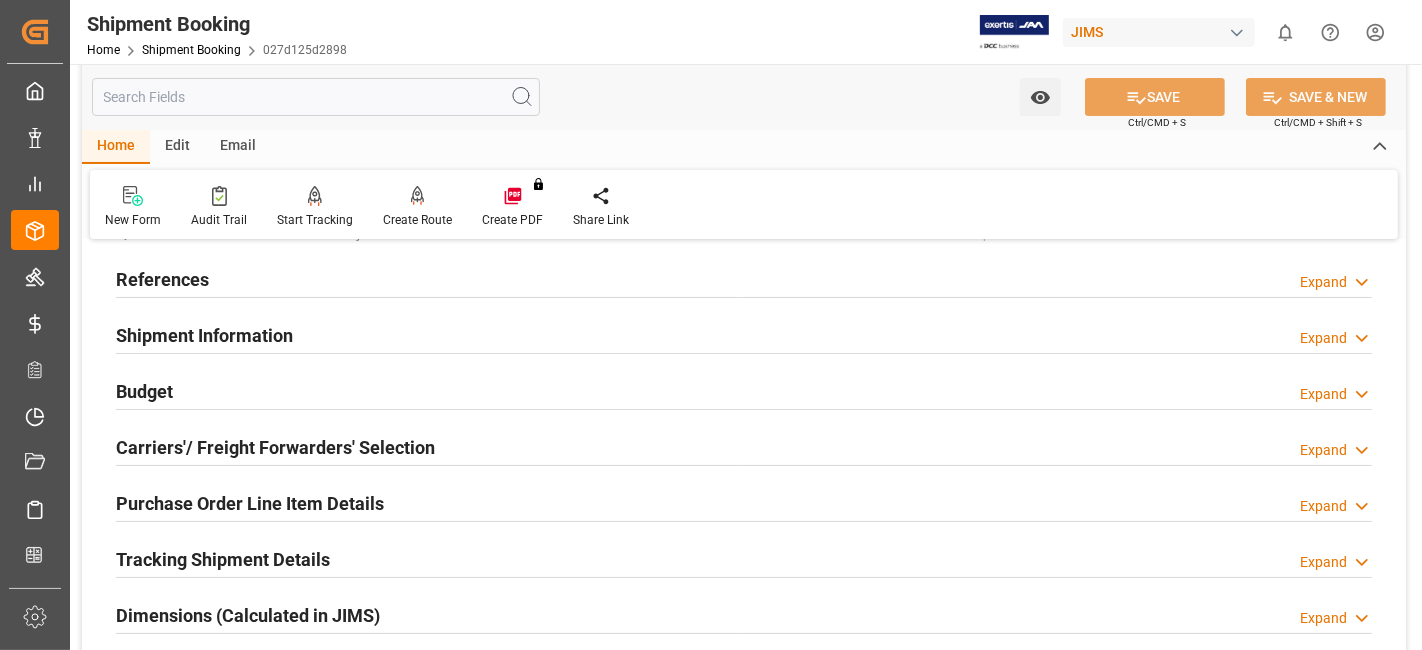 scroll, scrollTop: 111, scrollLeft: 0, axis: vertical 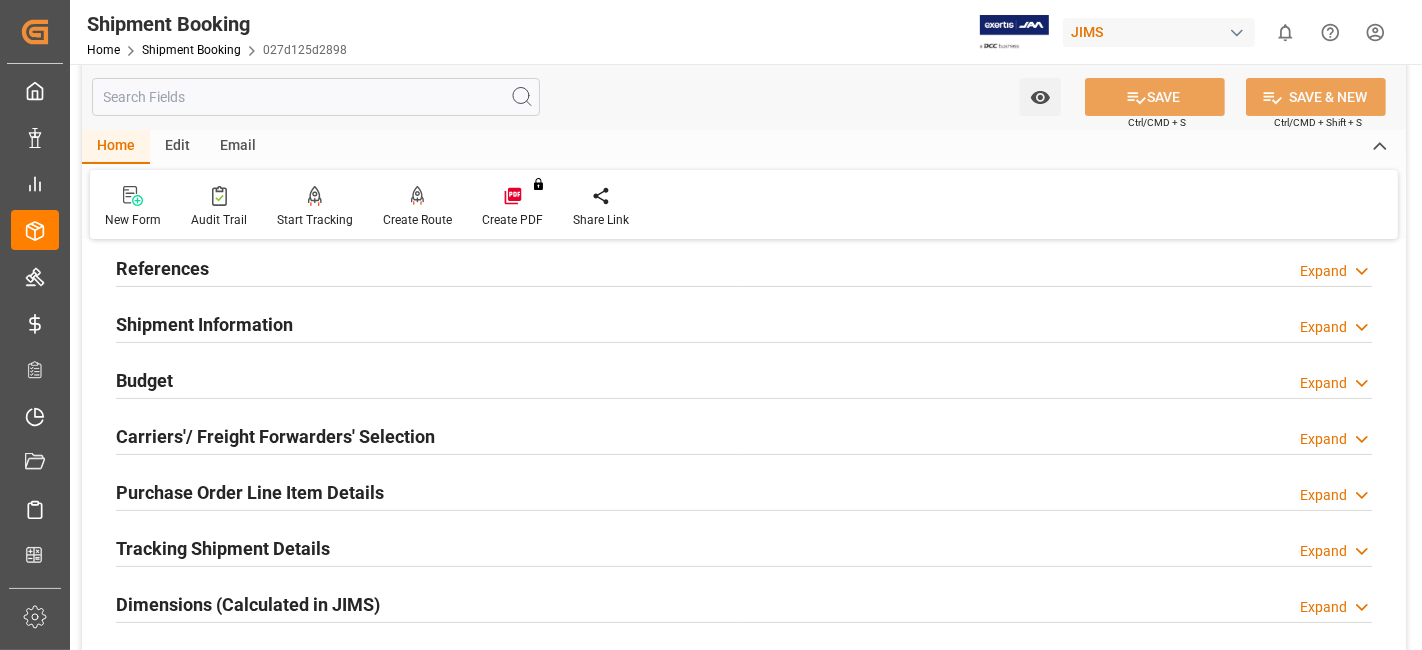 click on "Carriers'/ Freight Forwarders' Selection" at bounding box center [275, 436] 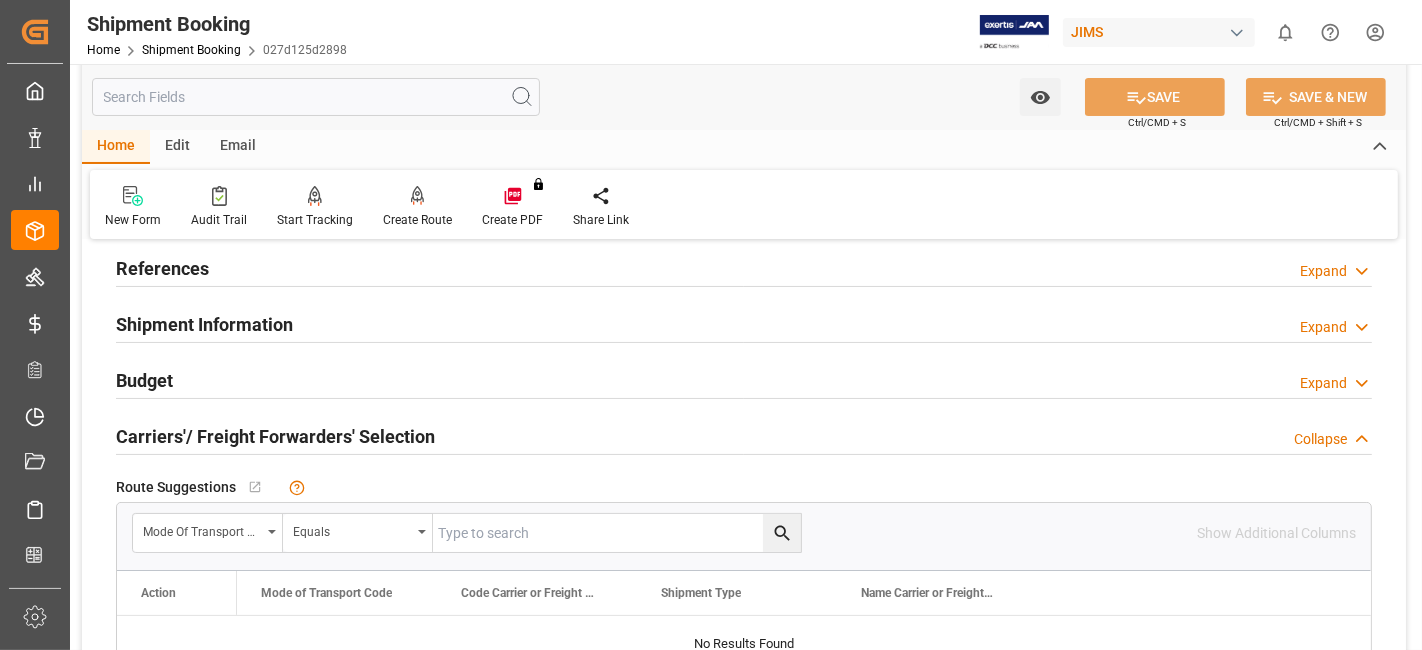 scroll, scrollTop: 0, scrollLeft: 0, axis: both 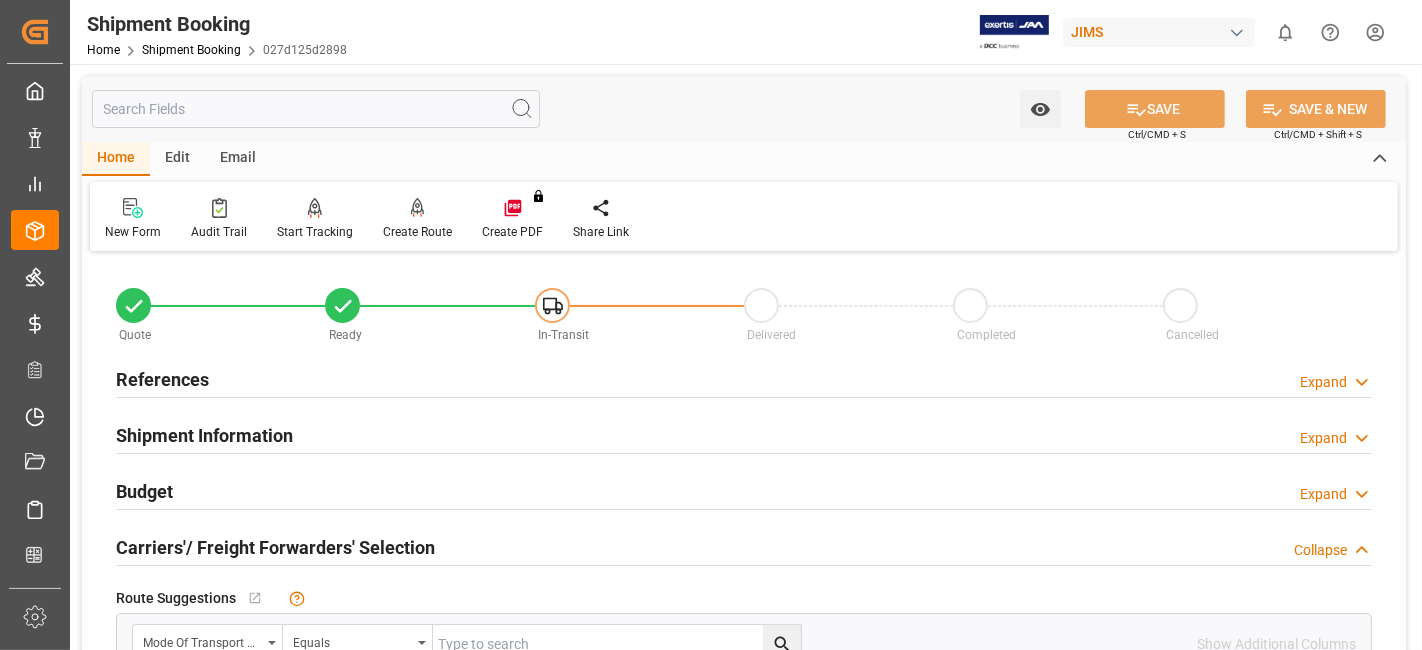 click on "References Expand" at bounding box center [744, 378] 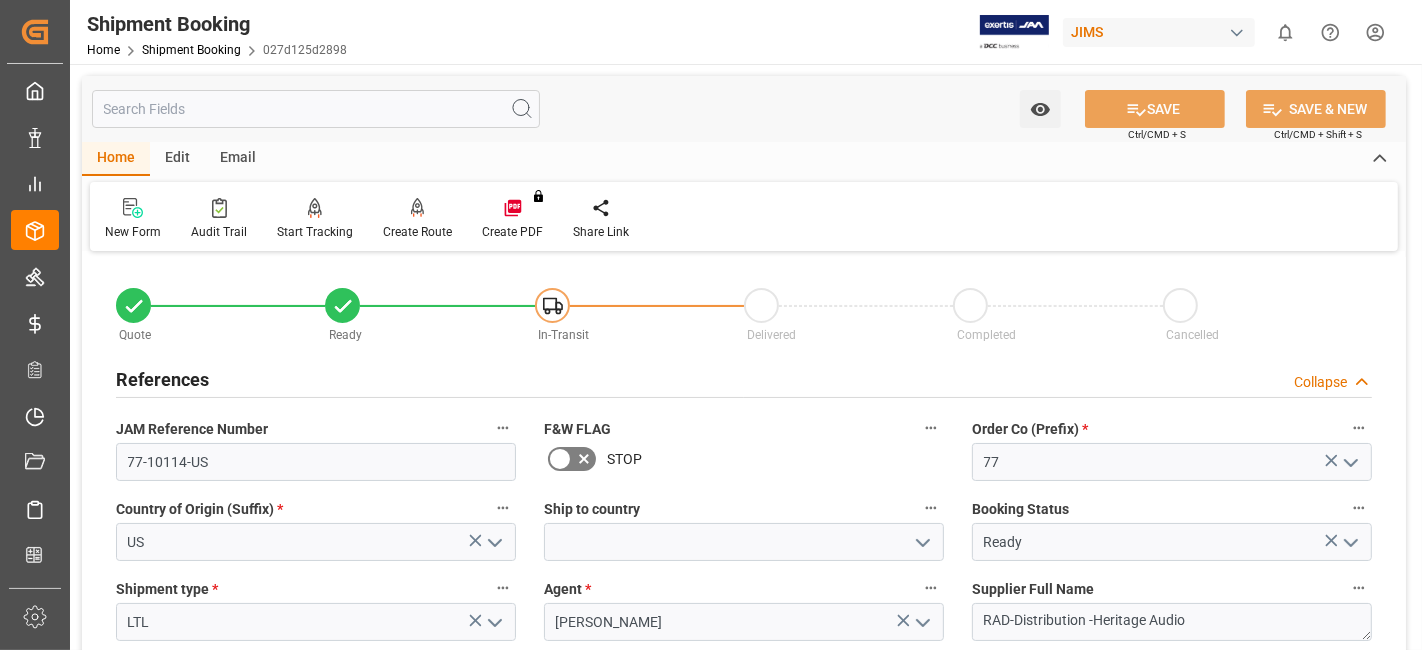 click on "References Collapse" at bounding box center [744, 378] 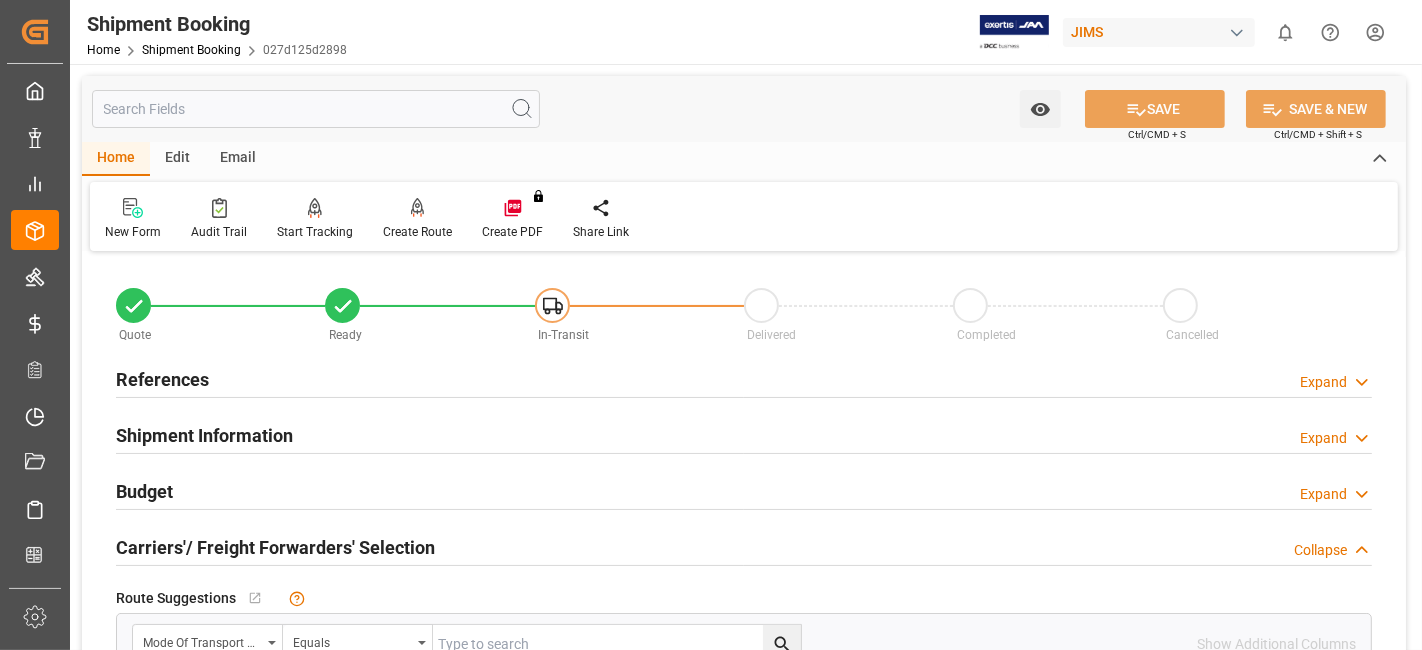 click on "References Expand" at bounding box center (744, 378) 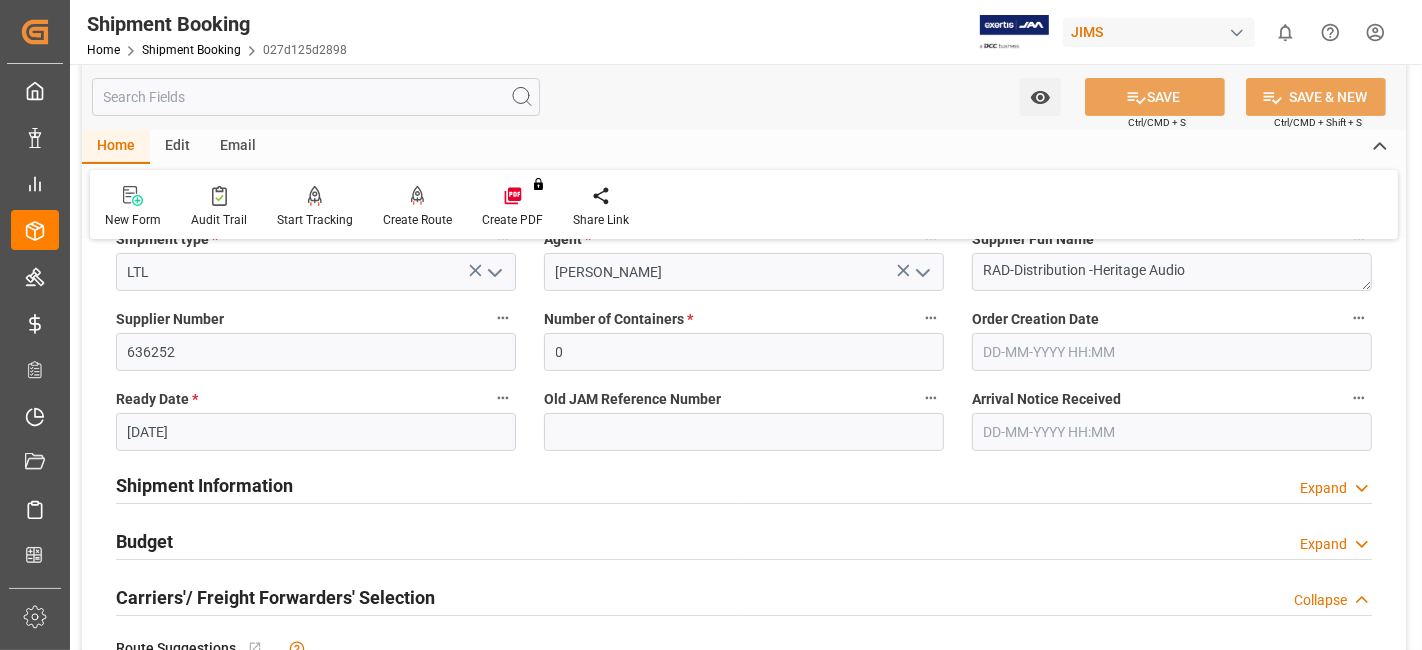 scroll, scrollTop: 355, scrollLeft: 0, axis: vertical 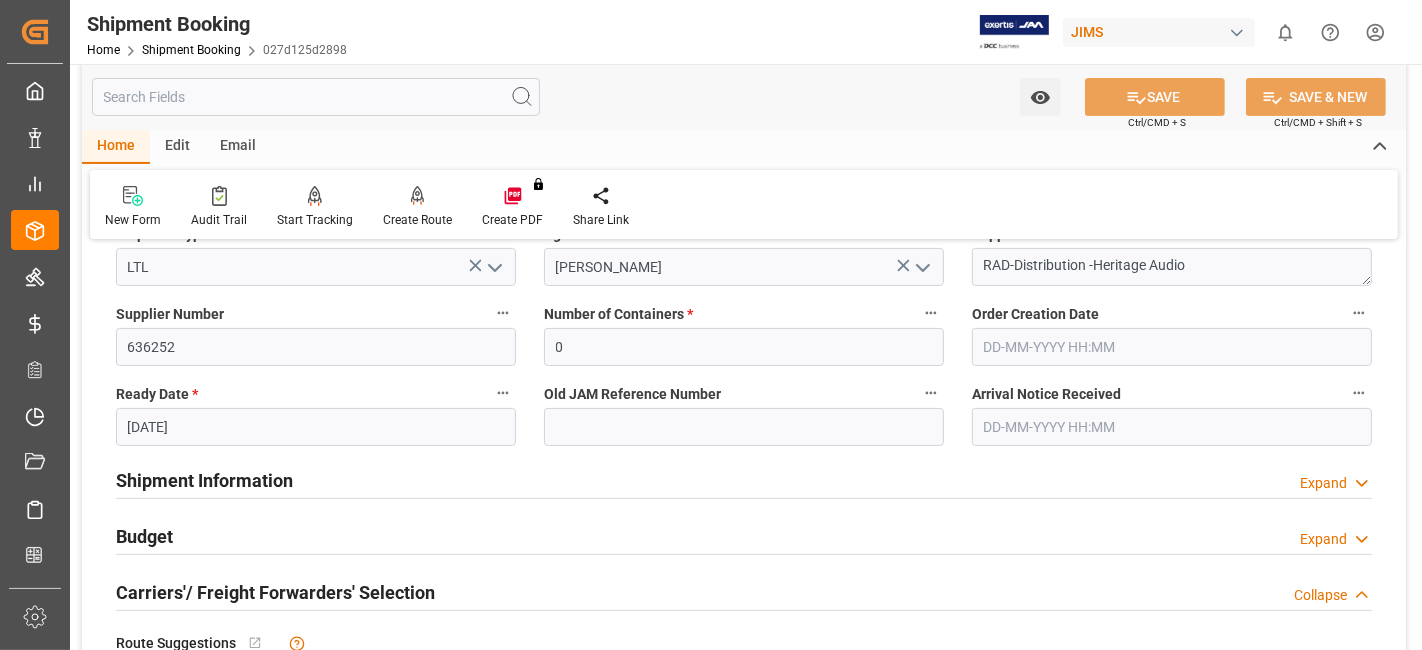click on "Shipment Information" at bounding box center [204, 480] 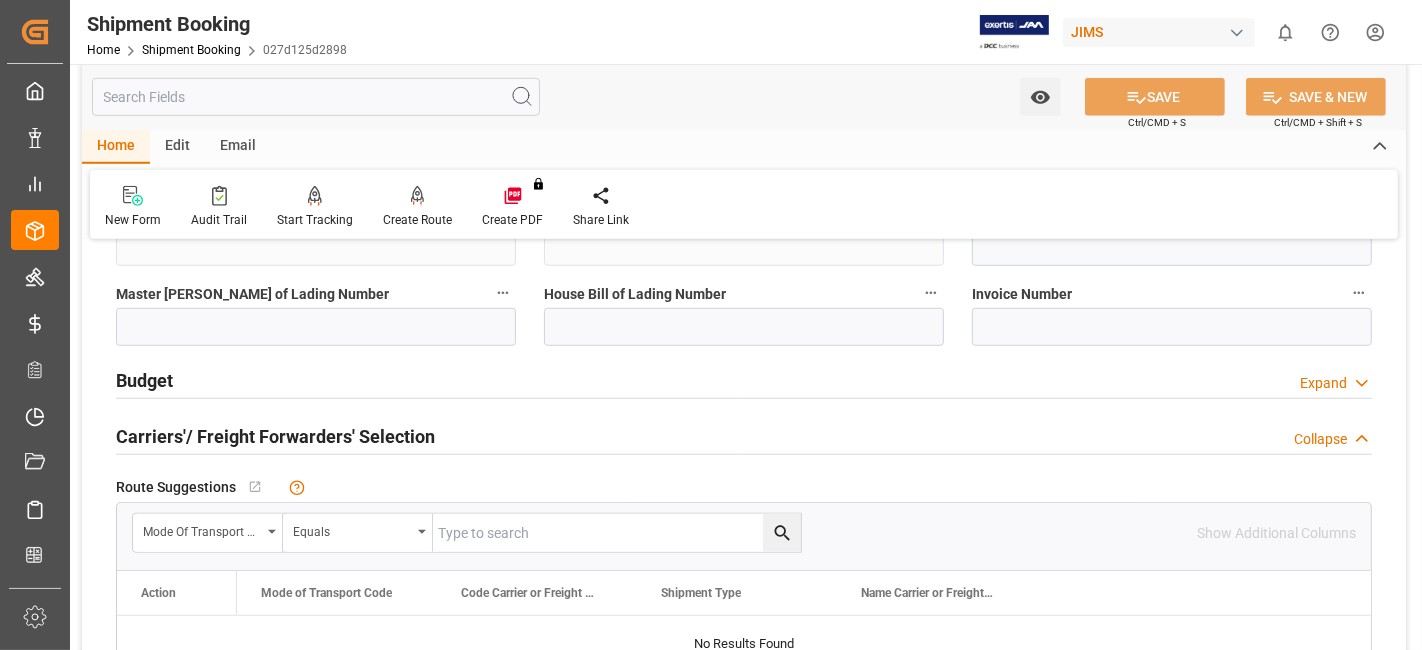scroll, scrollTop: 1400, scrollLeft: 0, axis: vertical 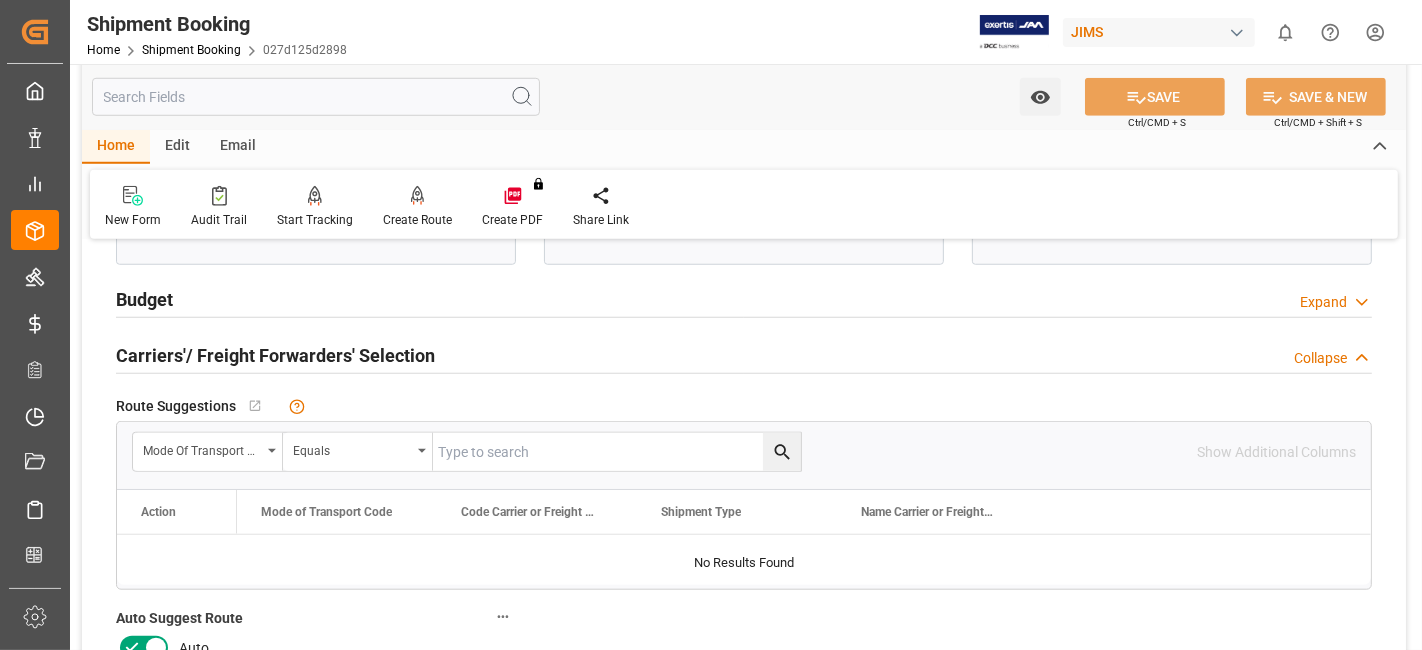 click 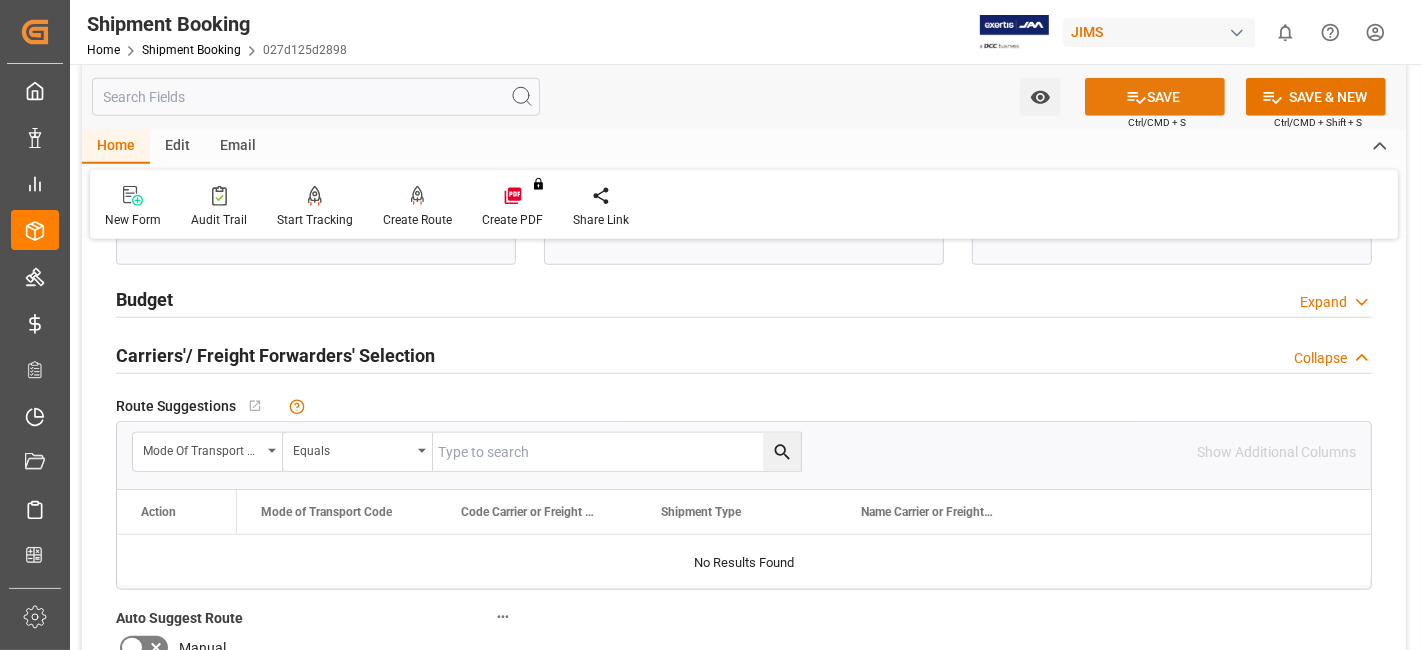click on "SAVE" at bounding box center [1155, 97] 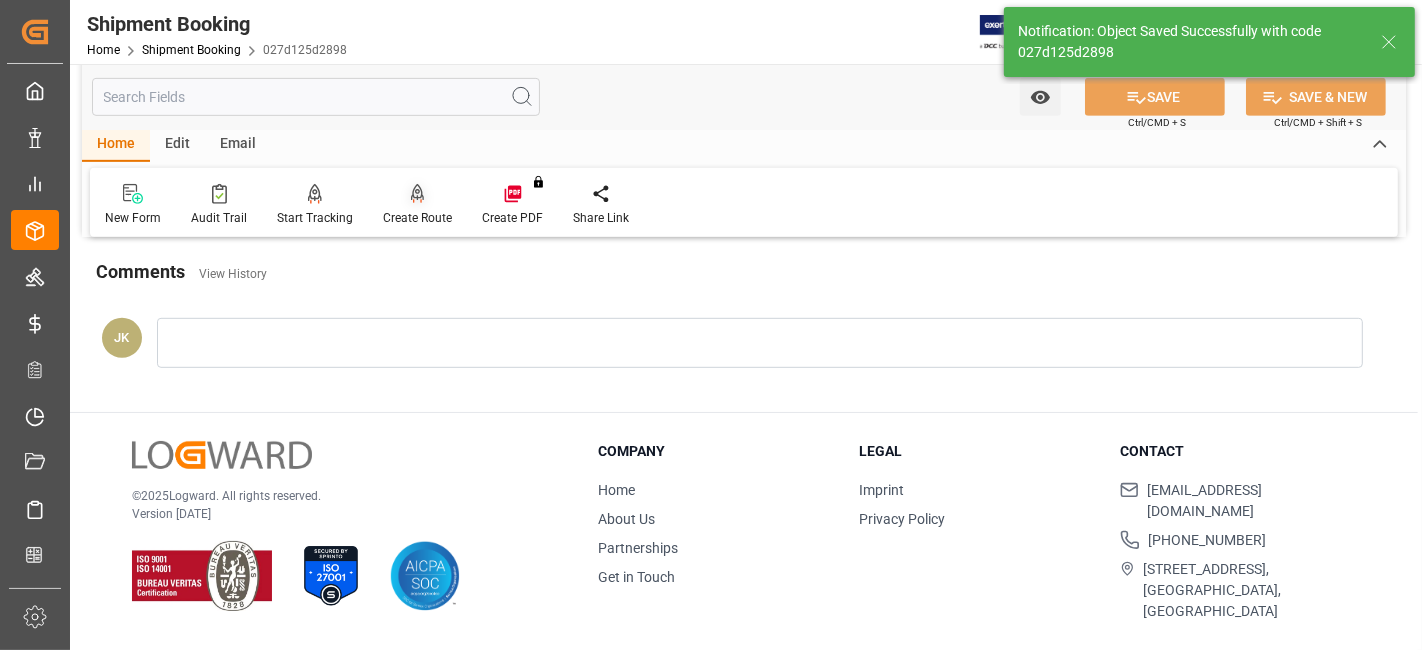 scroll, scrollTop: 194, scrollLeft: 0, axis: vertical 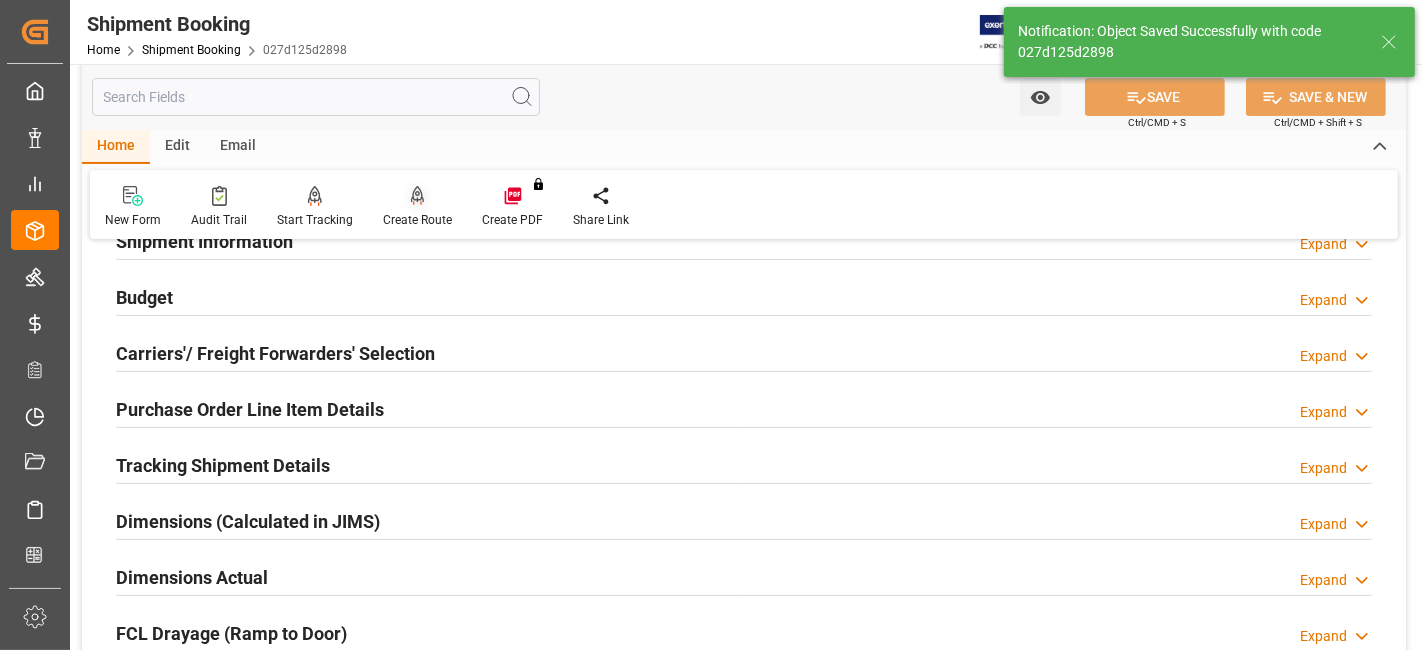 click on "Create Route" at bounding box center [417, 220] 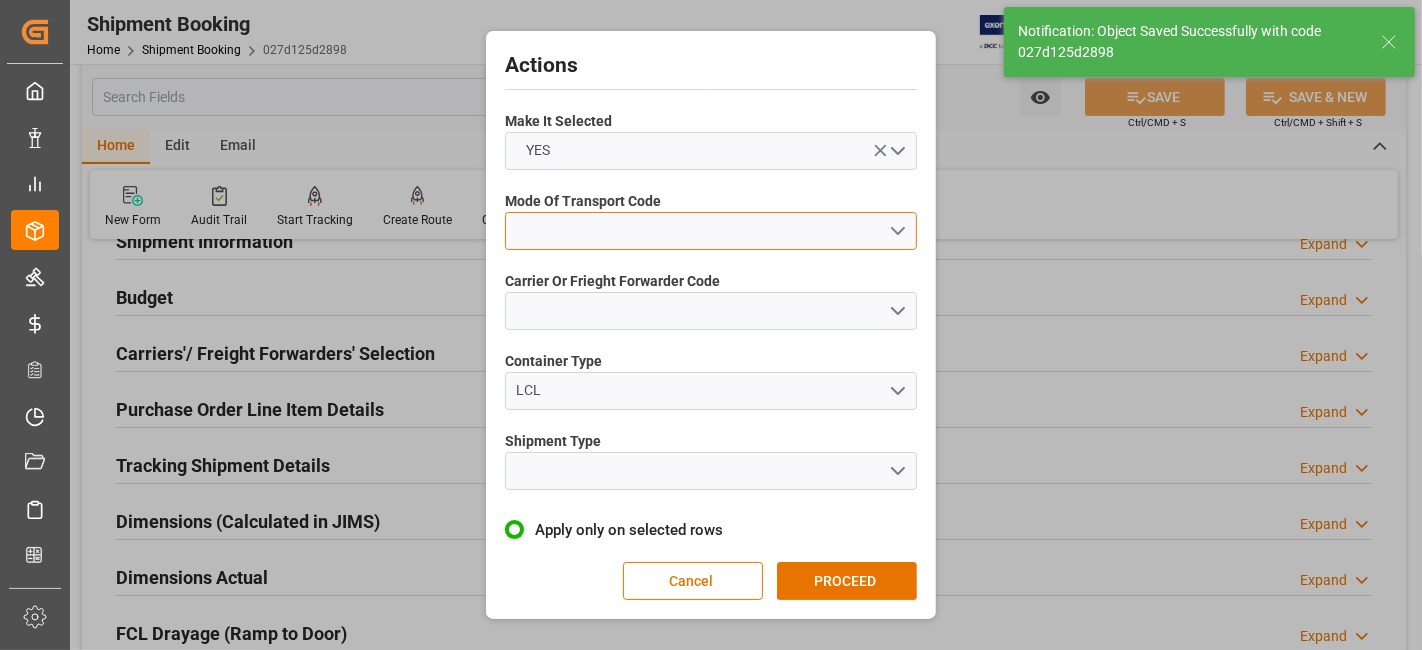 click at bounding box center [711, 231] 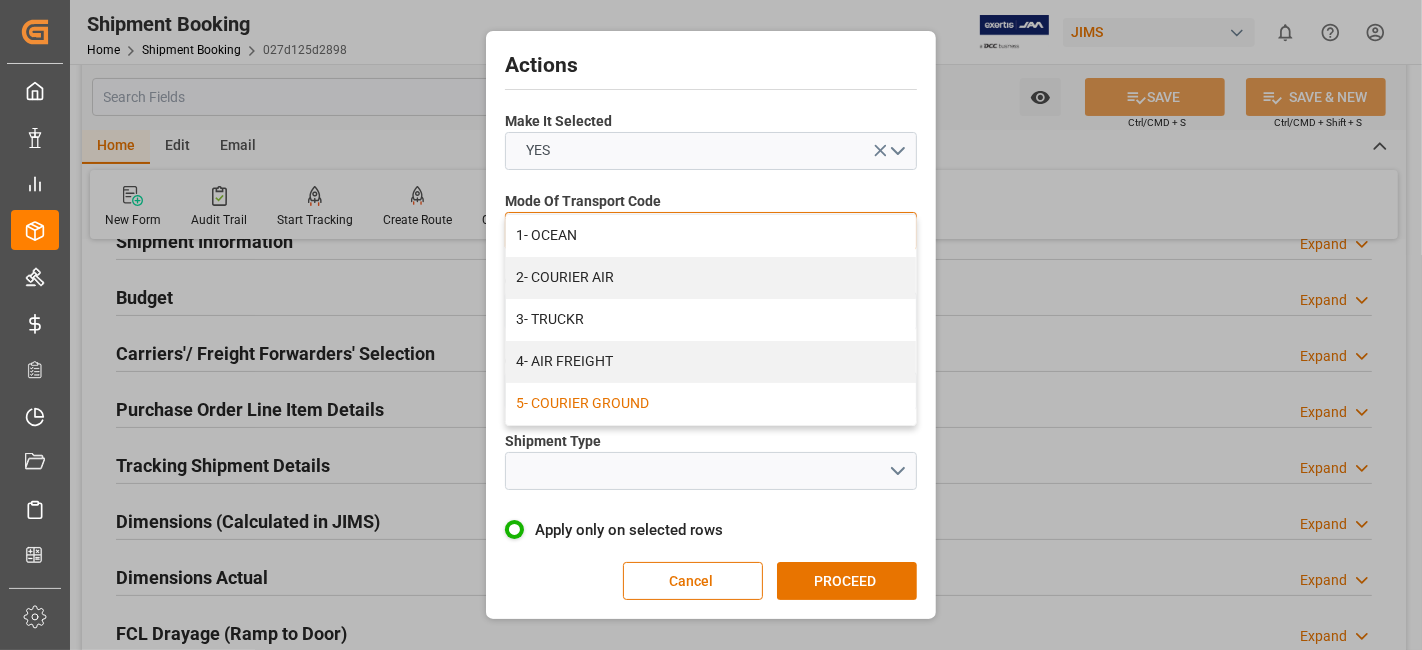 click on "5- COURIER GROUND" at bounding box center [711, 404] 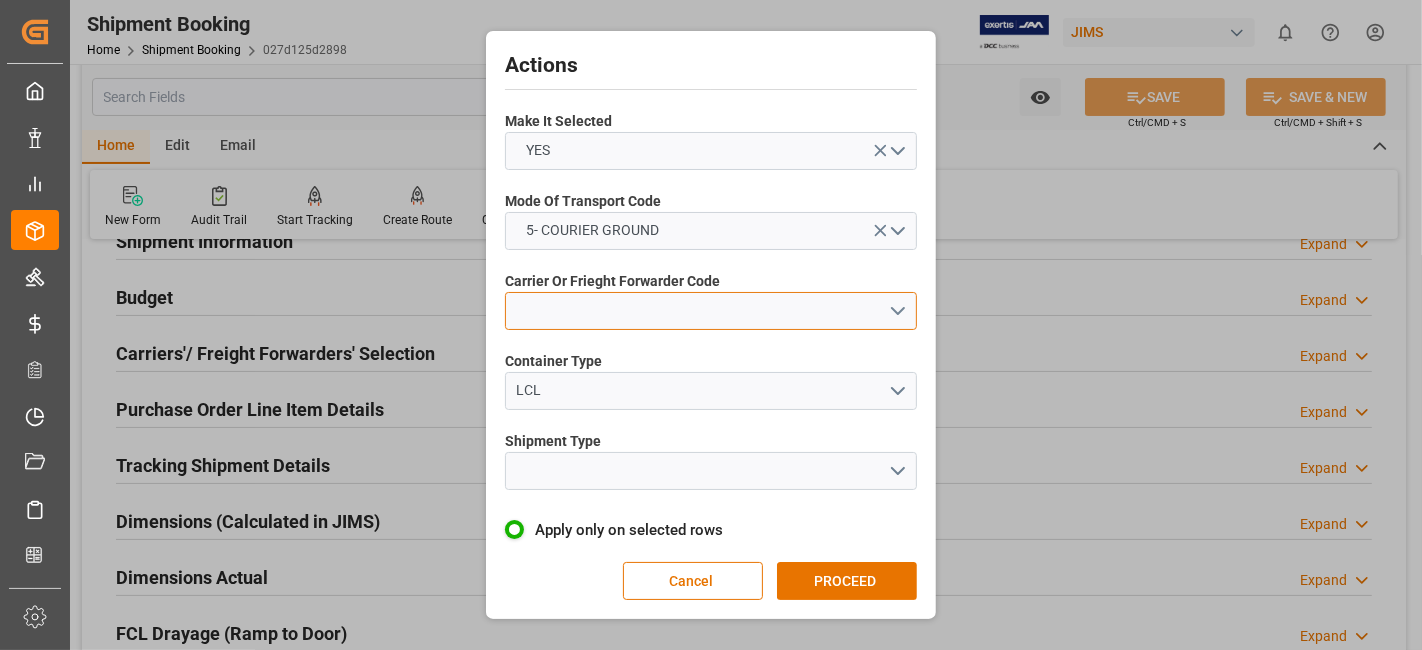 click at bounding box center [711, 311] 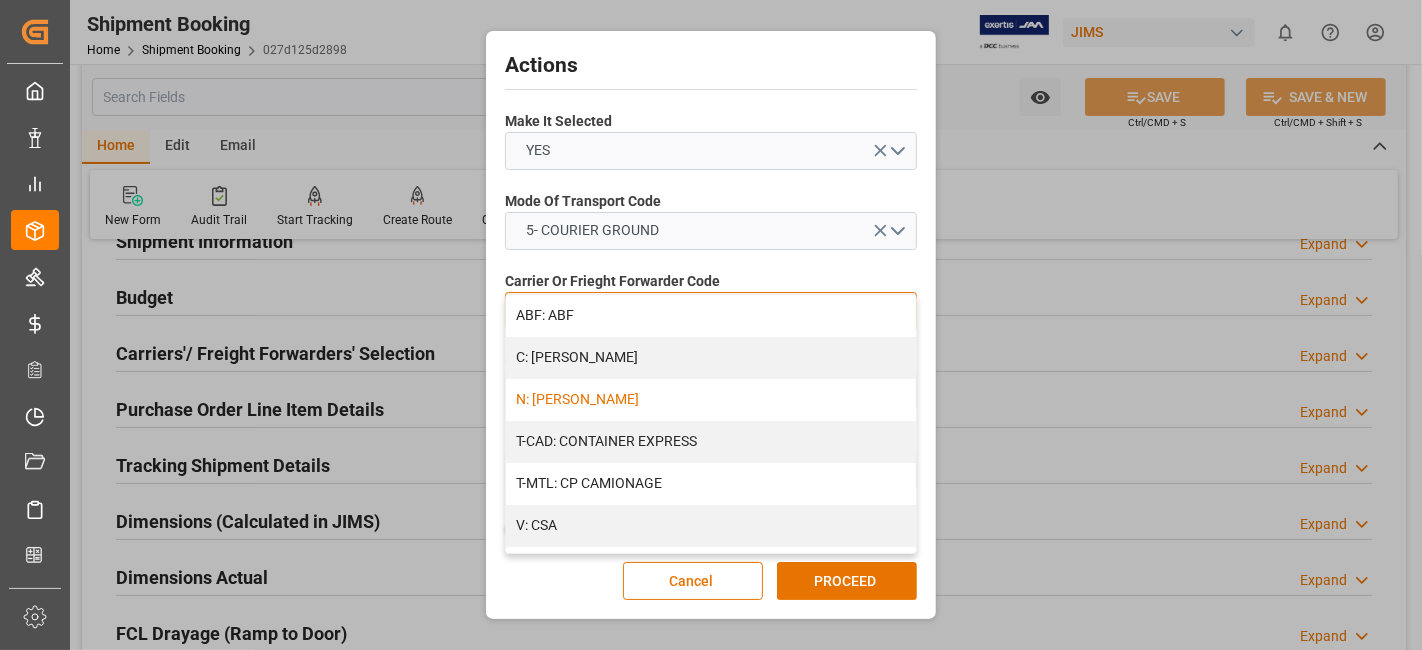 drag, startPoint x: 908, startPoint y: 321, endPoint x: 906, endPoint y: 389, distance: 68.0294 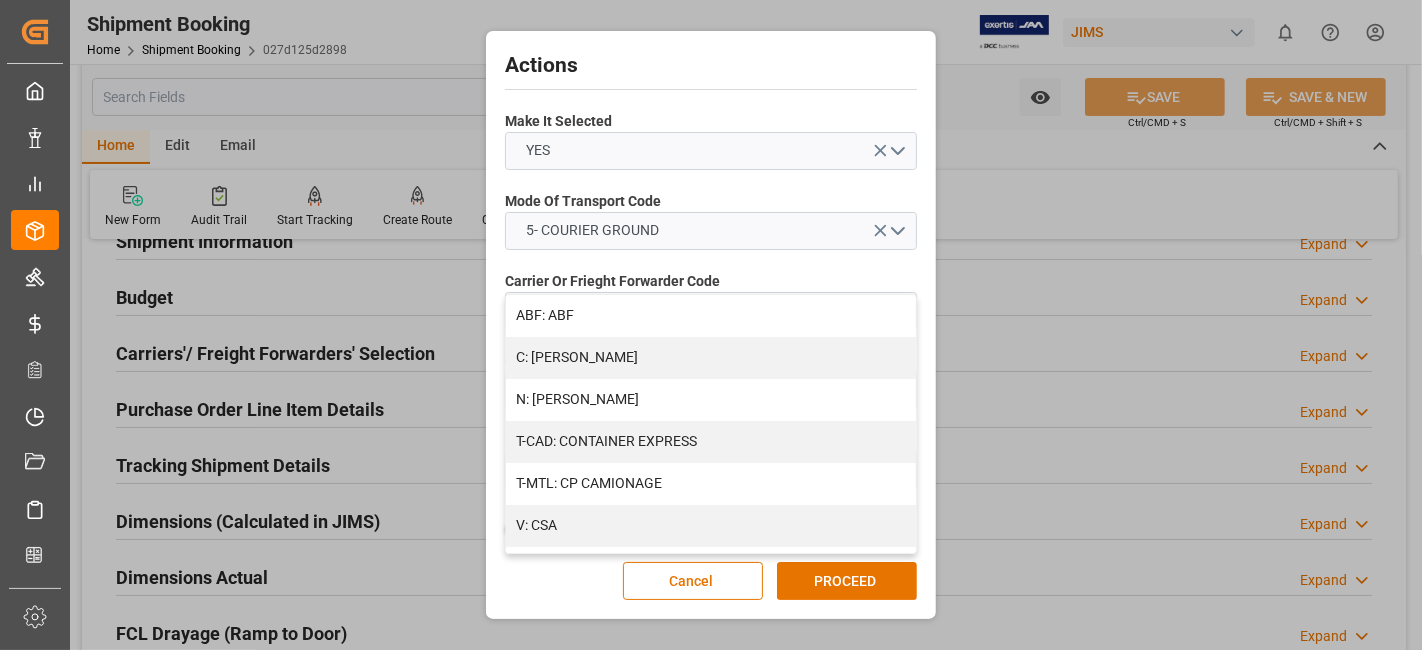 drag, startPoint x: 916, startPoint y: 304, endPoint x: 910, endPoint y: 398, distance: 94.19129 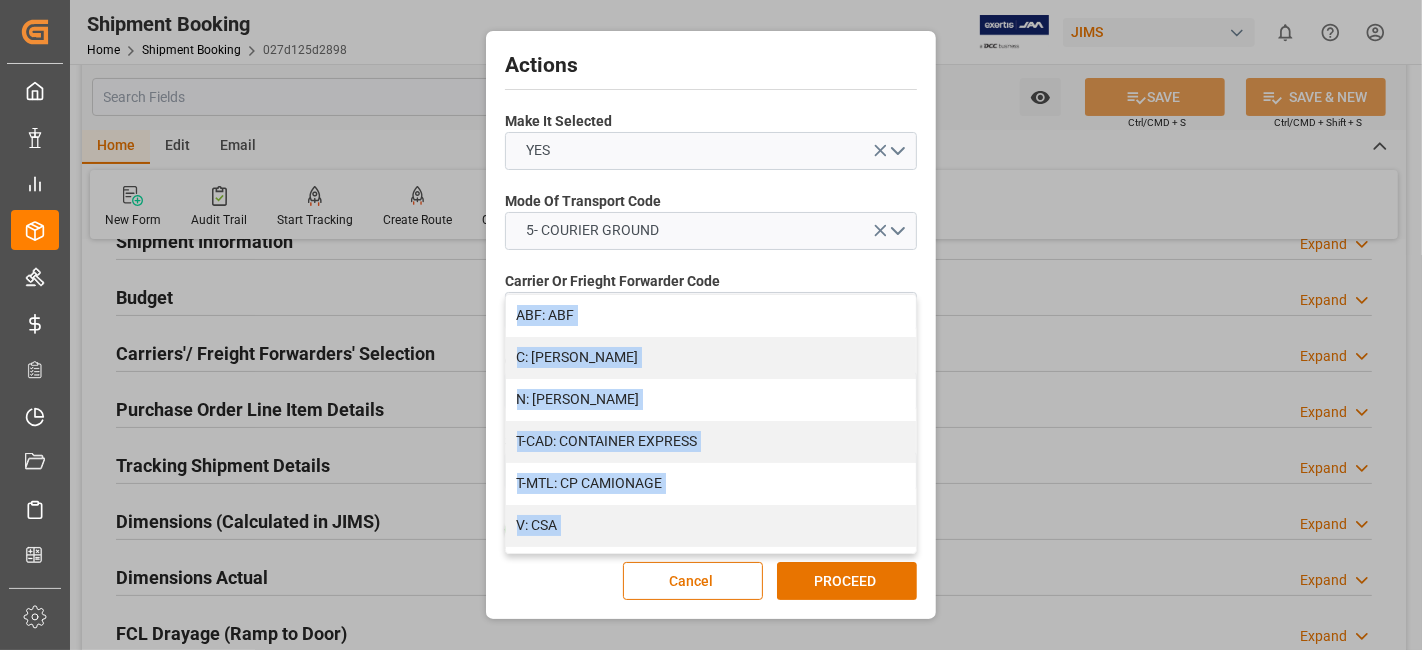 drag, startPoint x: 918, startPoint y: 318, endPoint x: 914, endPoint y: 424, distance: 106.07545 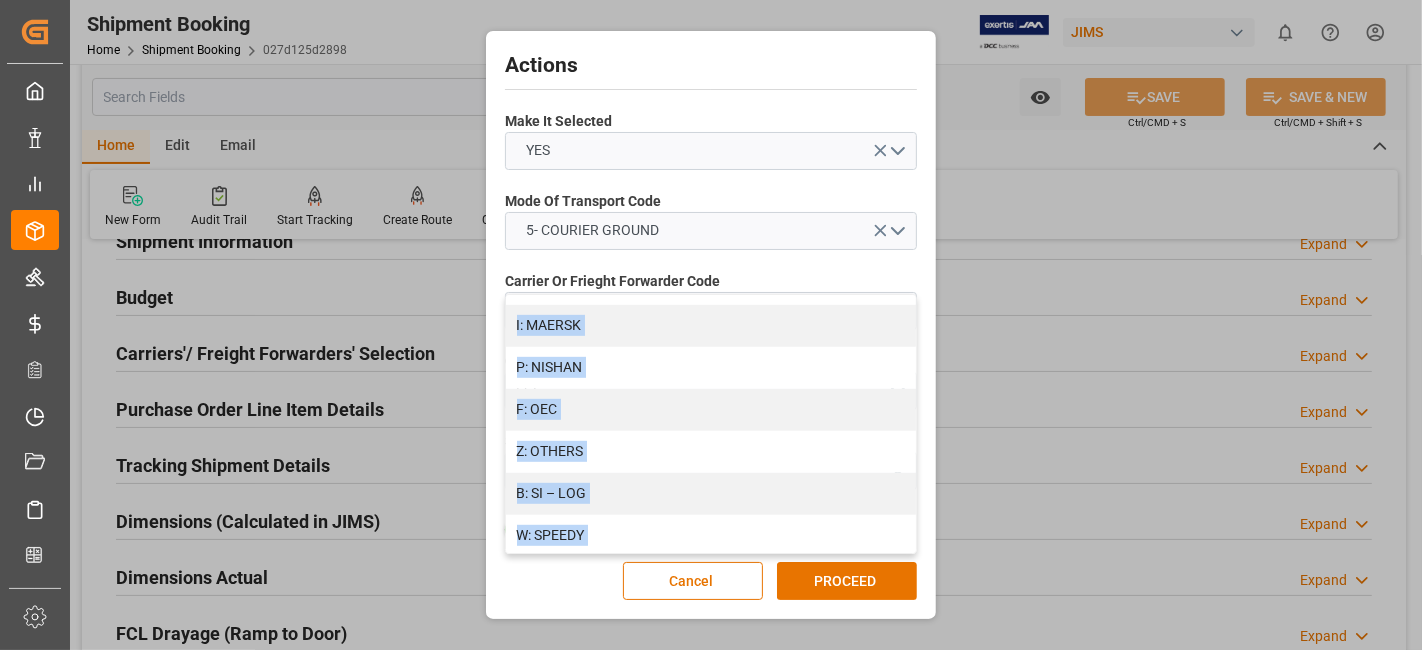 scroll, scrollTop: 1190, scrollLeft: 0, axis: vertical 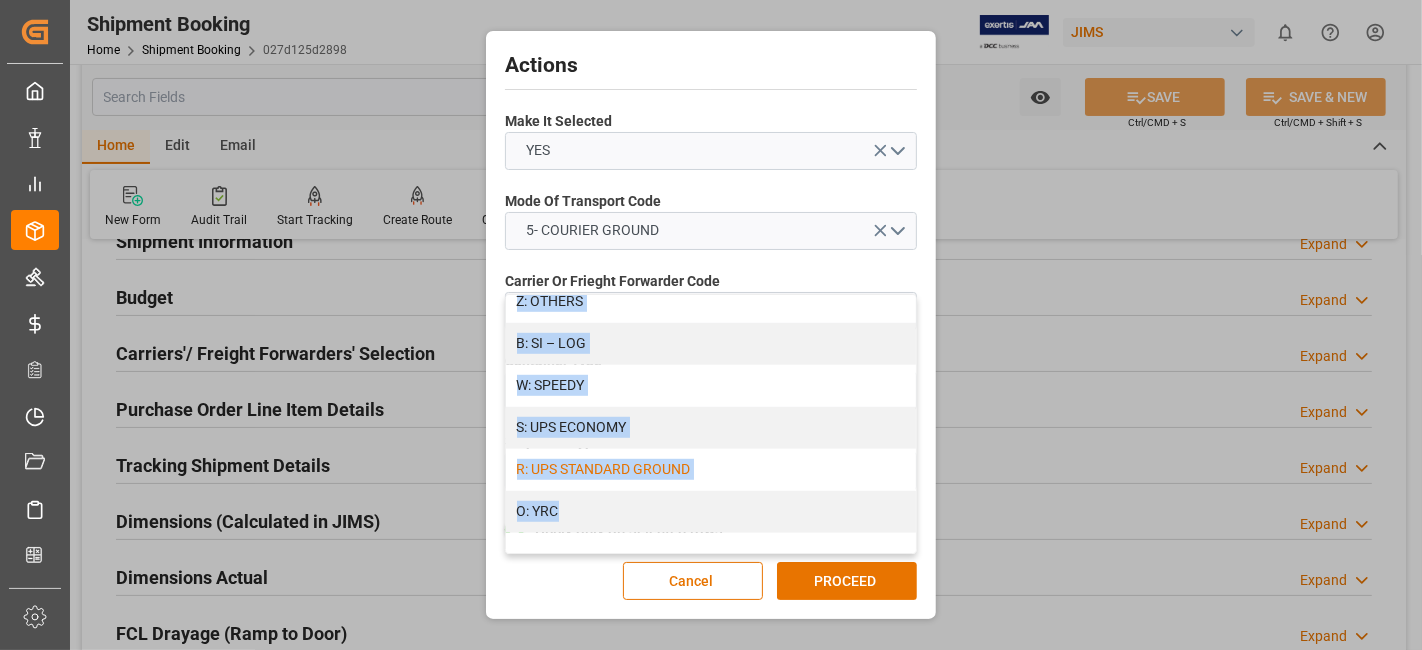 click on "R: UPS STANDARD GROUND" at bounding box center (711, 470) 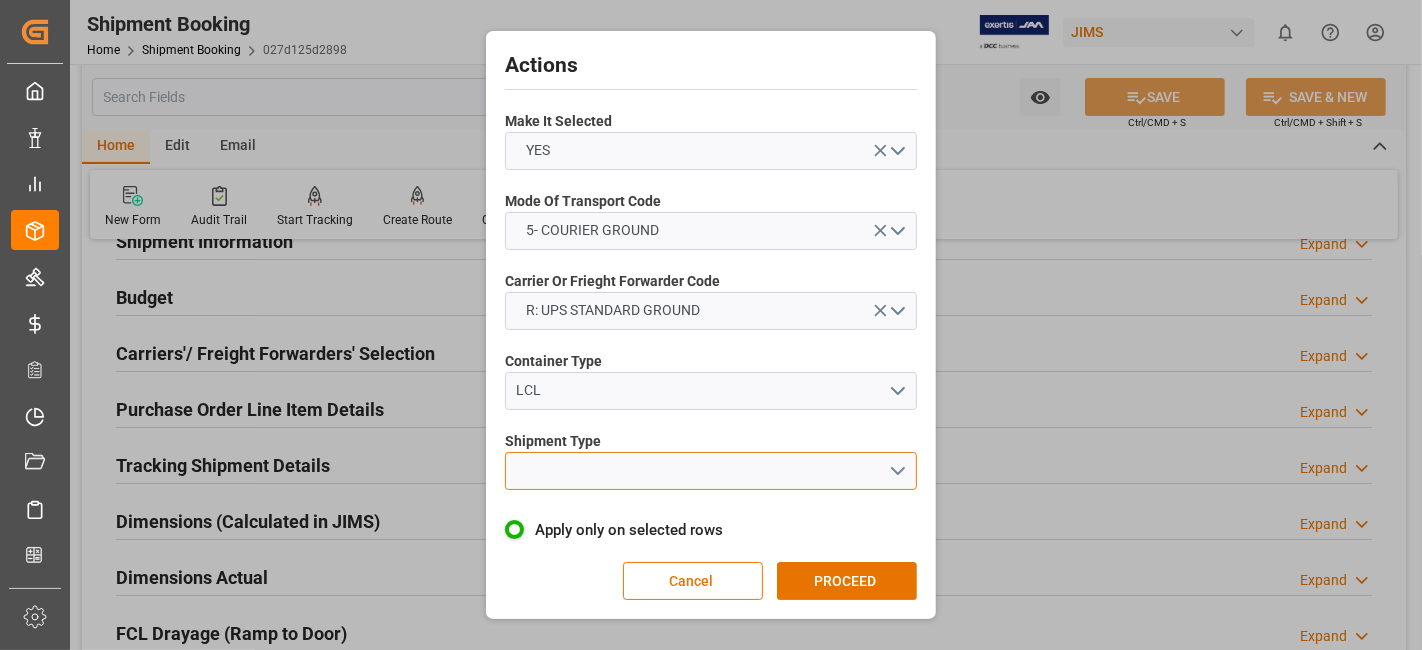 click at bounding box center (711, 471) 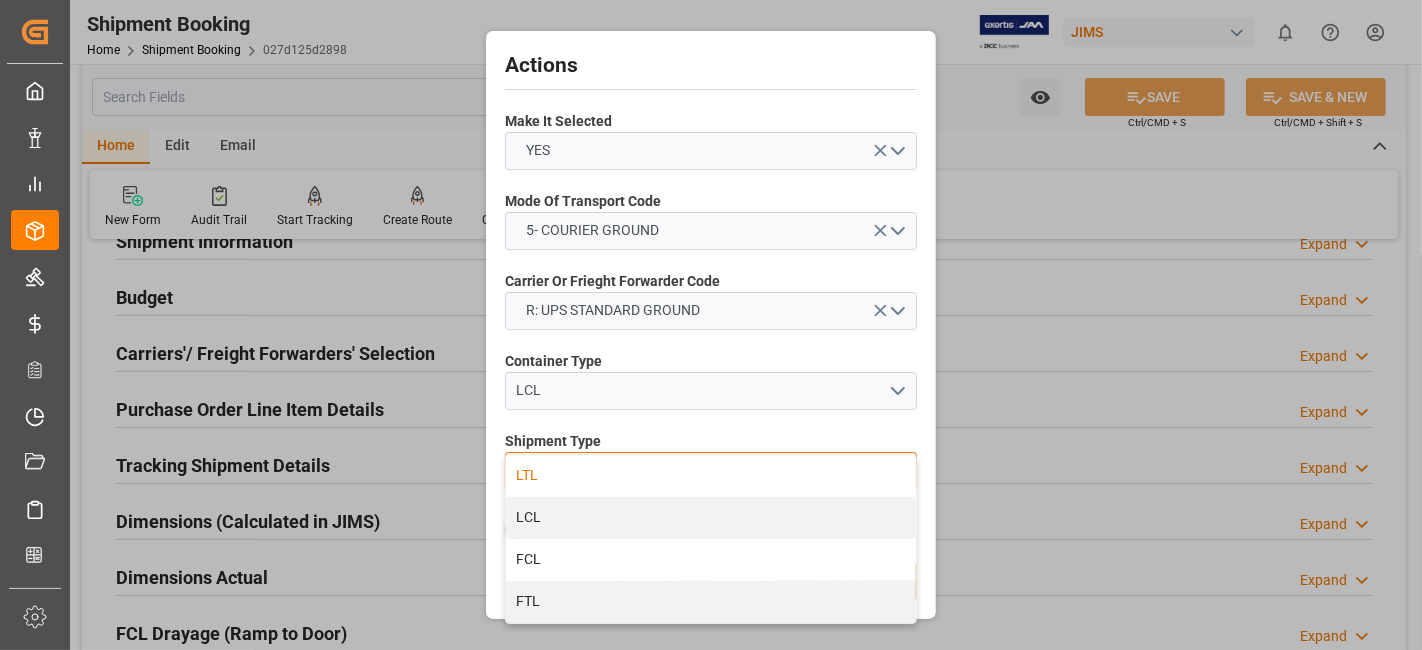 click on "LTL" at bounding box center [711, 476] 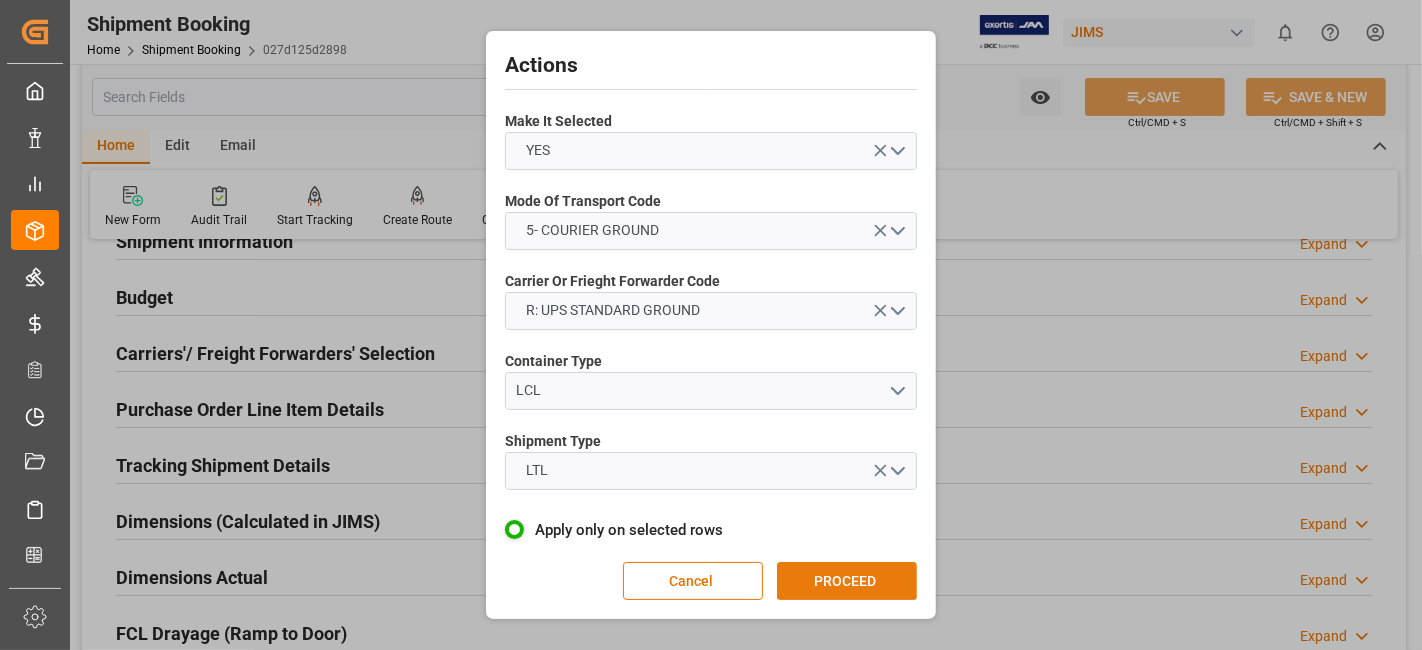click on "PROCEED" at bounding box center (847, 581) 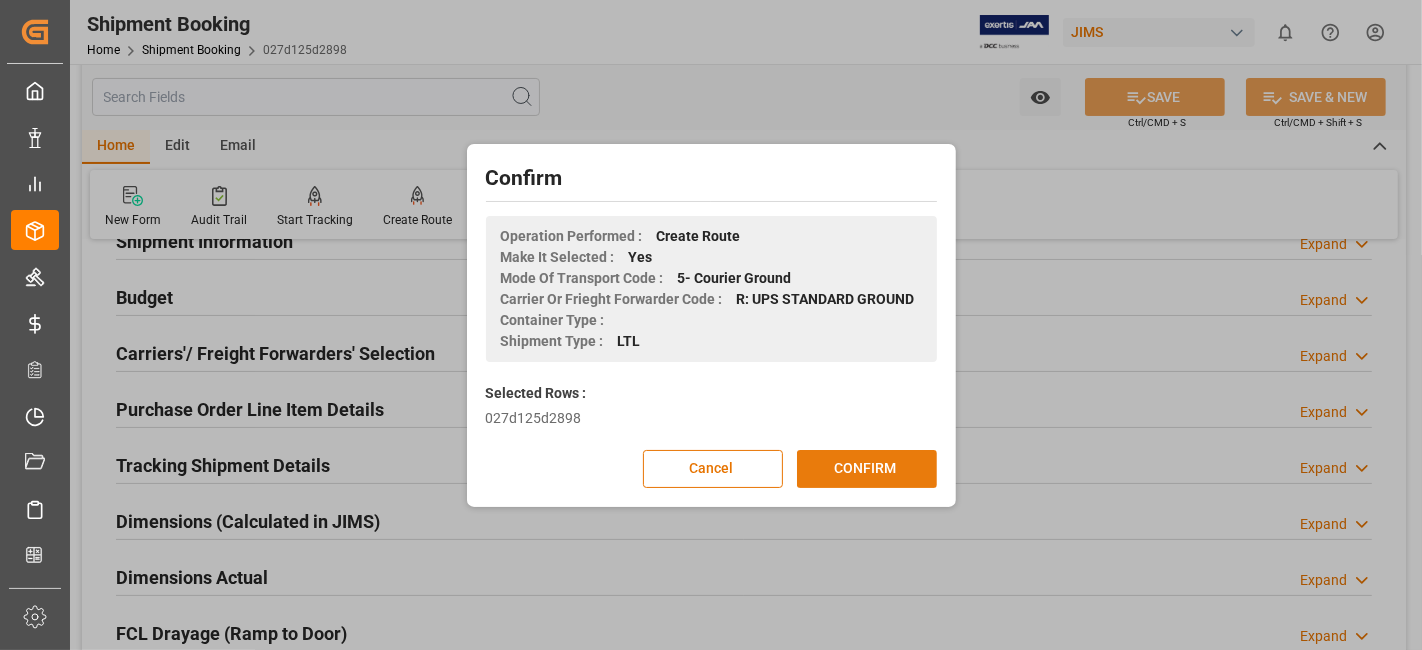 click on "CONFIRM" at bounding box center (867, 469) 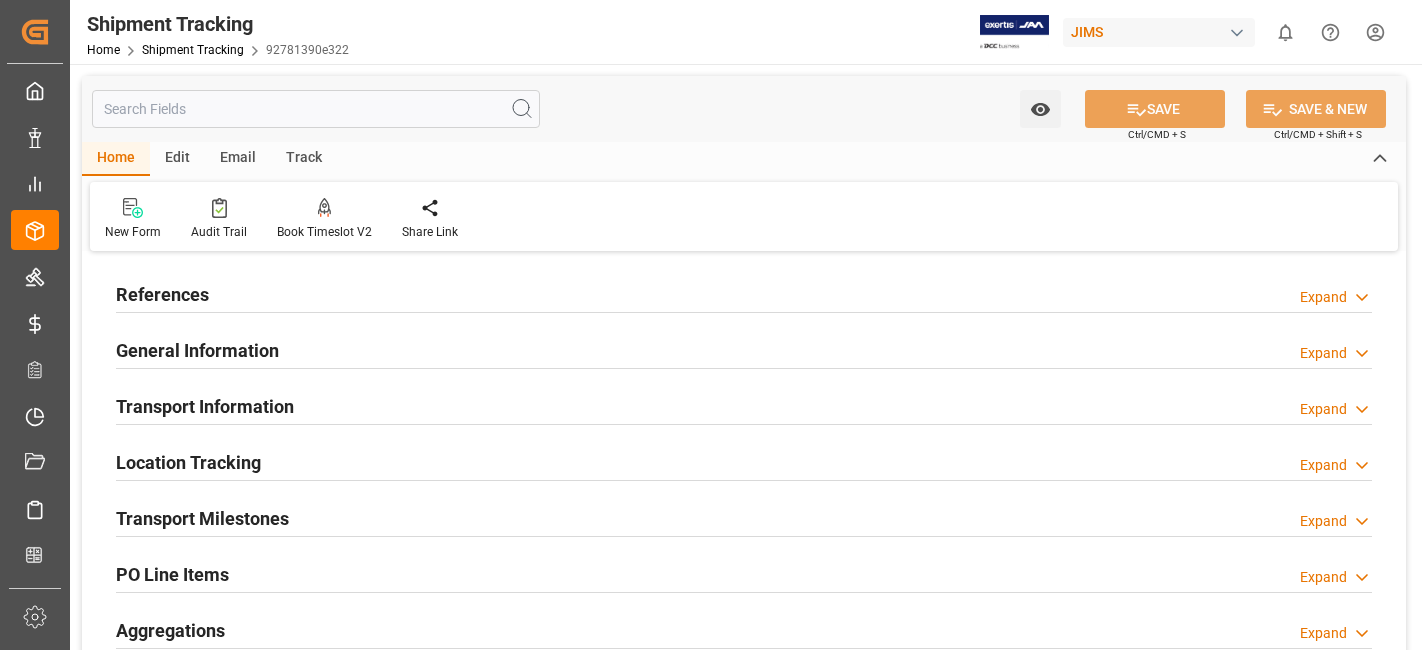 scroll, scrollTop: 0, scrollLeft: 0, axis: both 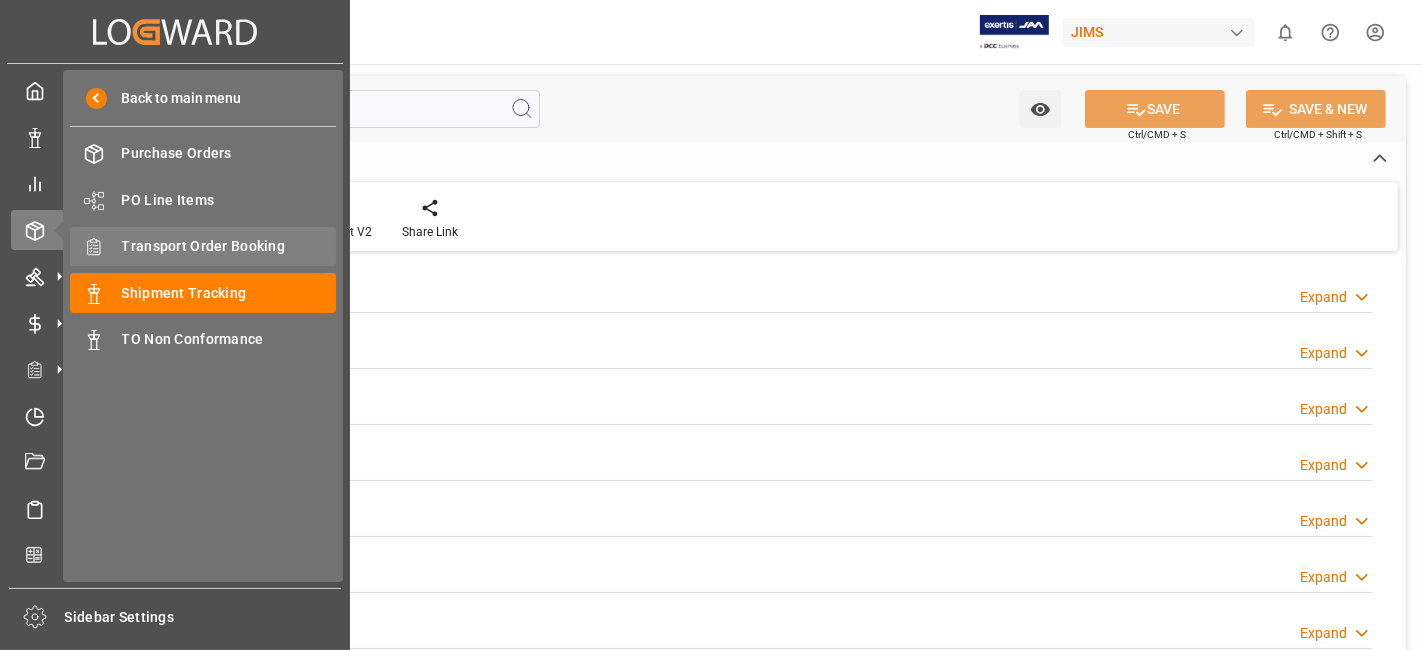 click on "Transport Order Booking" at bounding box center [229, 246] 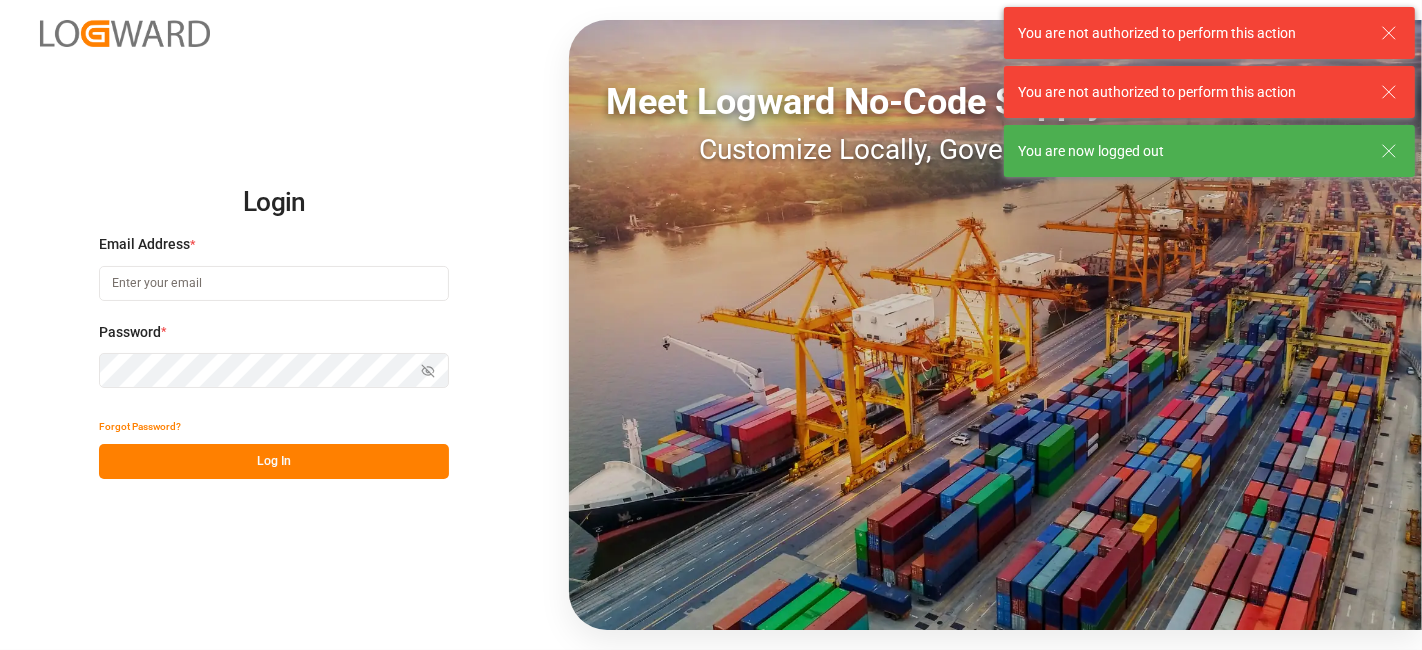 type on "janggyu.kim@jamindustries.com" 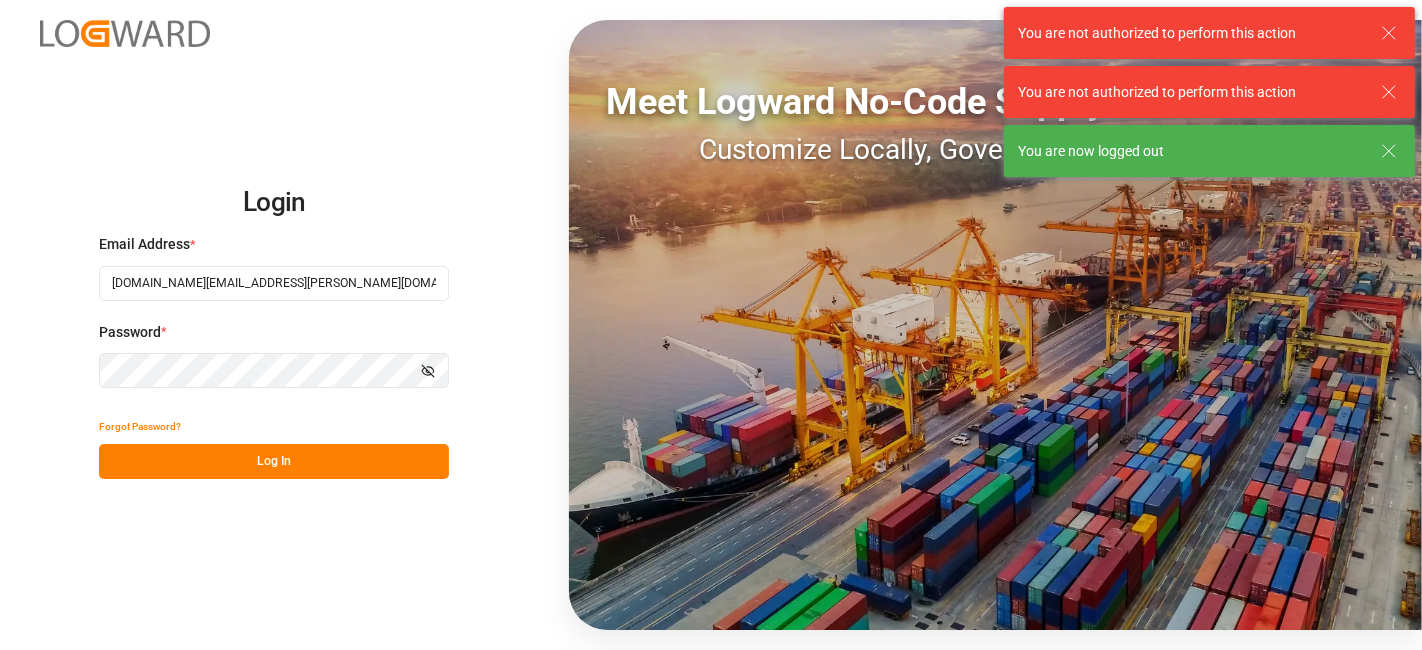 click on "Log In" at bounding box center [274, 461] 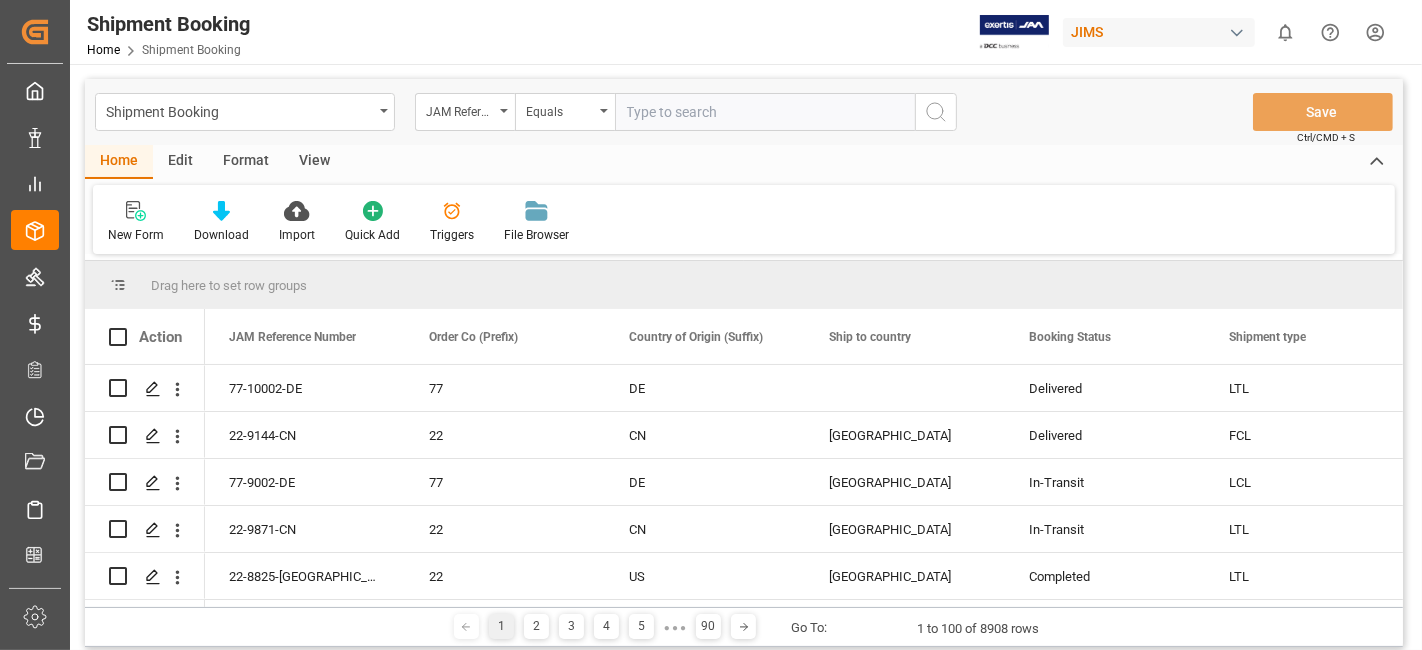 click at bounding box center (765, 112) 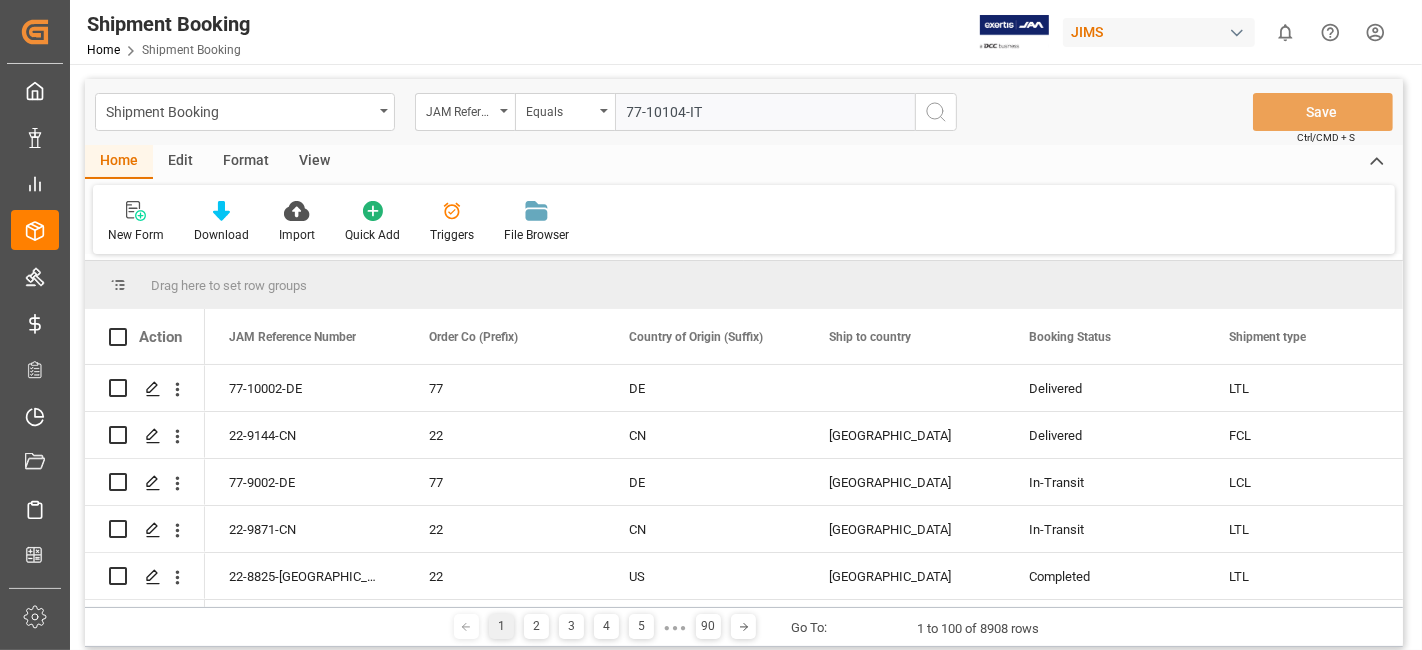 type on "77-10104-IT" 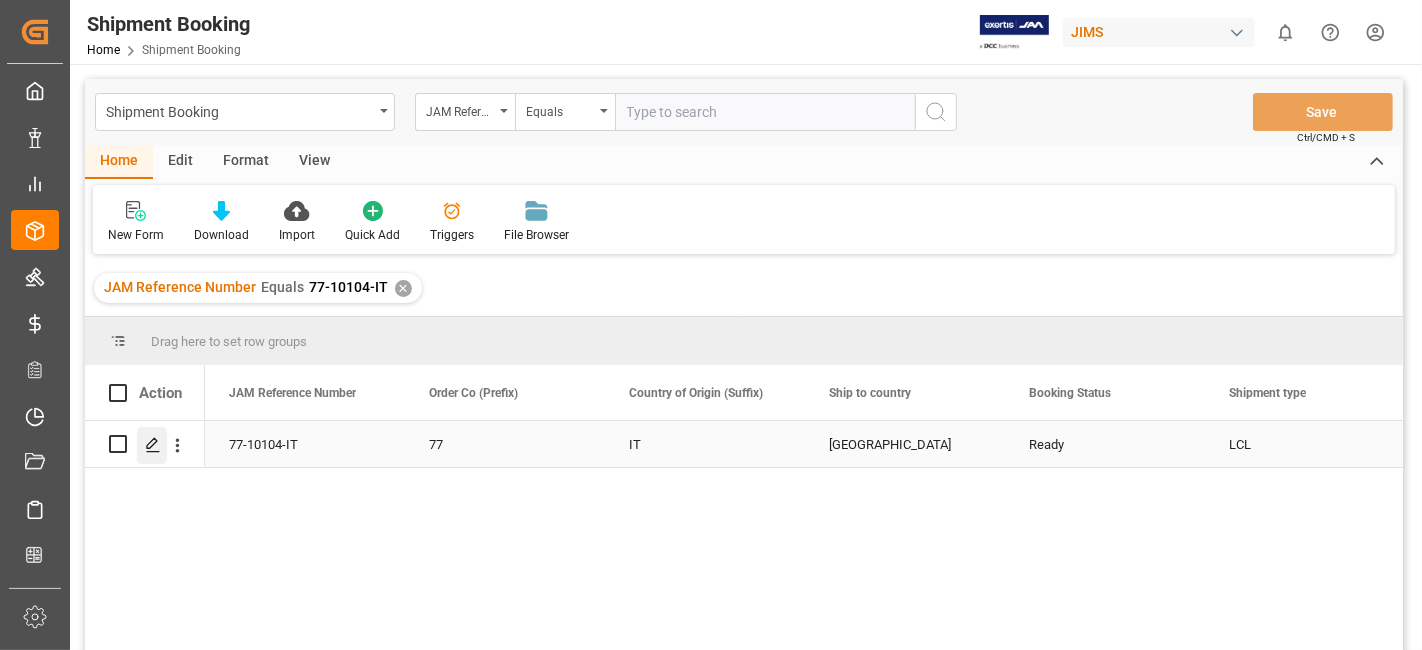 click 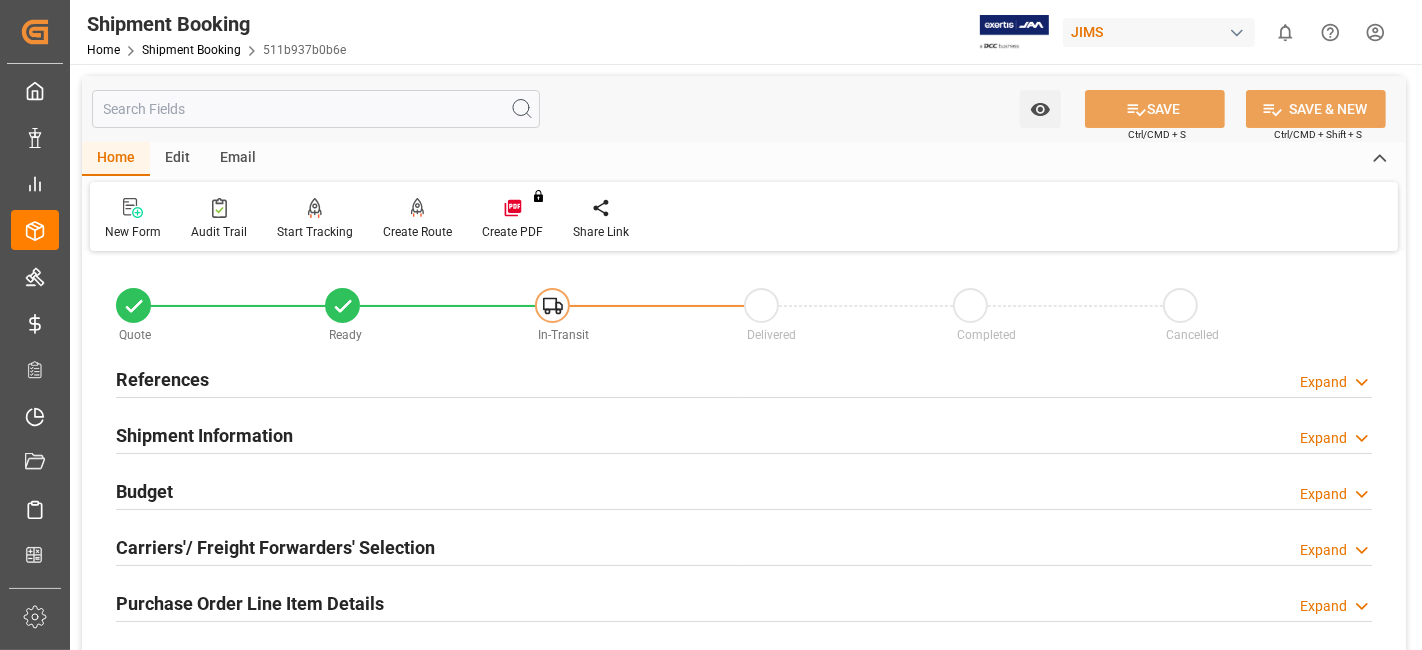 click on "Budget Expand" at bounding box center [744, 490] 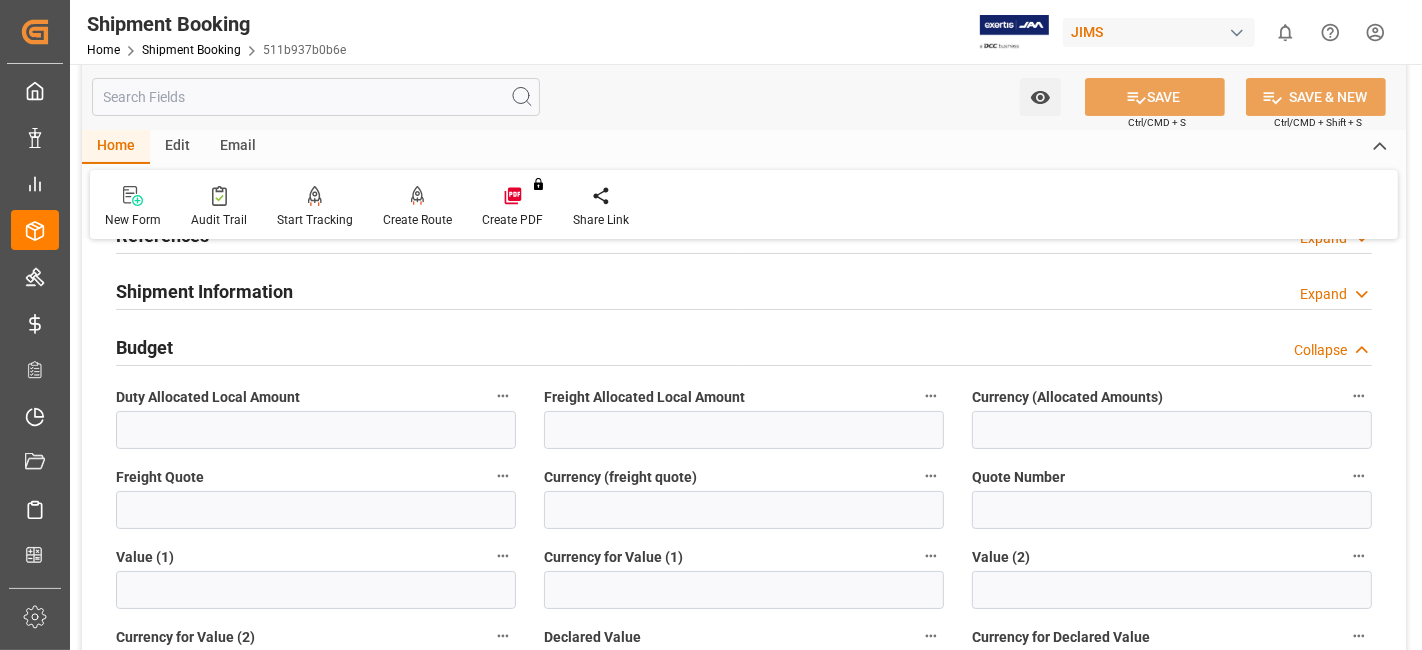 scroll, scrollTop: 222, scrollLeft: 0, axis: vertical 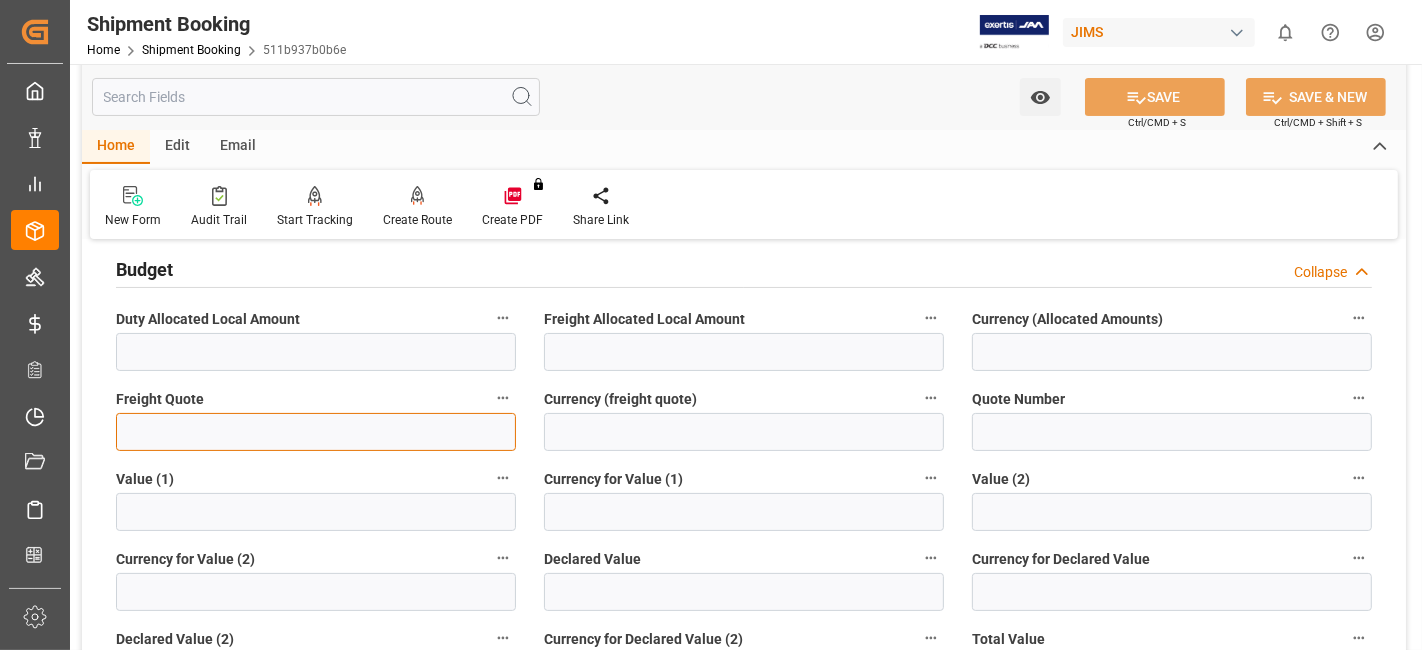 click at bounding box center [316, 432] 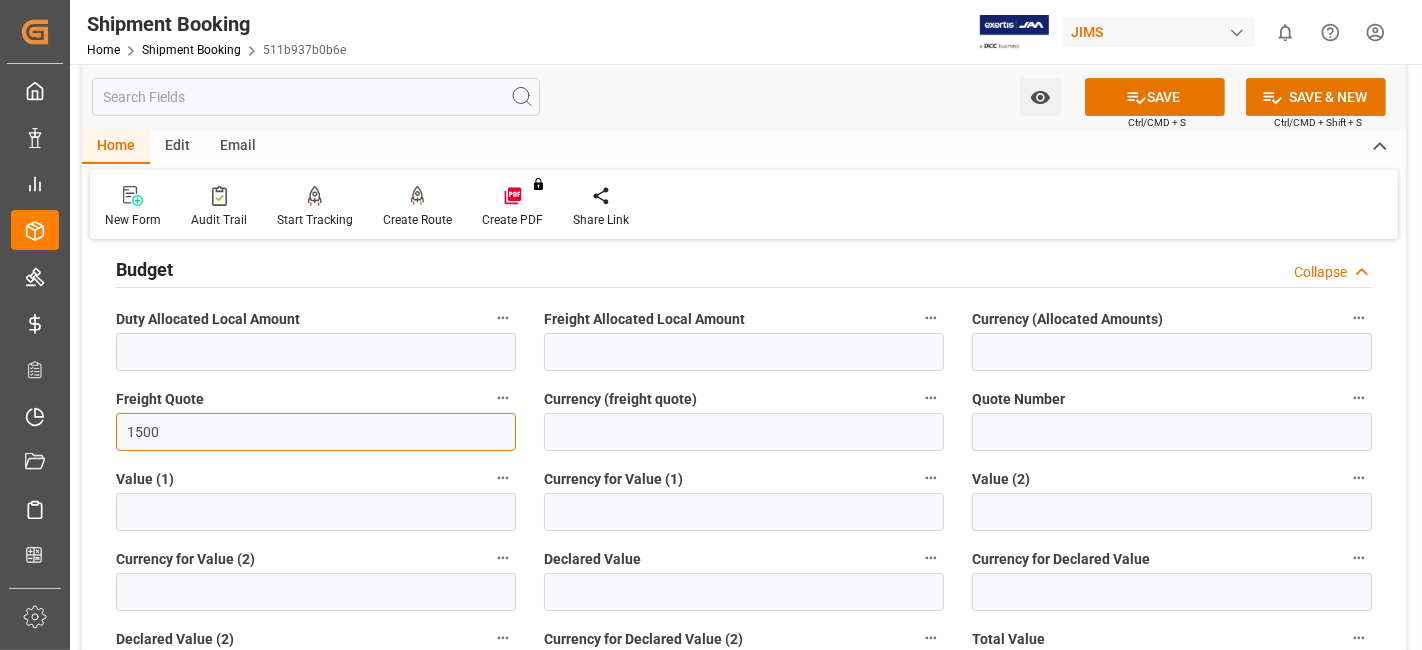 type on "1500" 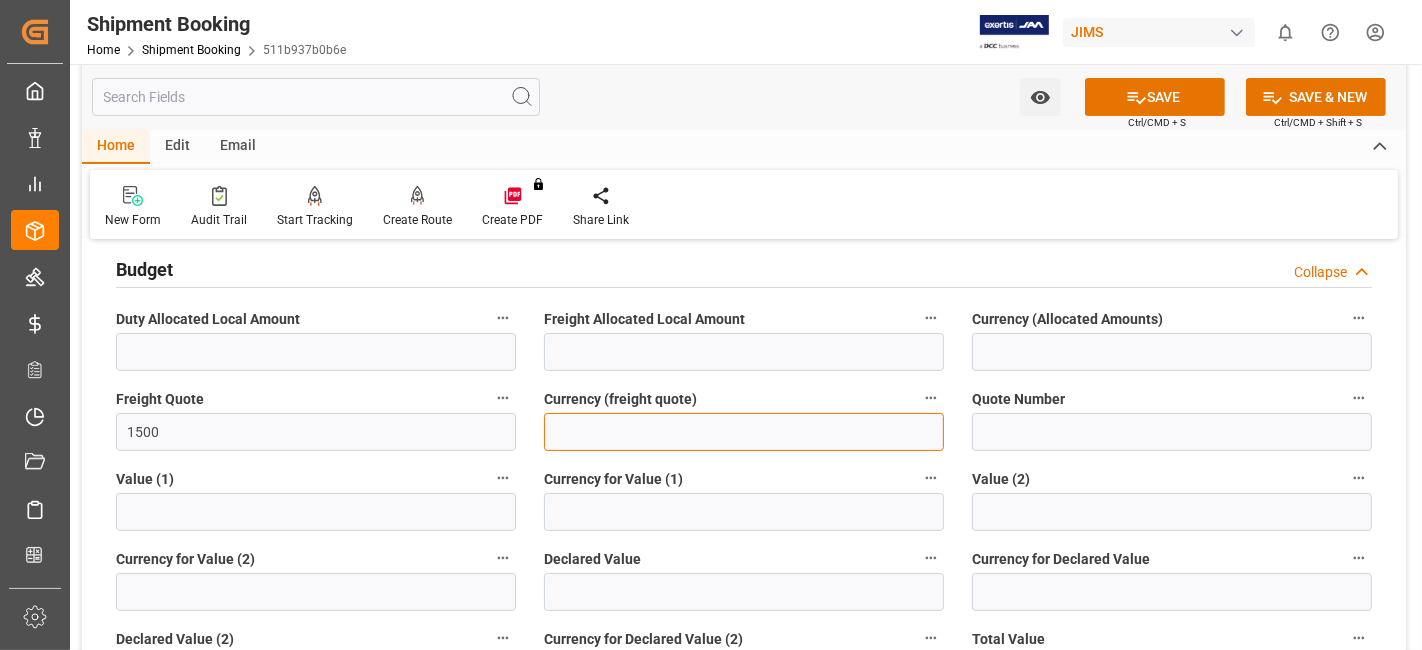click at bounding box center [744, 432] 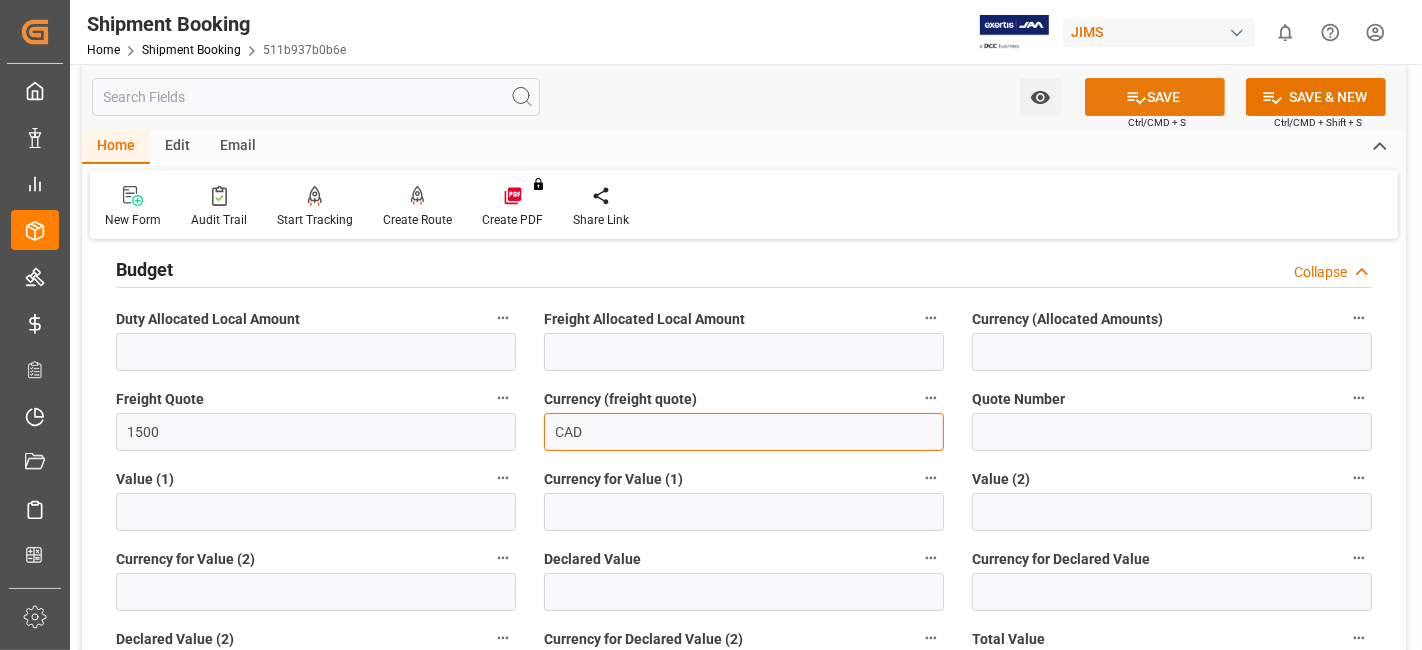 type on "CAD" 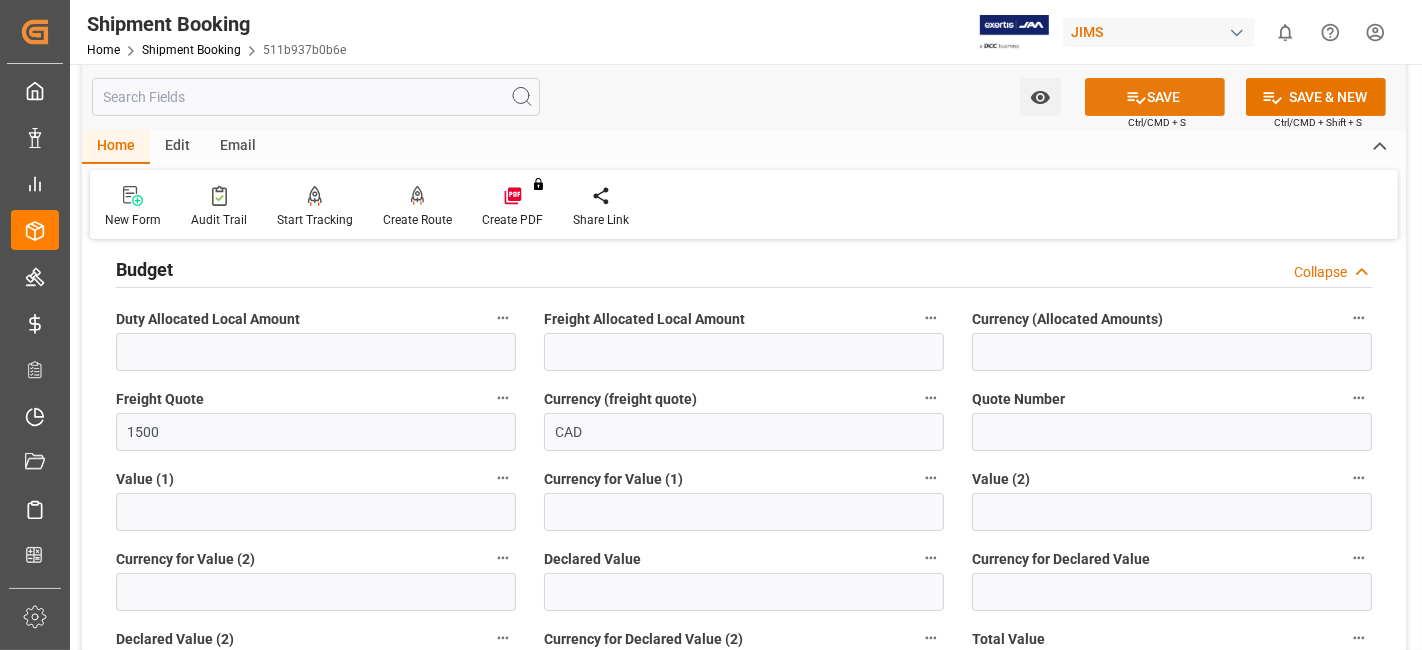 click on "SAVE" at bounding box center [1155, 97] 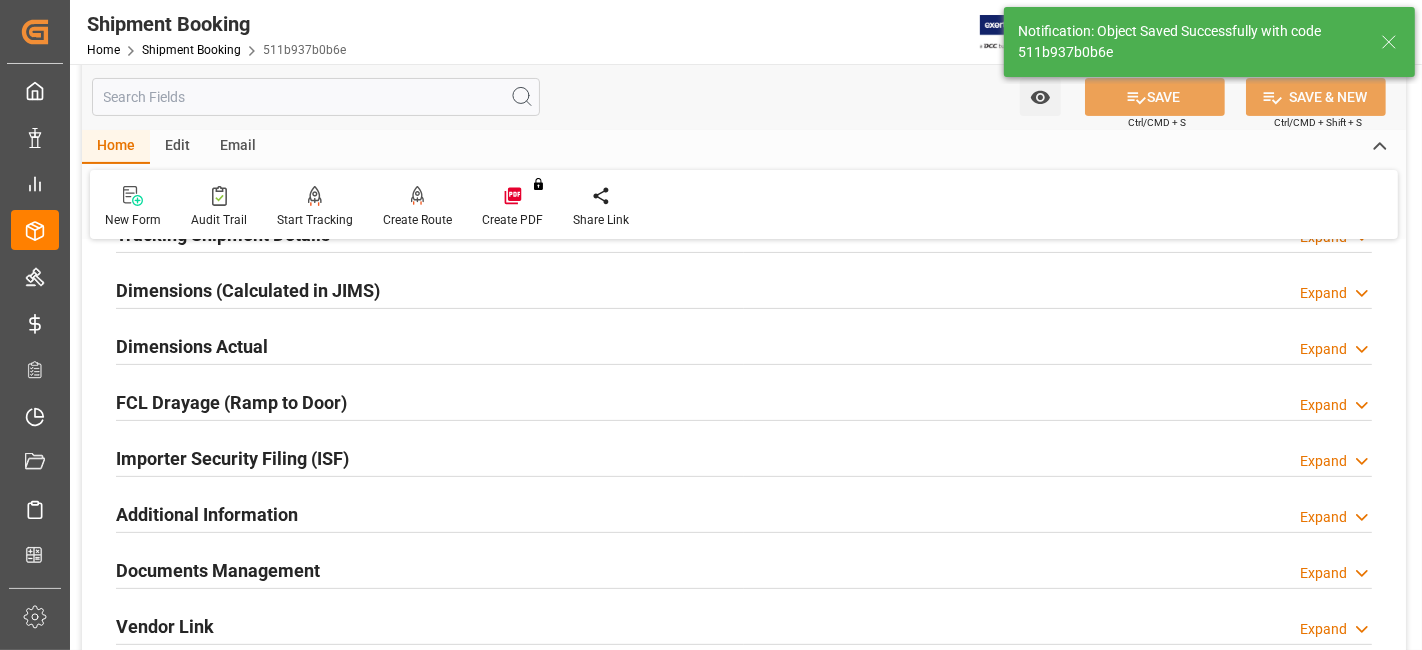 scroll, scrollTop: 444, scrollLeft: 0, axis: vertical 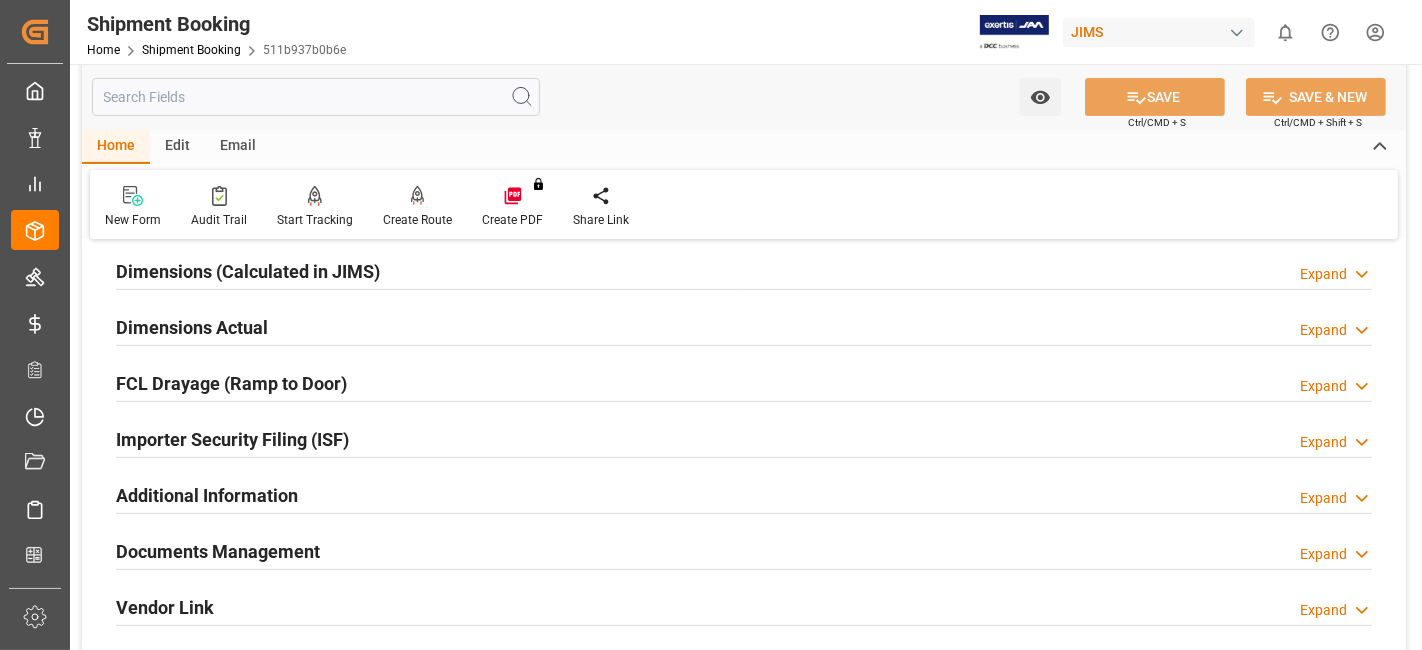 click on "Documents Management" at bounding box center [218, 551] 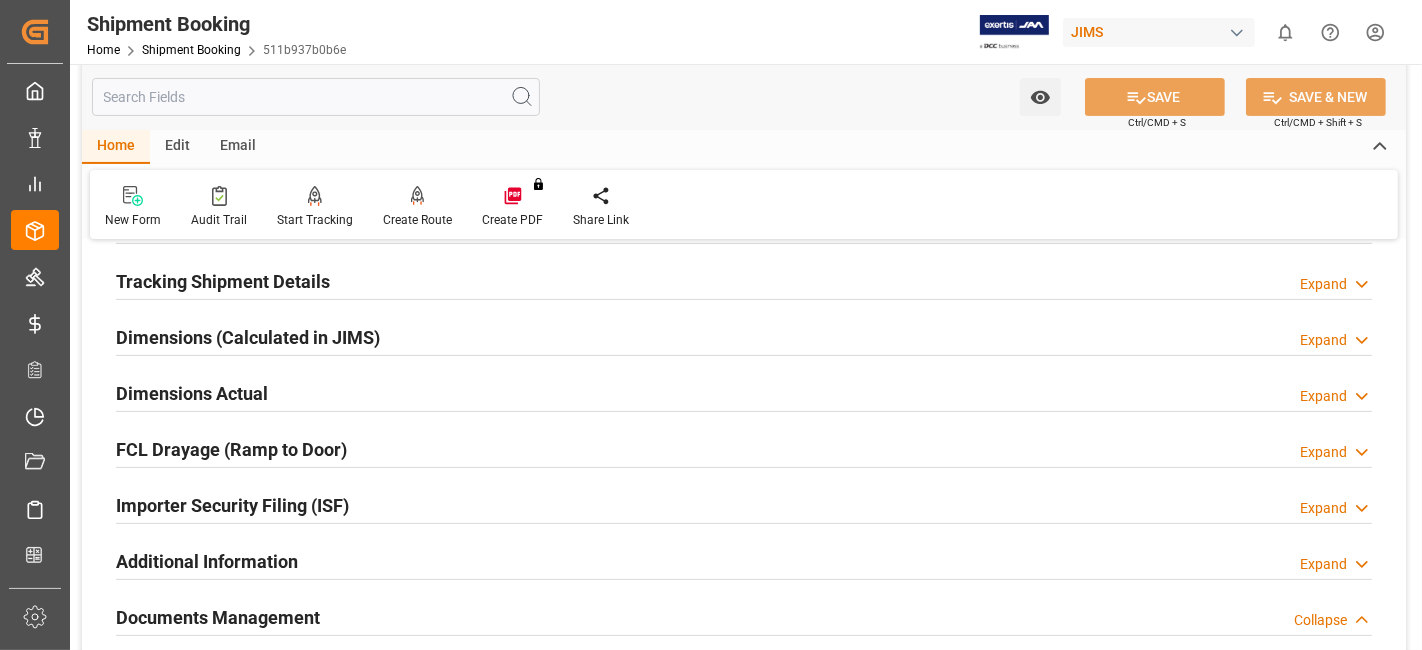 scroll, scrollTop: 333, scrollLeft: 0, axis: vertical 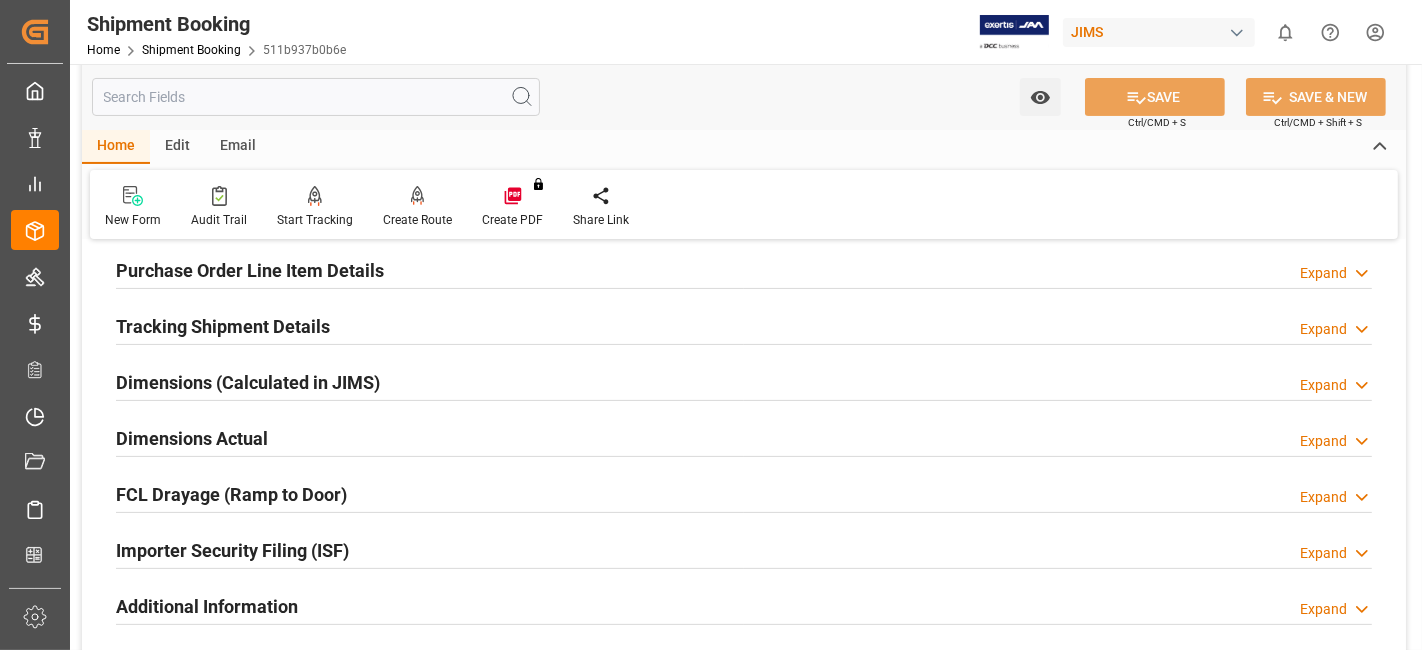 click on "Additional Information" at bounding box center (207, 606) 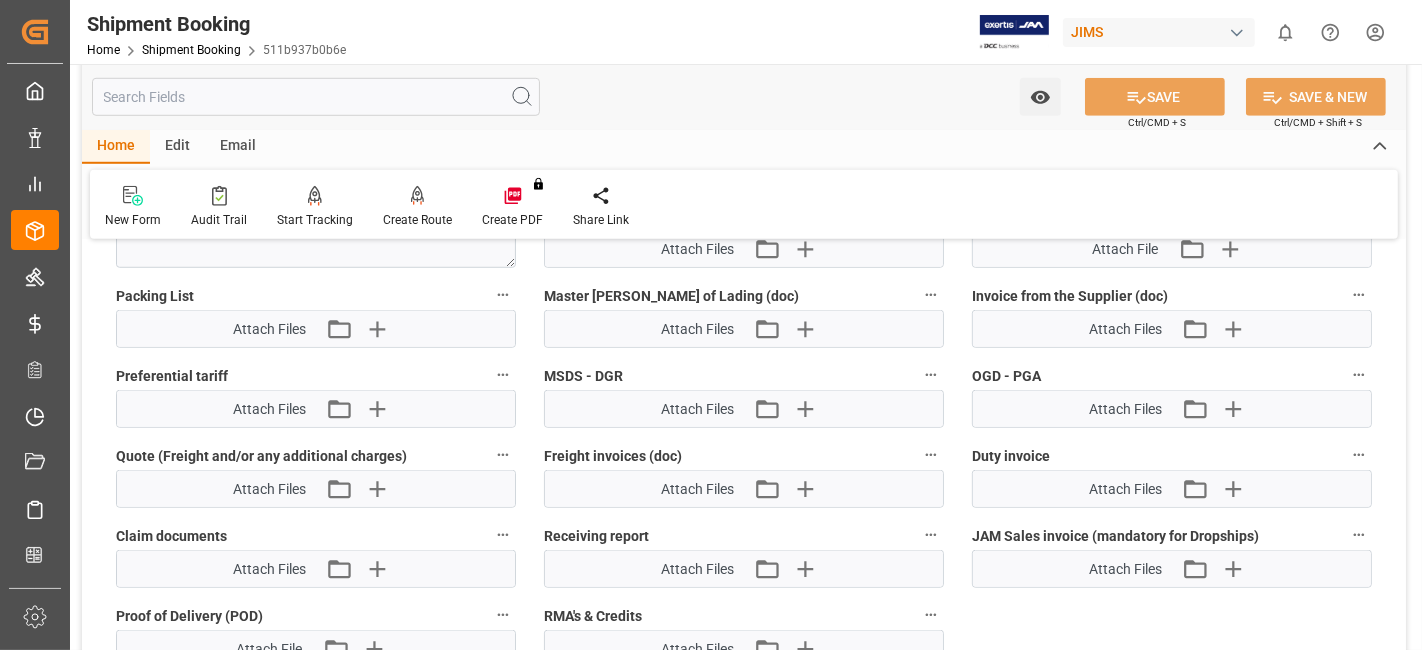 scroll, scrollTop: 1311, scrollLeft: 0, axis: vertical 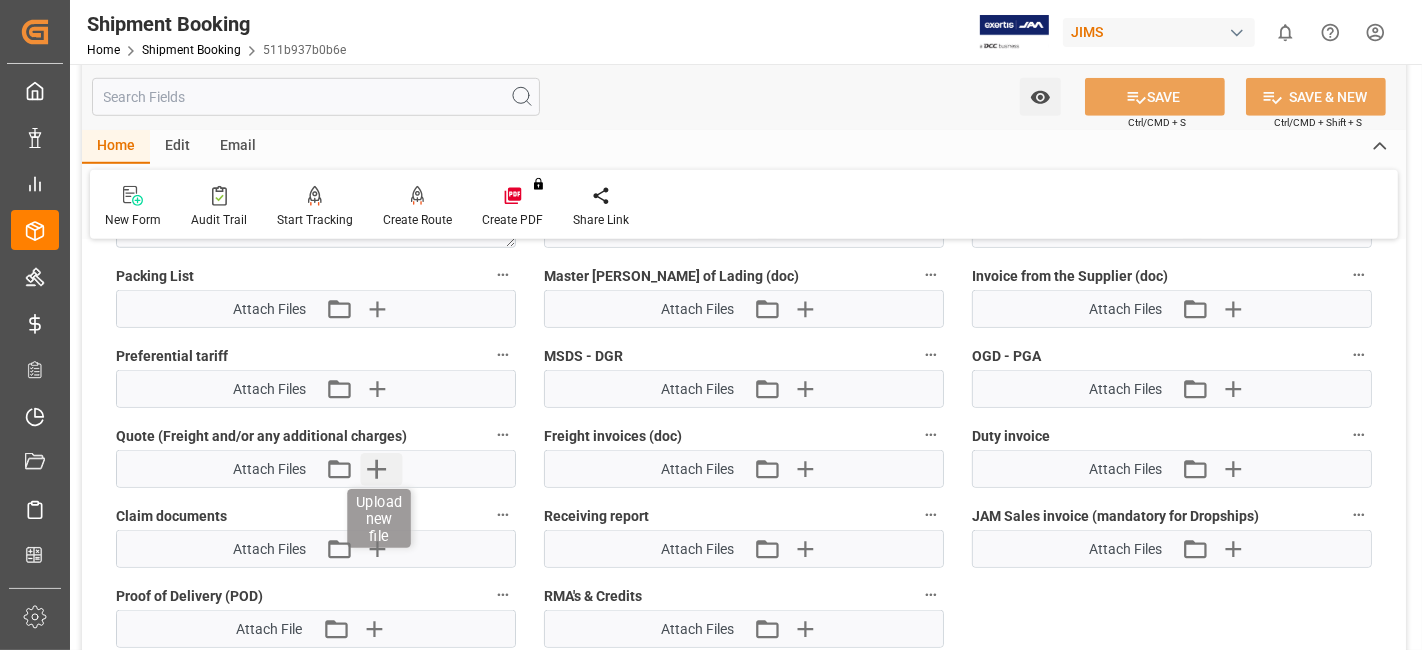 click 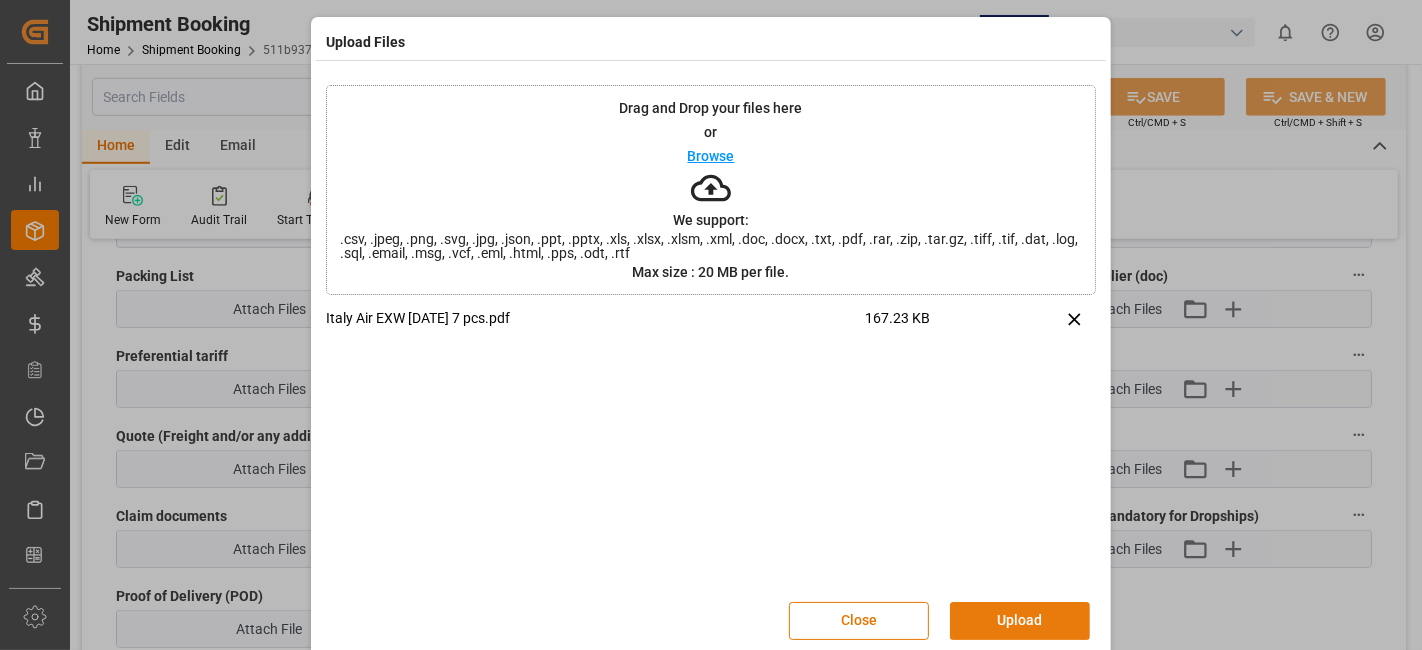 click on "Upload" at bounding box center [1020, 621] 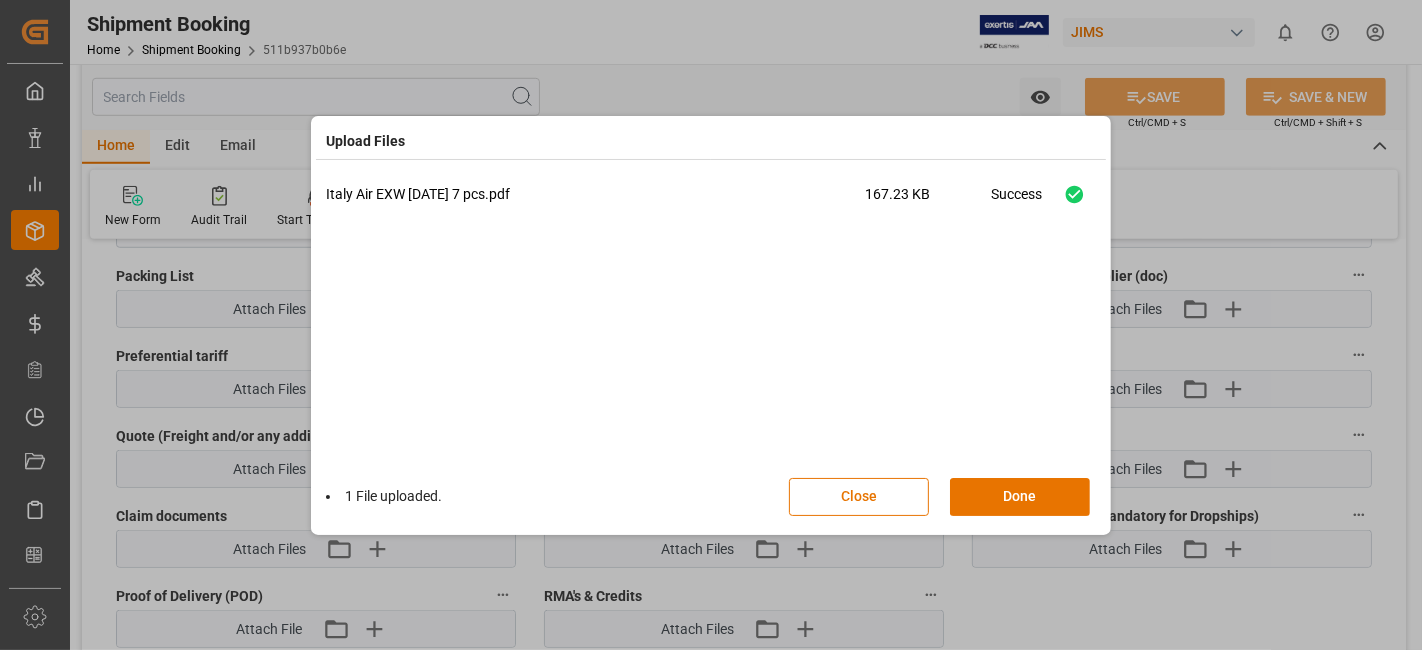 click on "Done" at bounding box center (1020, 497) 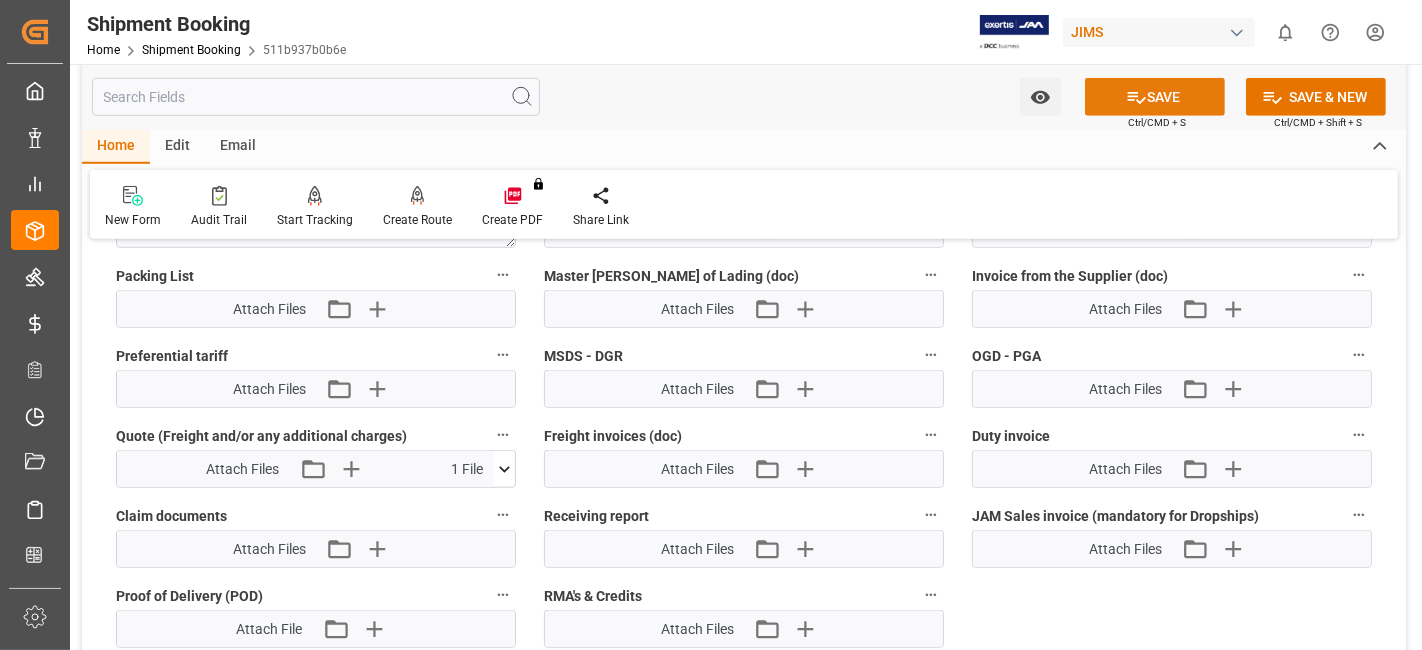click on "SAVE" at bounding box center [1155, 97] 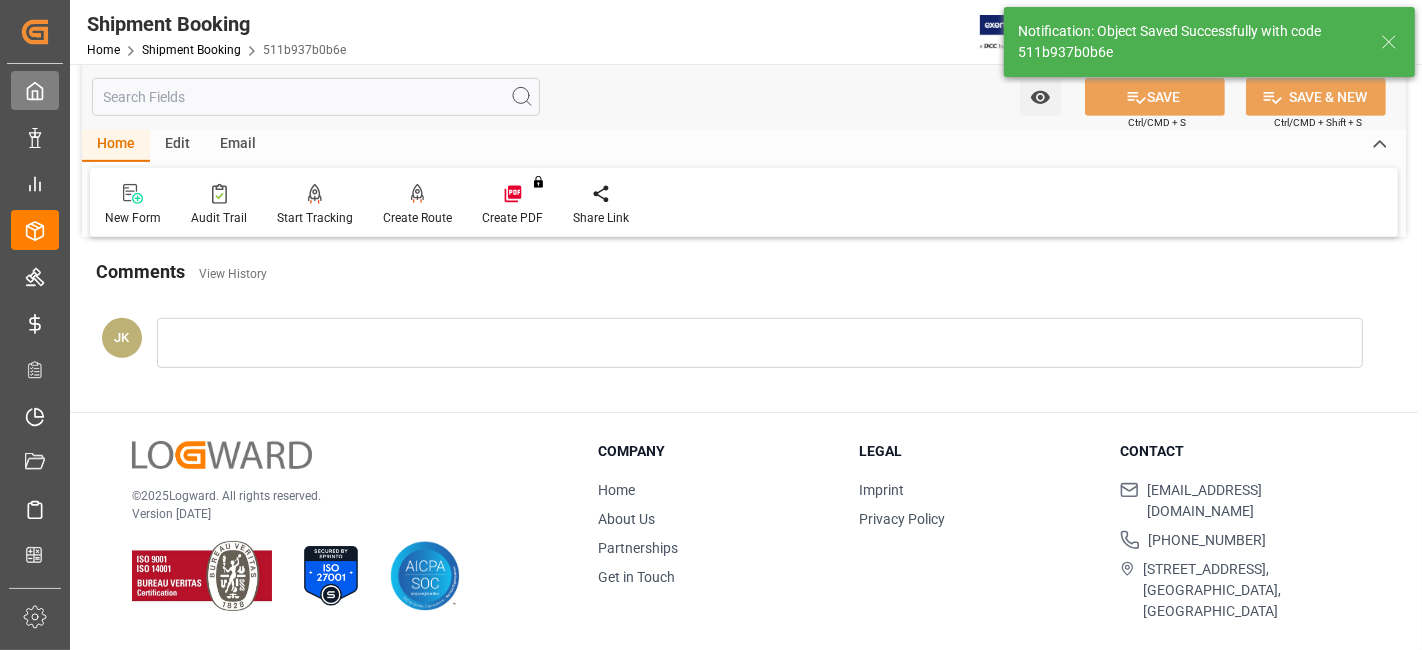 scroll, scrollTop: 375, scrollLeft: 0, axis: vertical 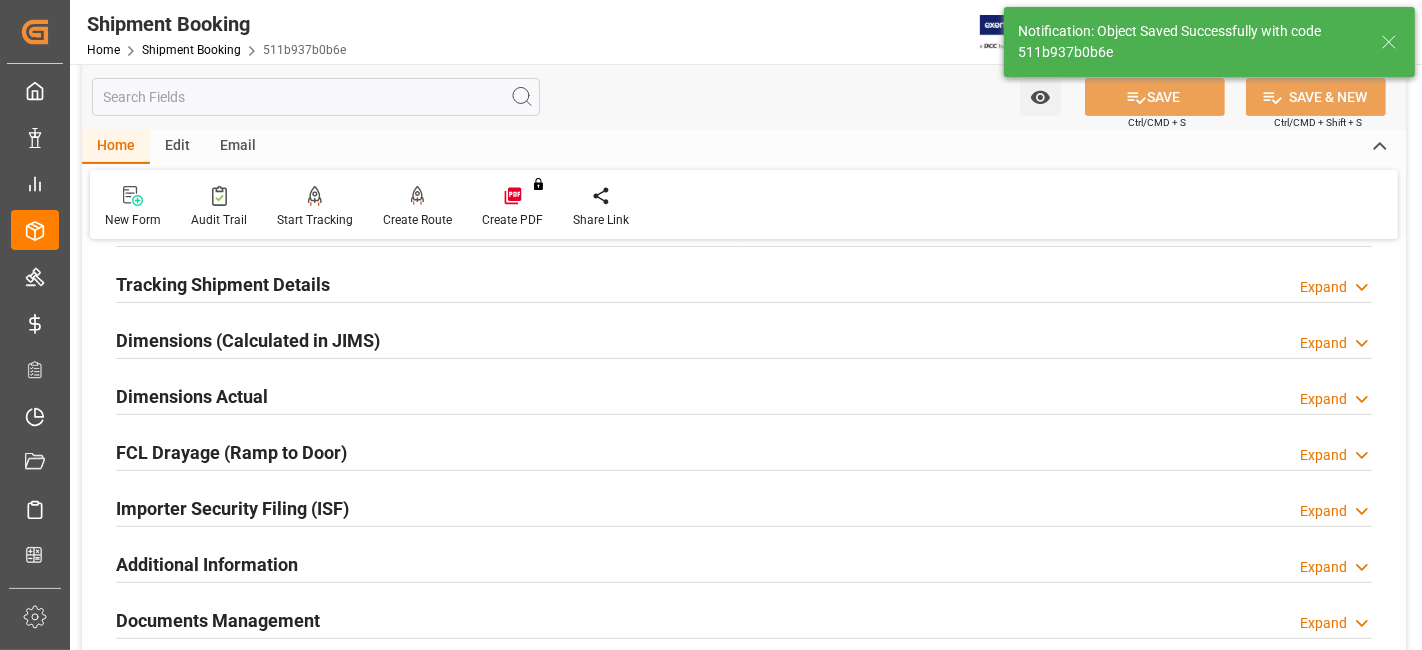 click on "Dimensions Actual" at bounding box center (192, 396) 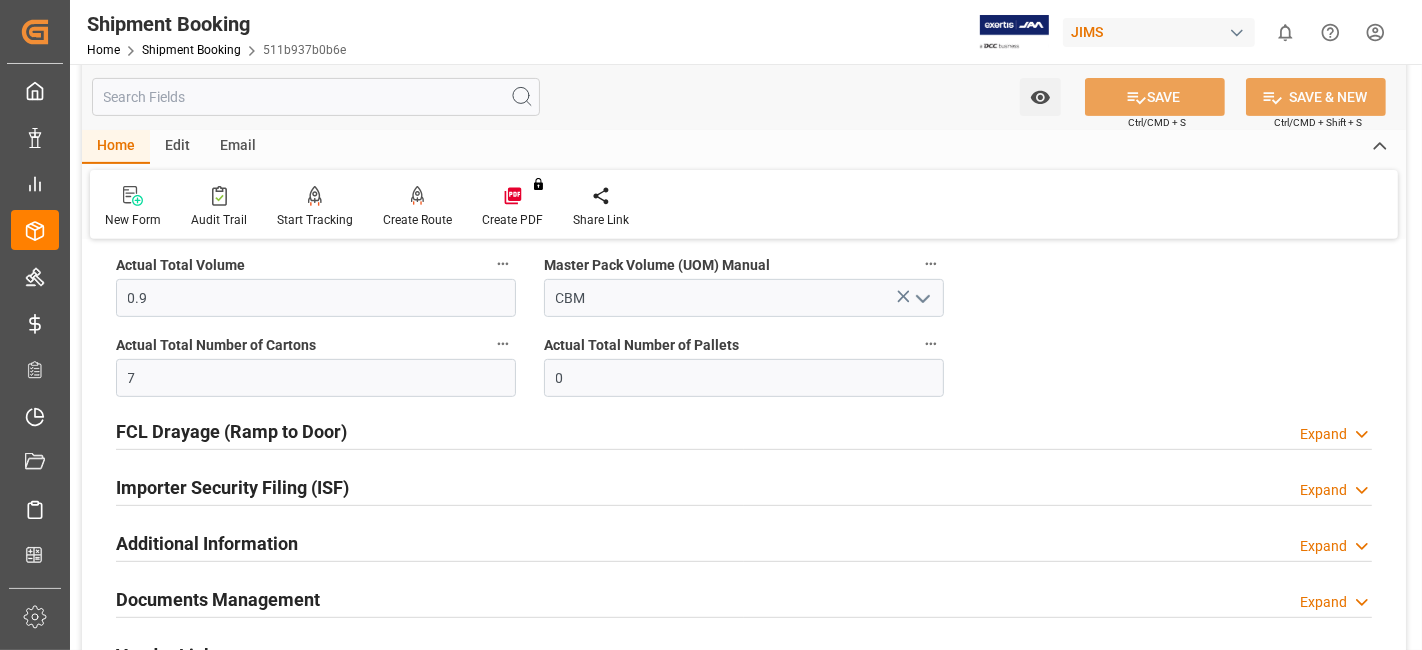 scroll, scrollTop: 725, scrollLeft: 0, axis: vertical 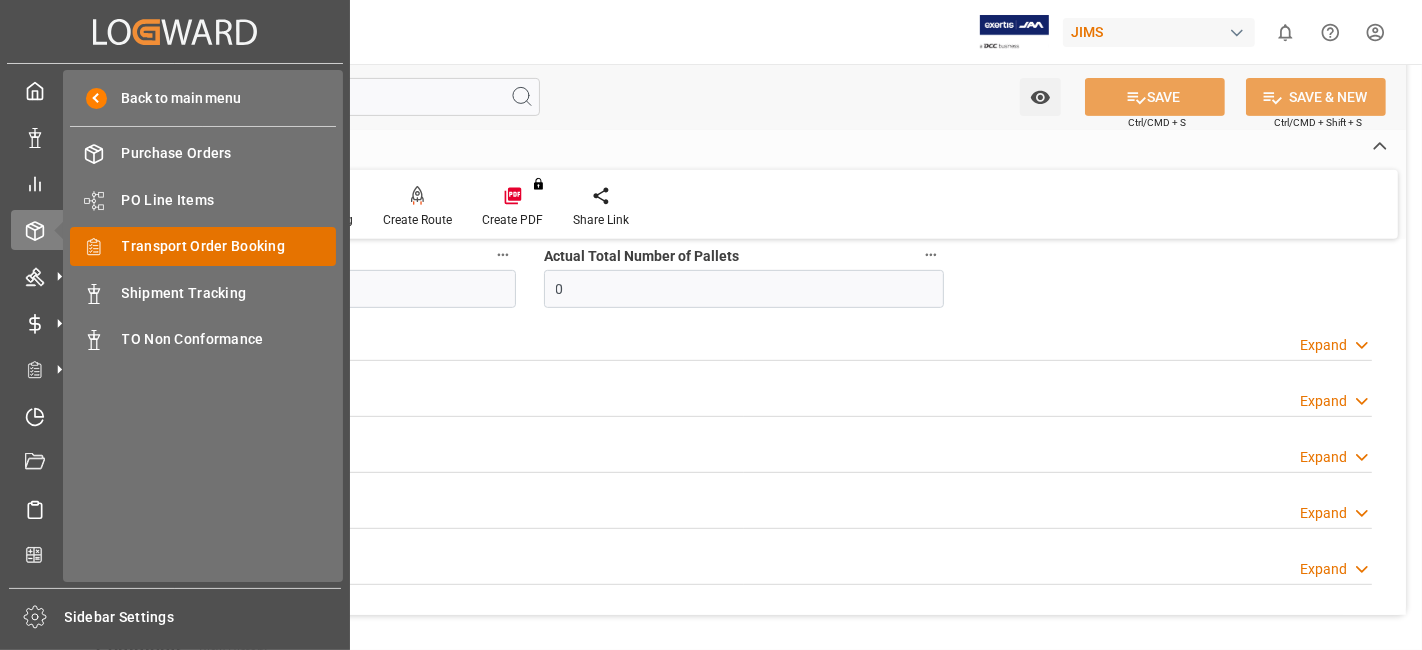 click on "Transport Order Booking" at bounding box center [229, 246] 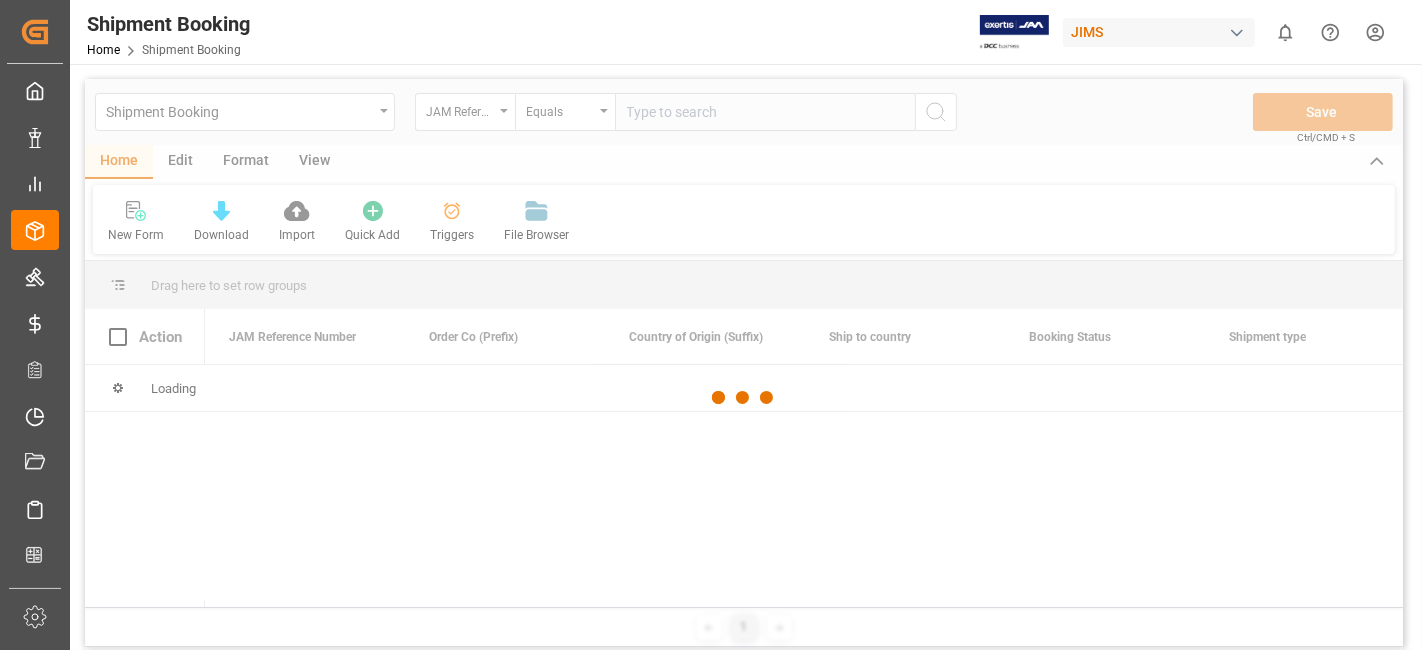 click at bounding box center (744, 398) 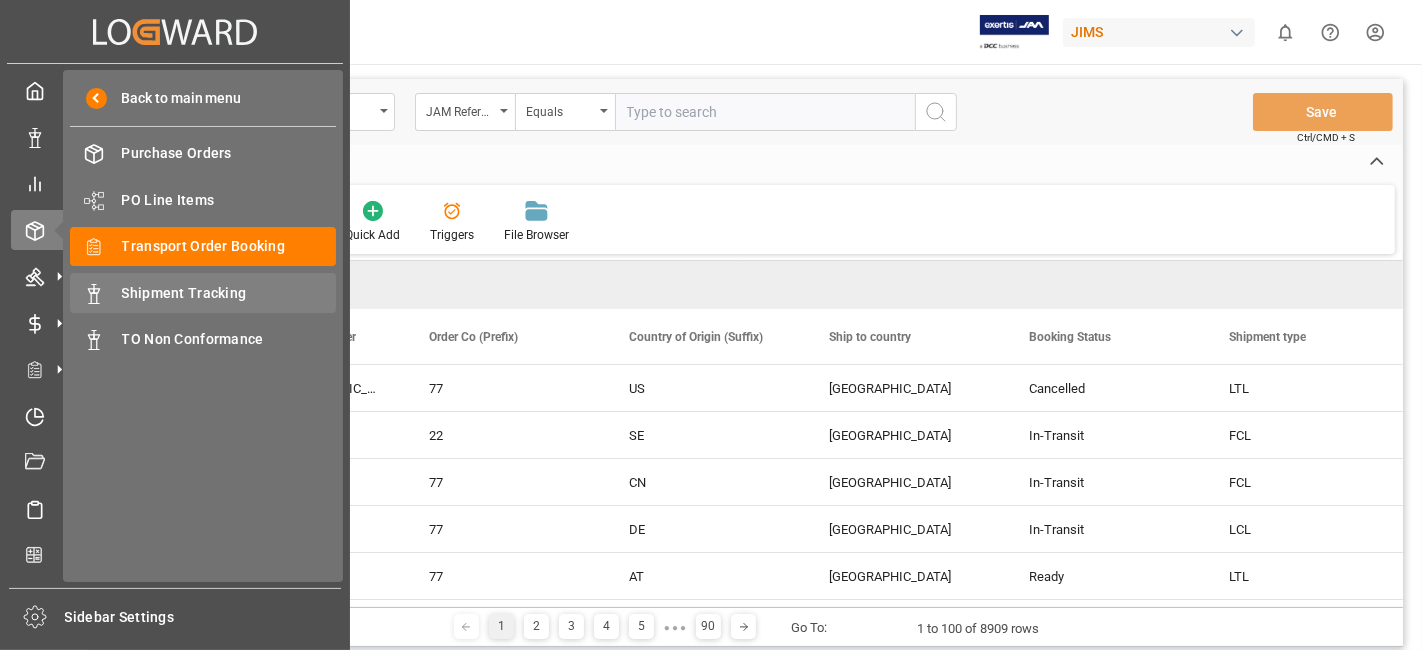 click on "Shipment Tracking Shipment Tracking" at bounding box center [203, 292] 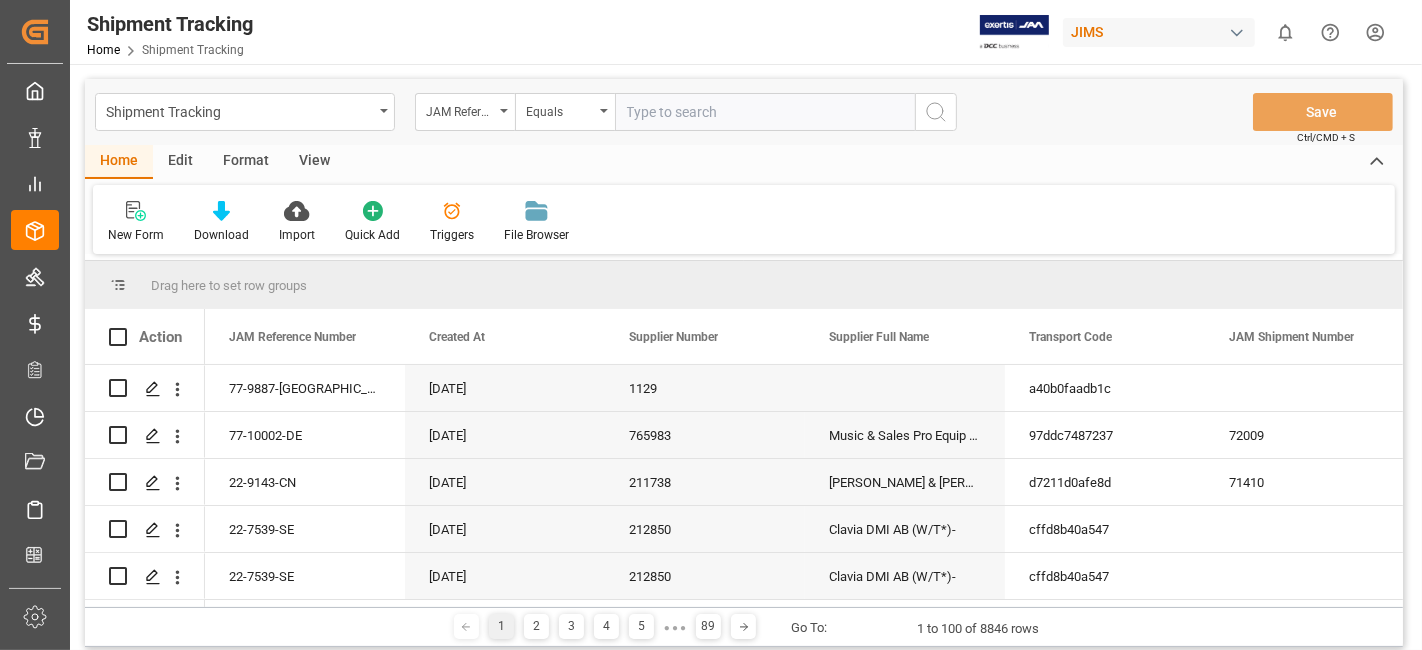 click at bounding box center [765, 112] 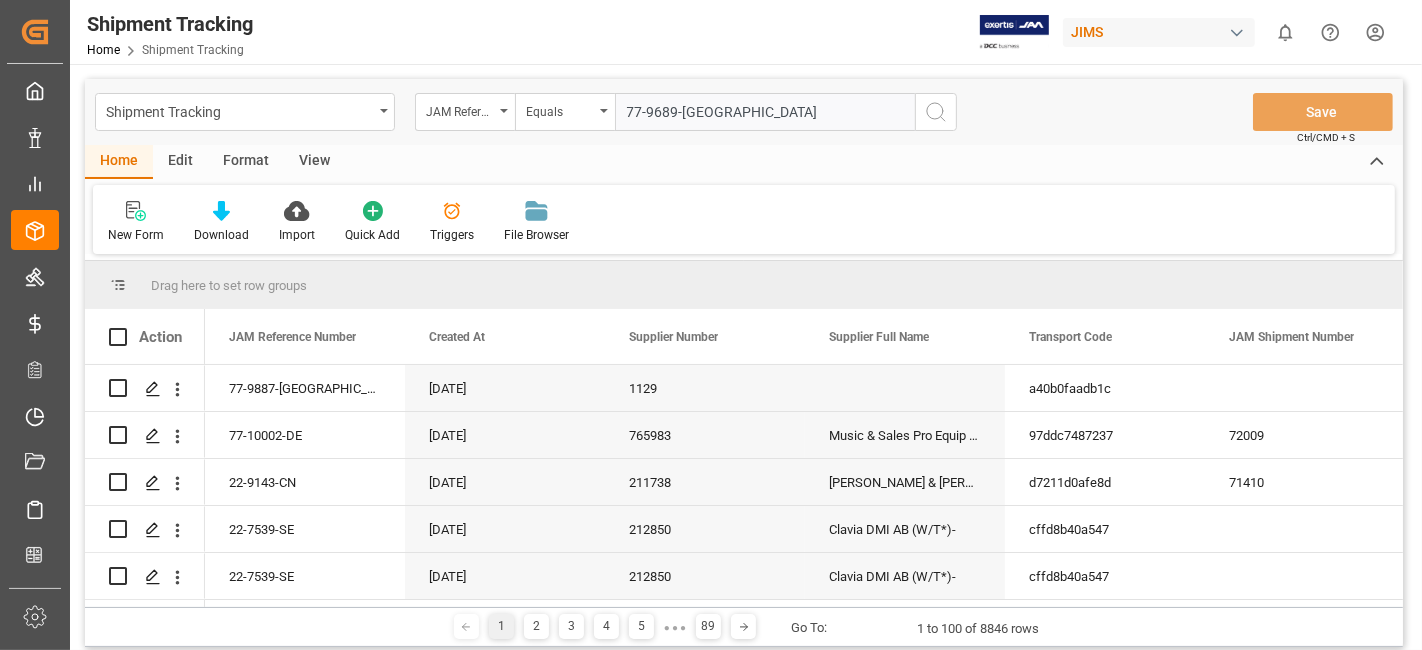 type on "77-9689-[GEOGRAPHIC_DATA]" 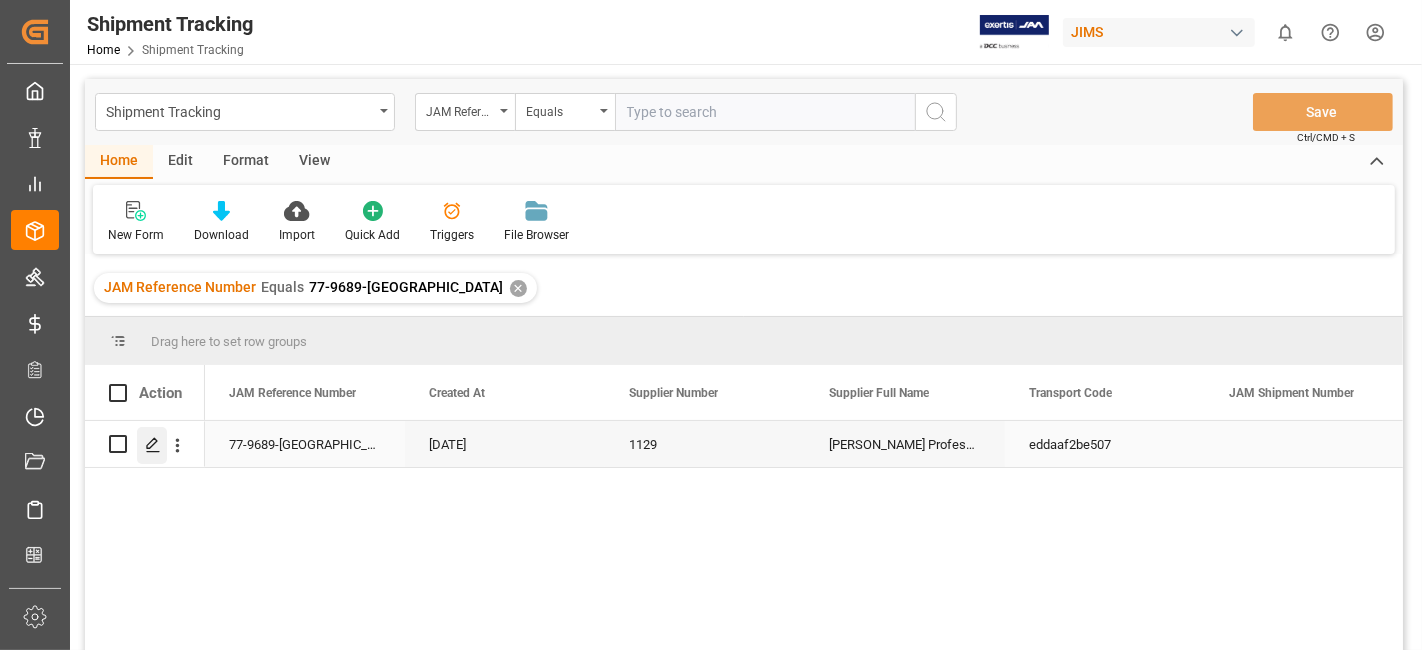 click at bounding box center (152, 445) 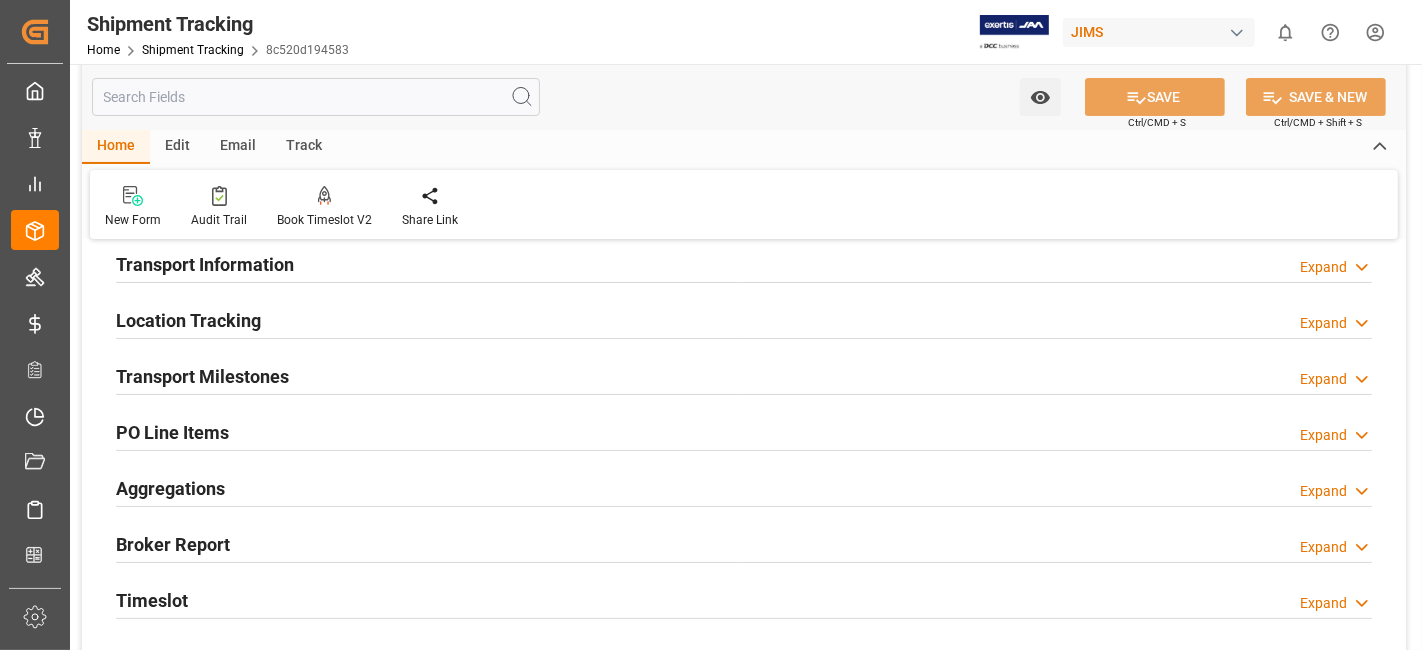 scroll, scrollTop: 111, scrollLeft: 0, axis: vertical 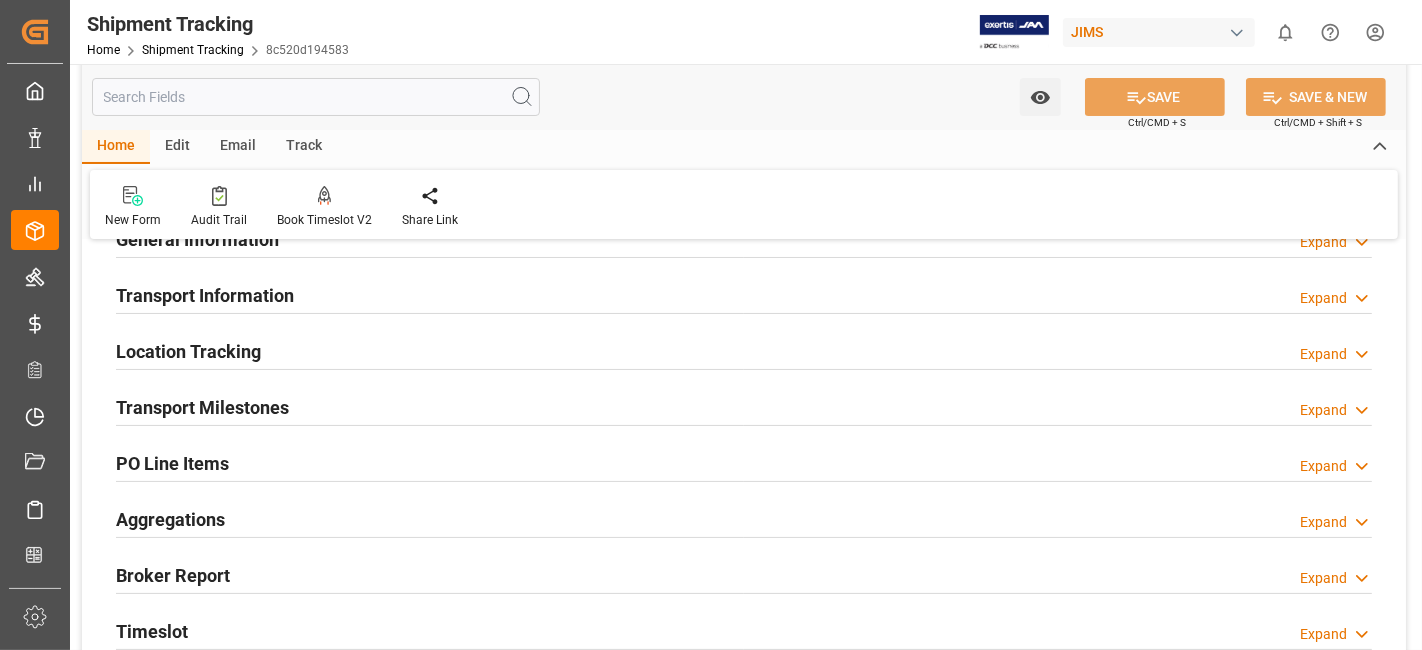 click on "Broker Report Expand" at bounding box center [744, 574] 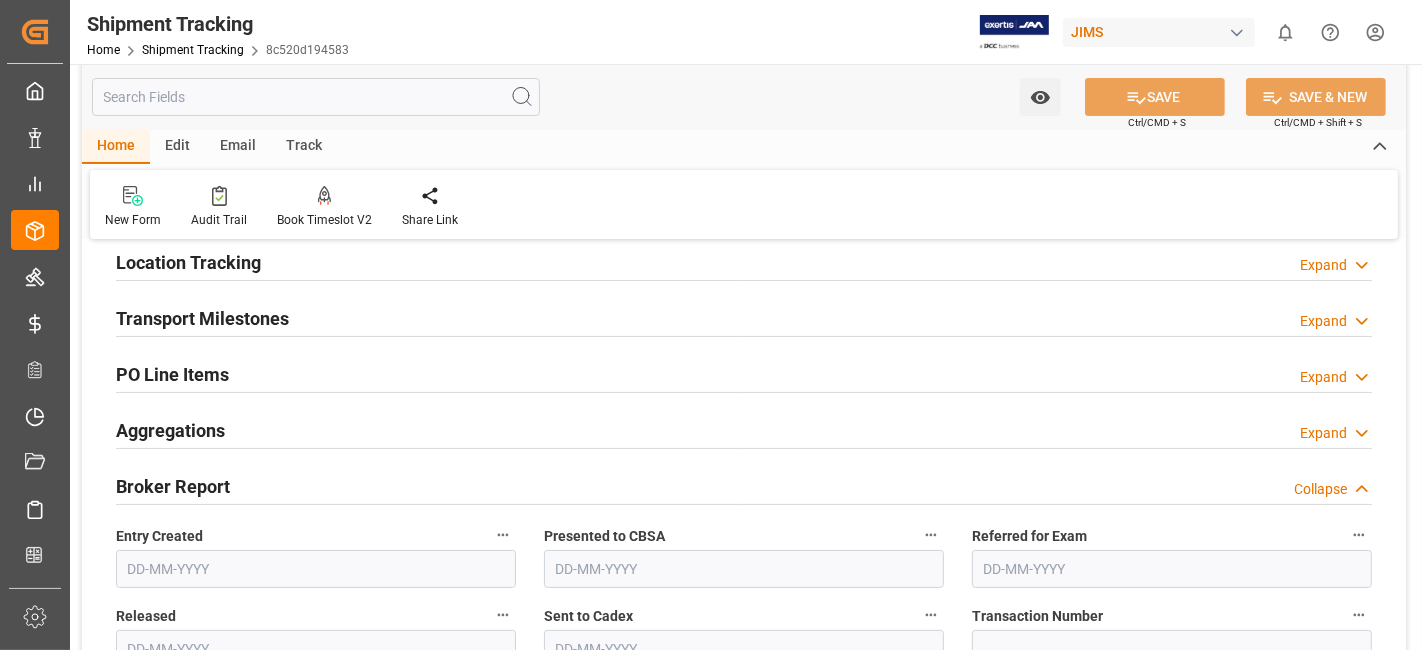 scroll, scrollTop: 155, scrollLeft: 0, axis: vertical 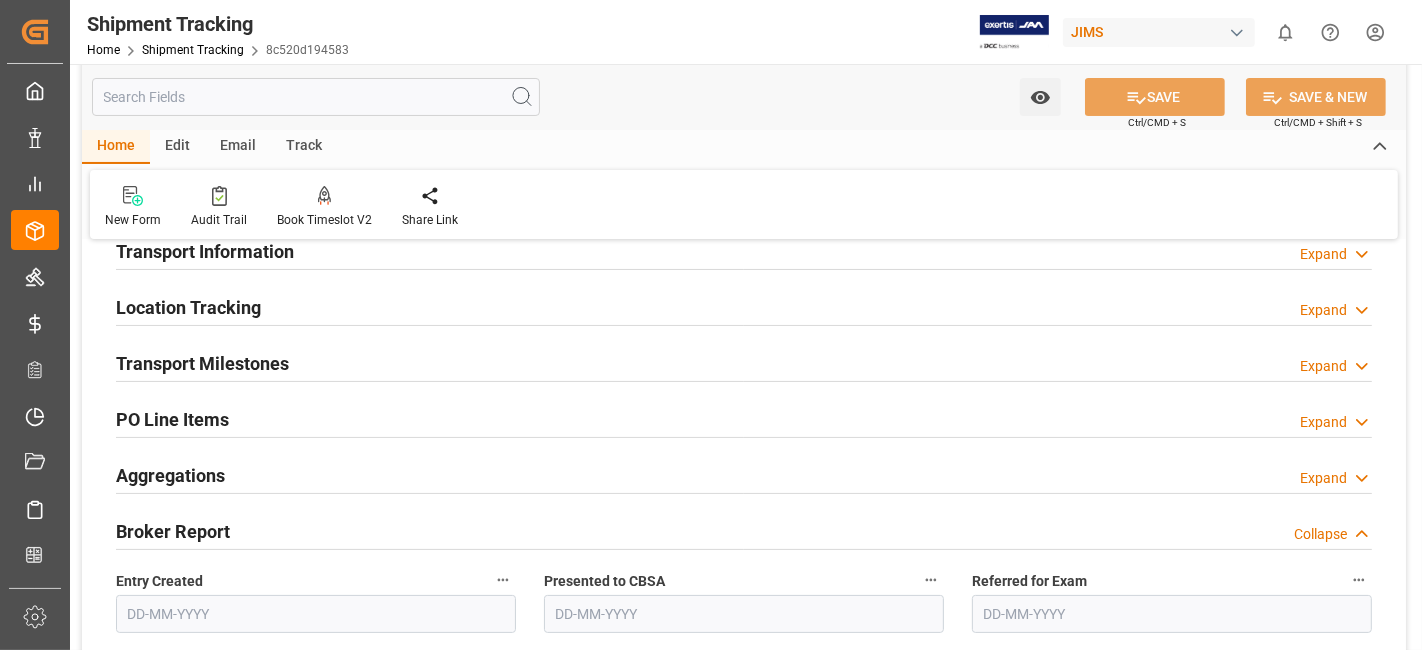 click on "Transport Milestones Expand" at bounding box center [744, 362] 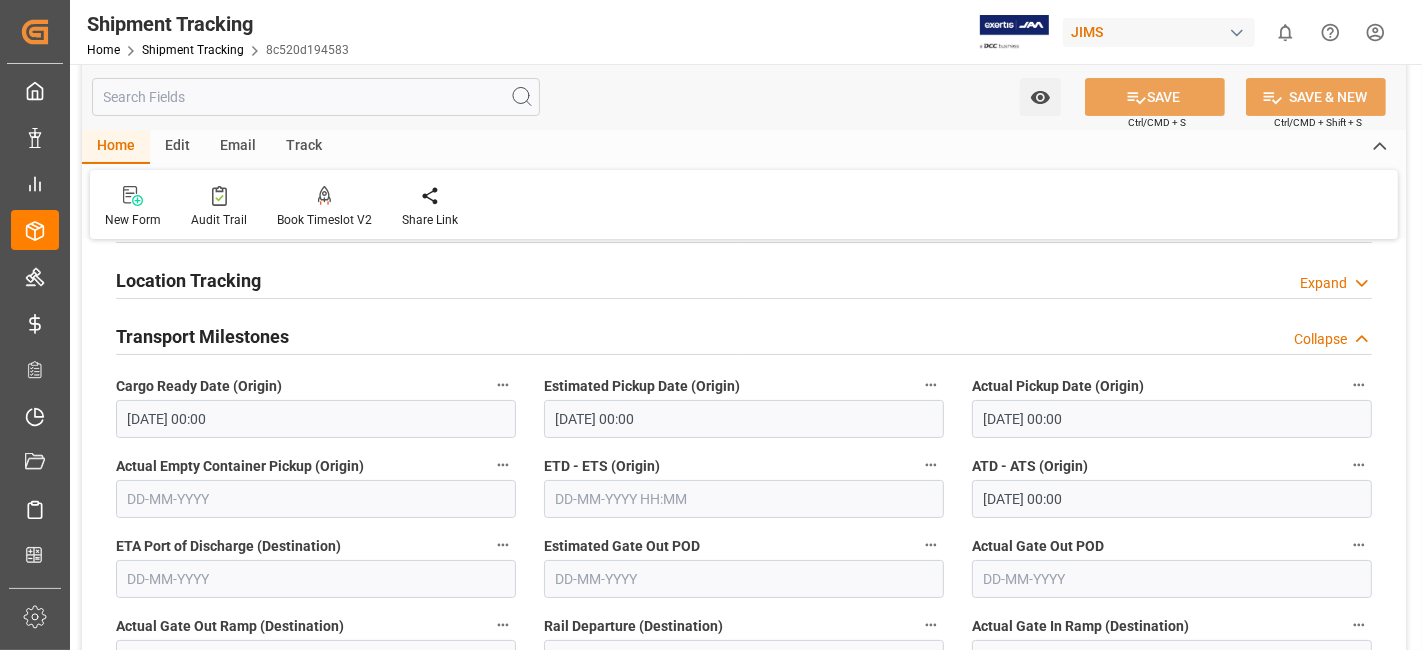 scroll, scrollTop: 133, scrollLeft: 0, axis: vertical 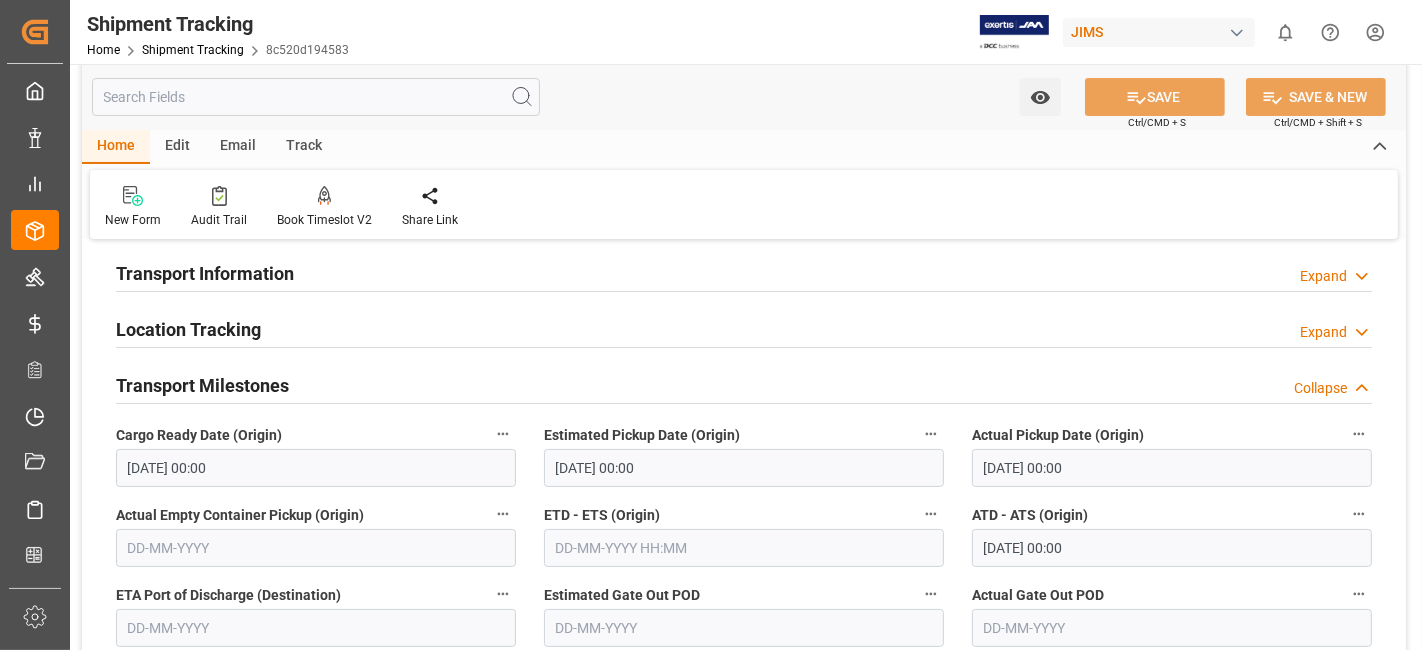 click on "Transport Milestones" at bounding box center [202, 385] 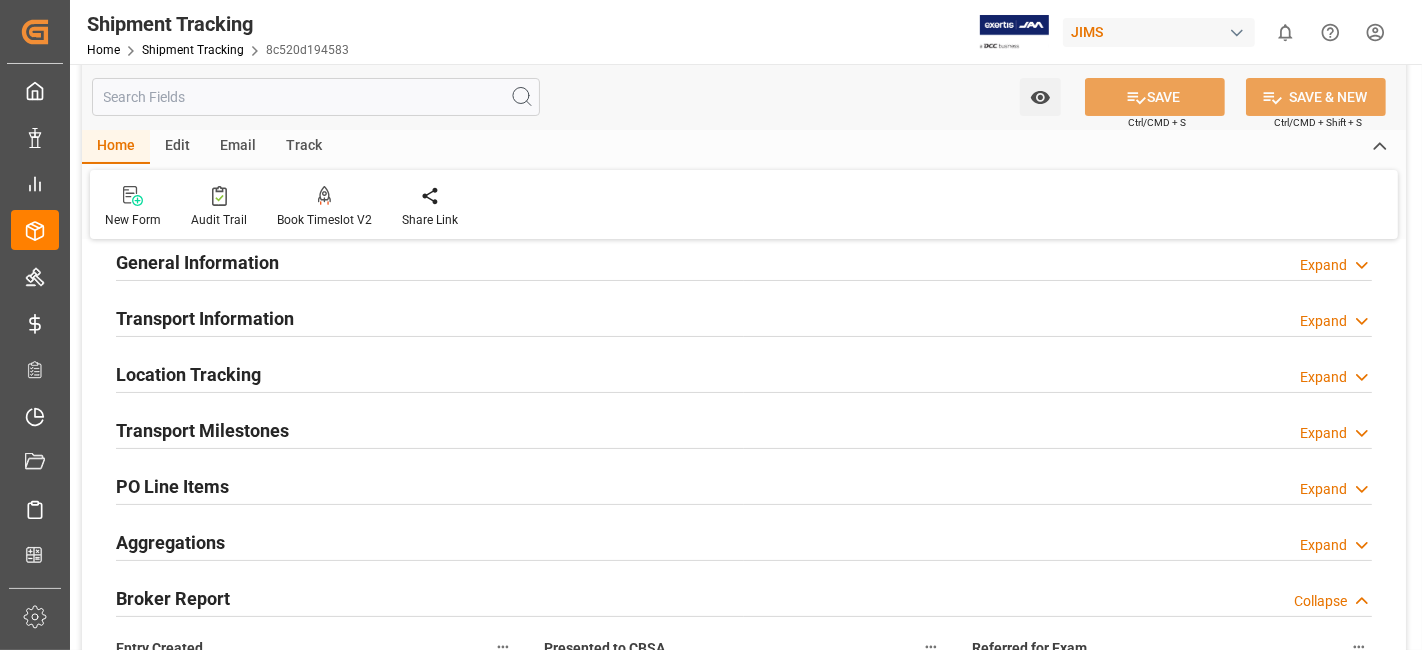 scroll, scrollTop: 0, scrollLeft: 0, axis: both 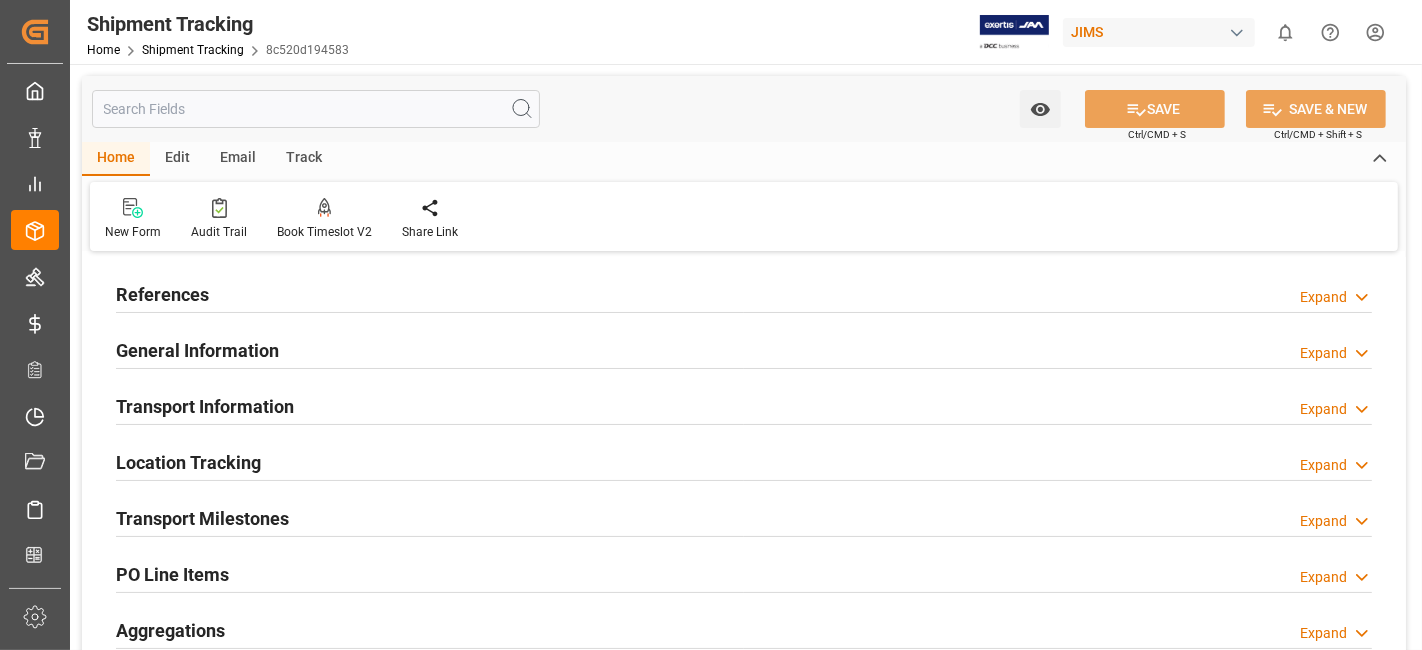 click on "References Expand" at bounding box center (744, 293) 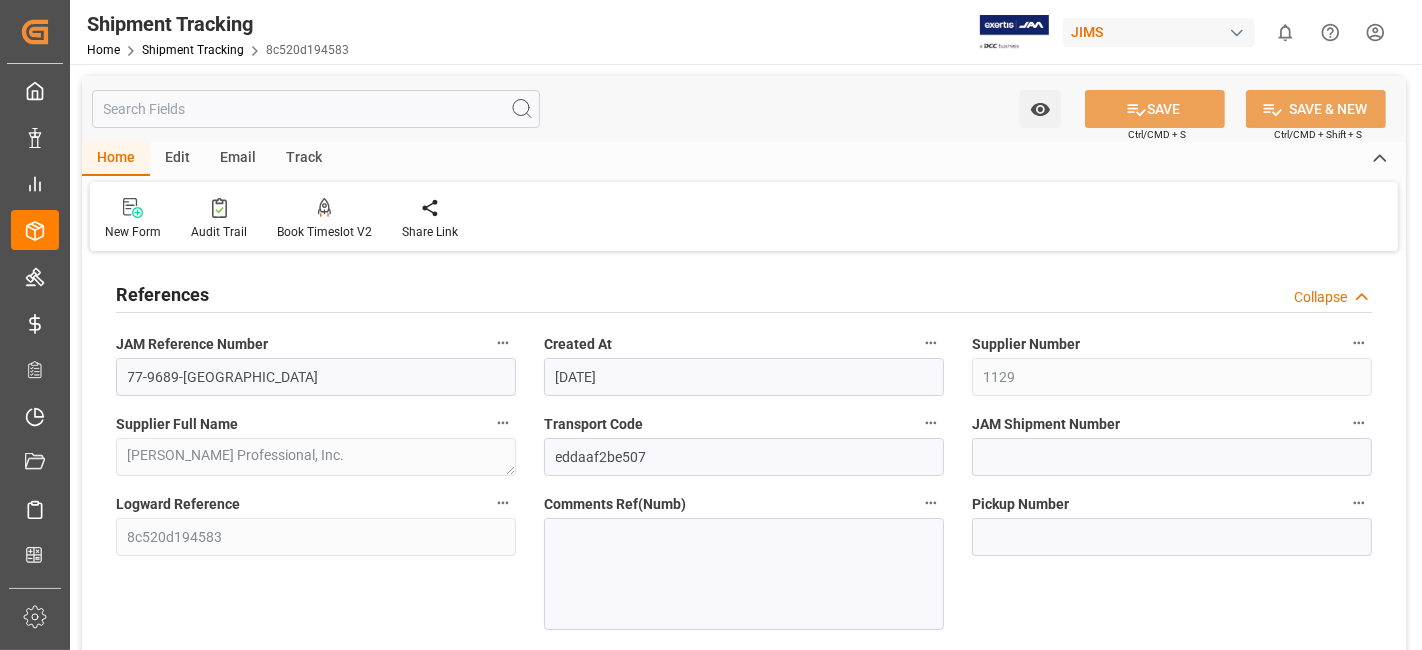 click on "References Collapse" at bounding box center [744, 293] 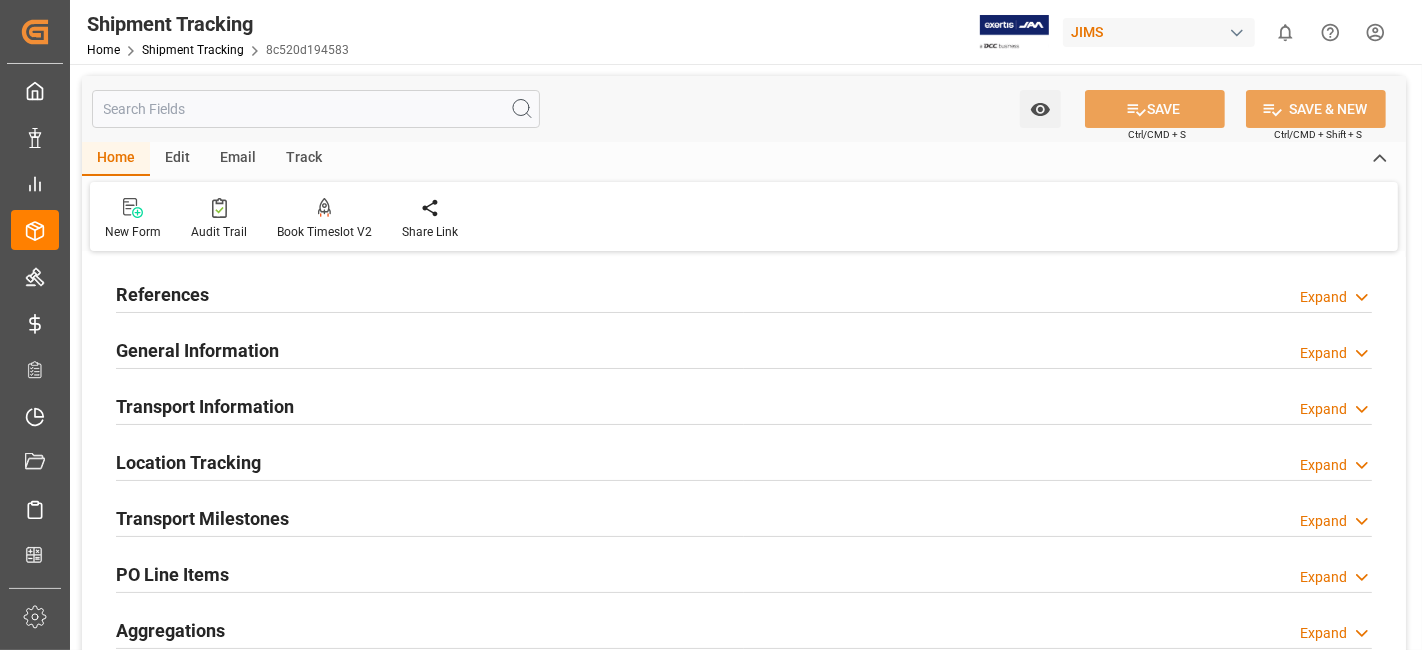 click on "References Expand" at bounding box center (744, 293) 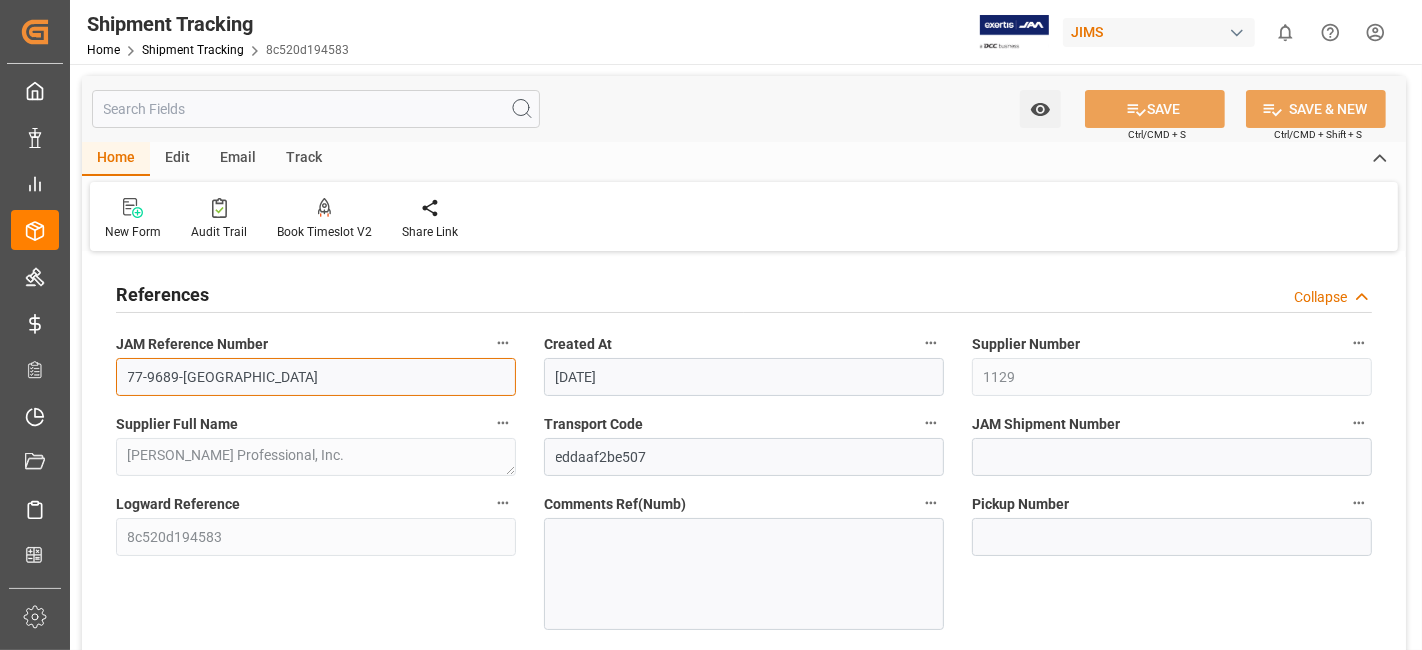 drag, startPoint x: 214, startPoint y: 377, endPoint x: 86, endPoint y: 372, distance: 128.09763 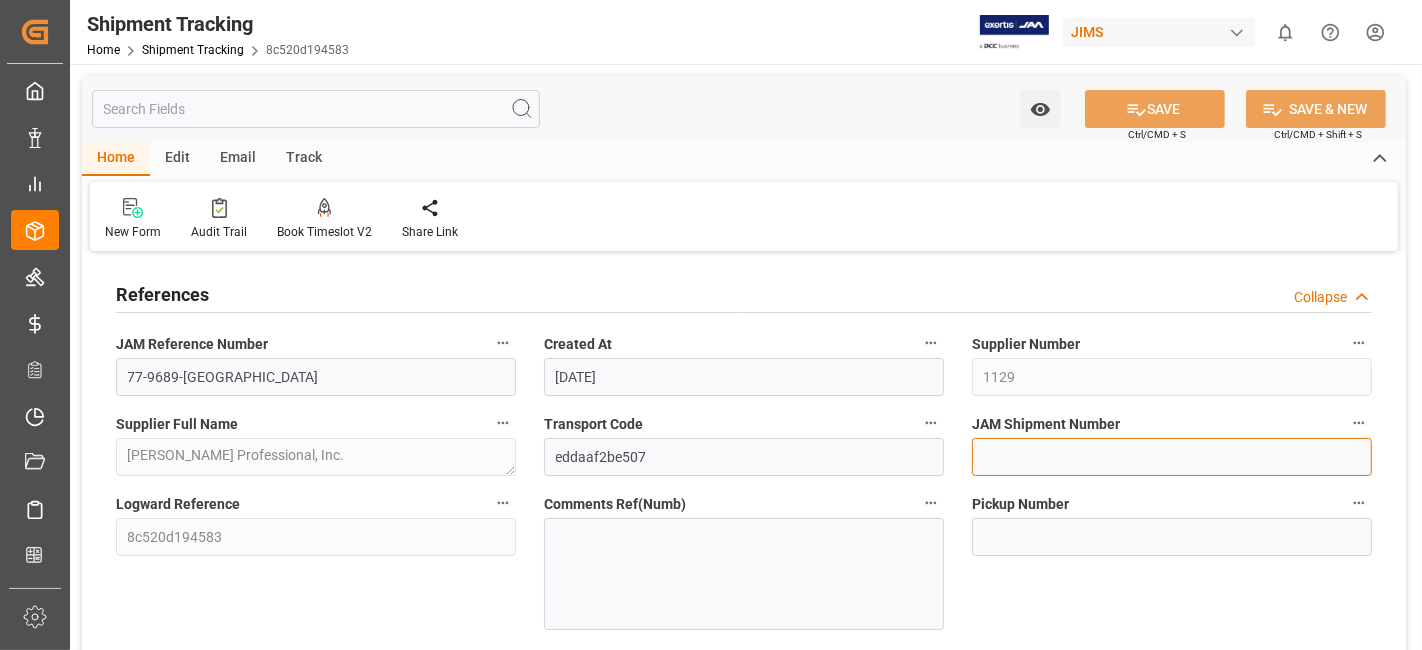click at bounding box center (1172, 457) 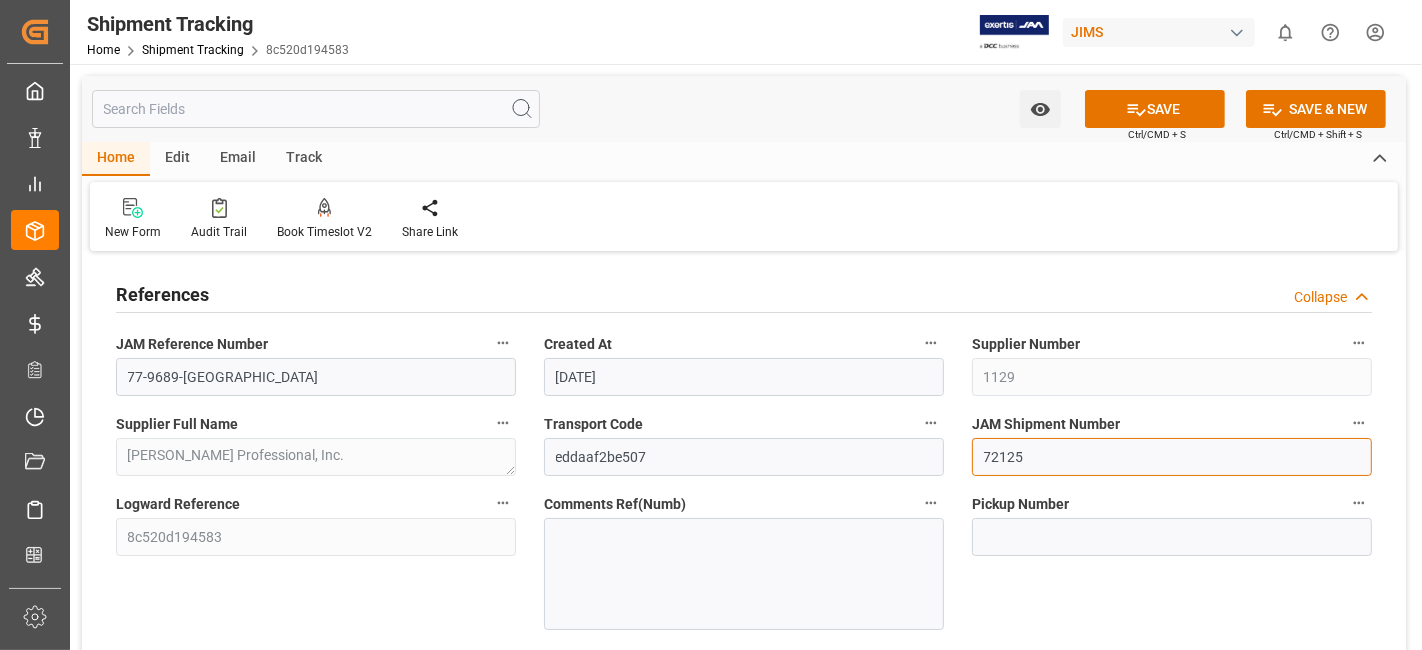 type on "72125" 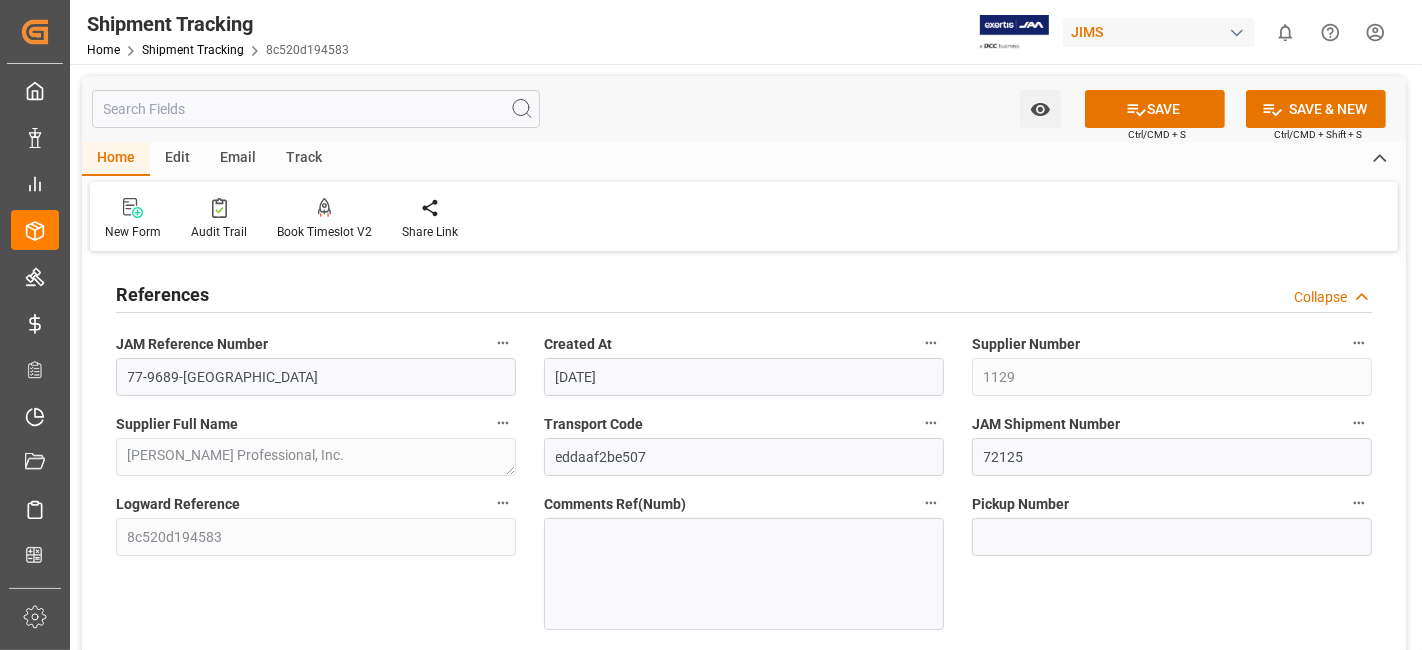 click on "Watch Option   SAVE Ctrl/CMD + S    SAVE & NEW Ctrl/CMD + Shift + S" at bounding box center [744, 109] 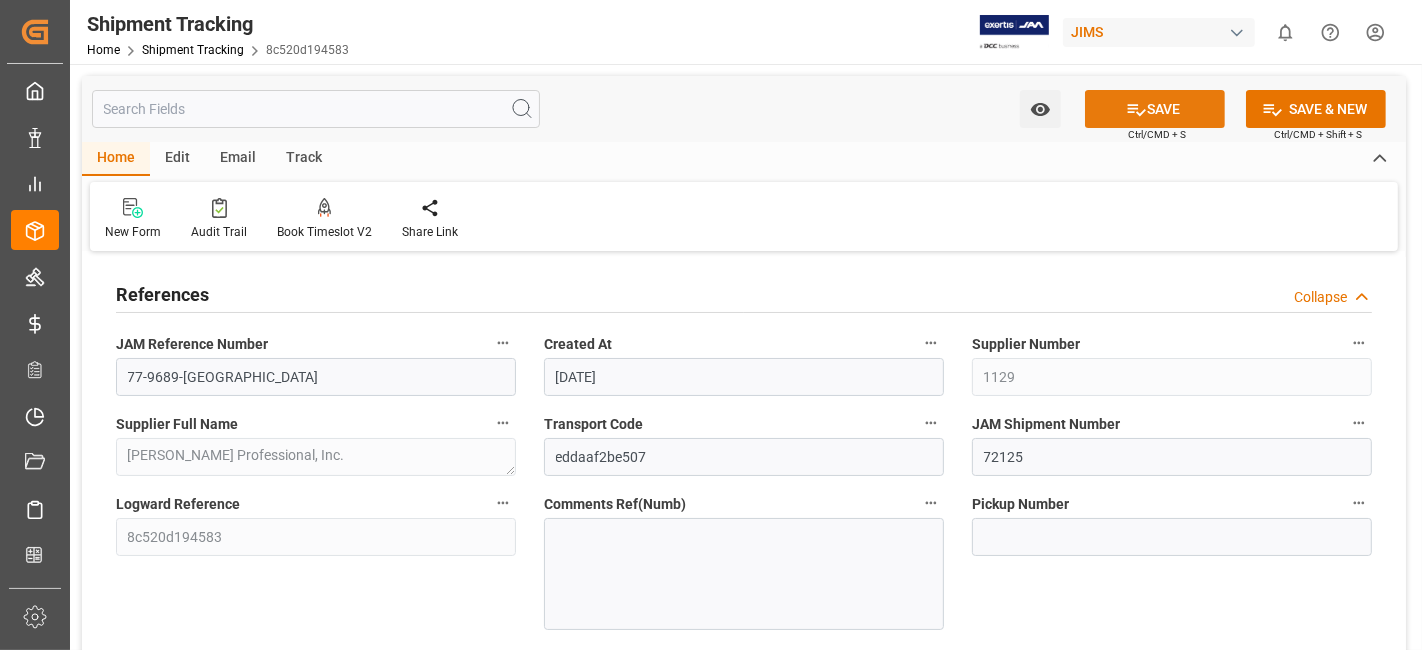click on "SAVE" at bounding box center [1155, 109] 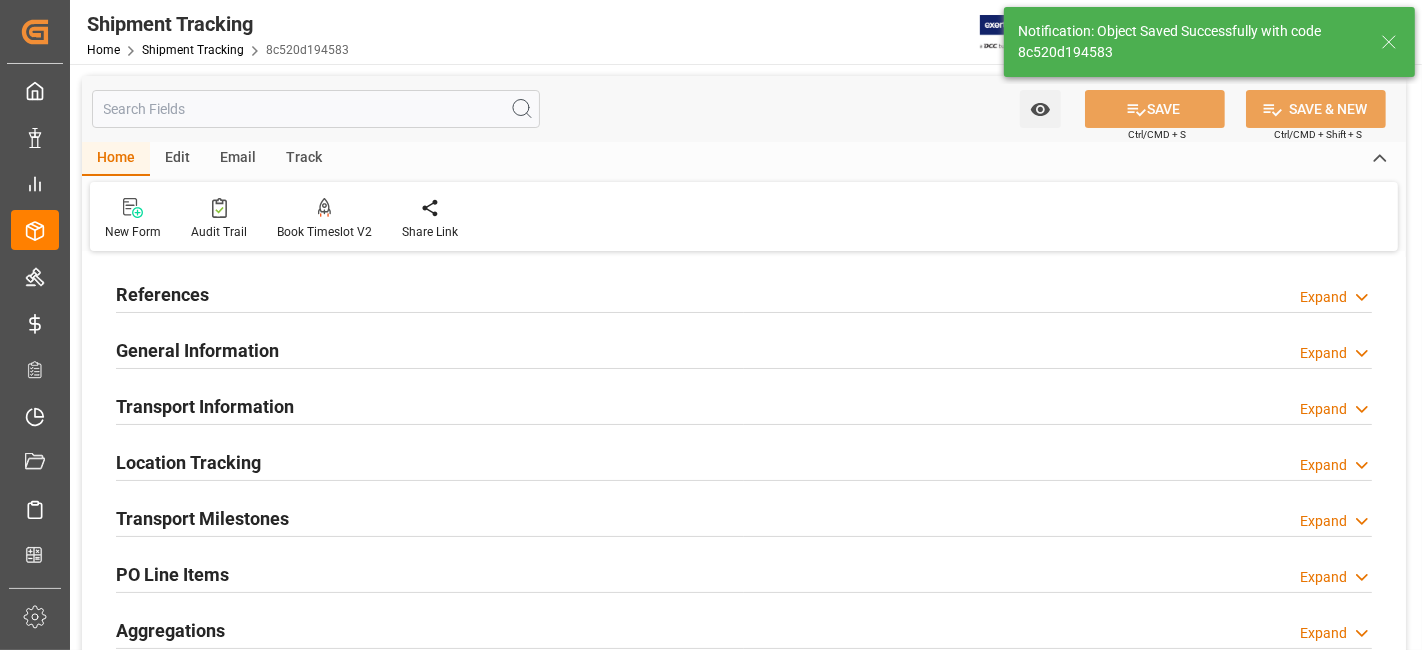 click on "References" at bounding box center (162, 294) 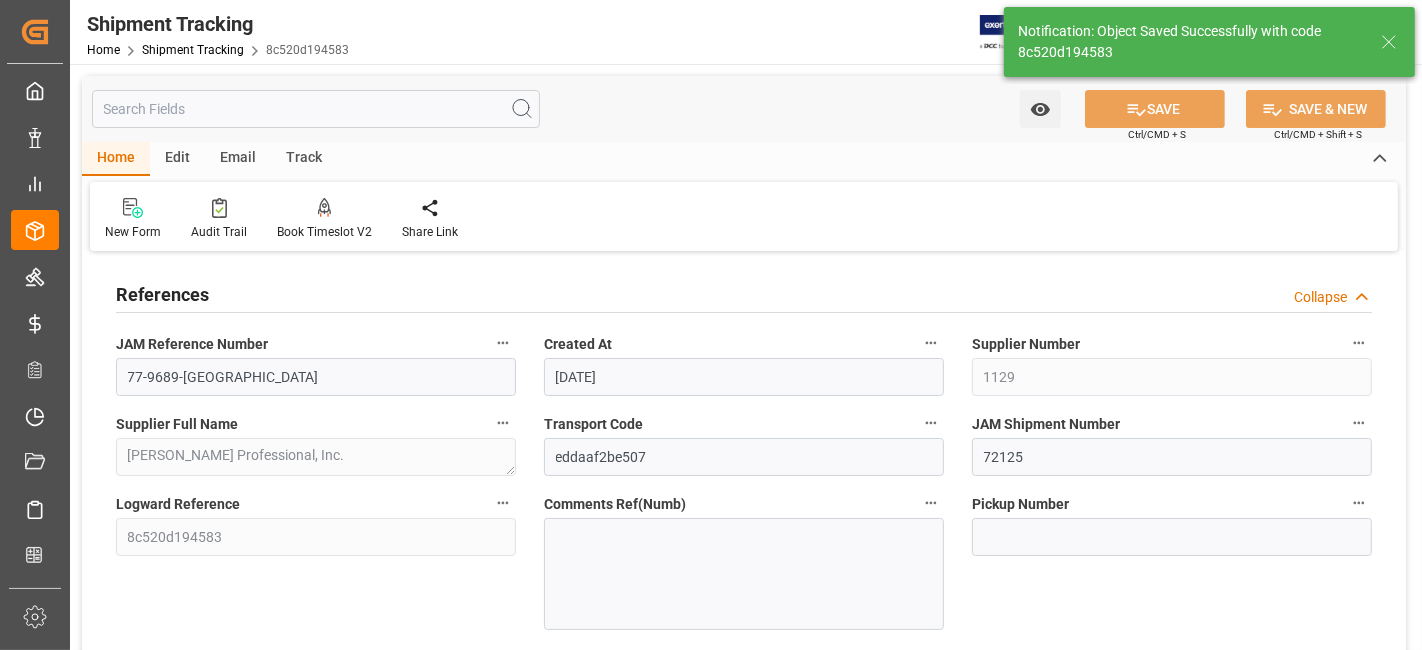 click on "References" at bounding box center [162, 294] 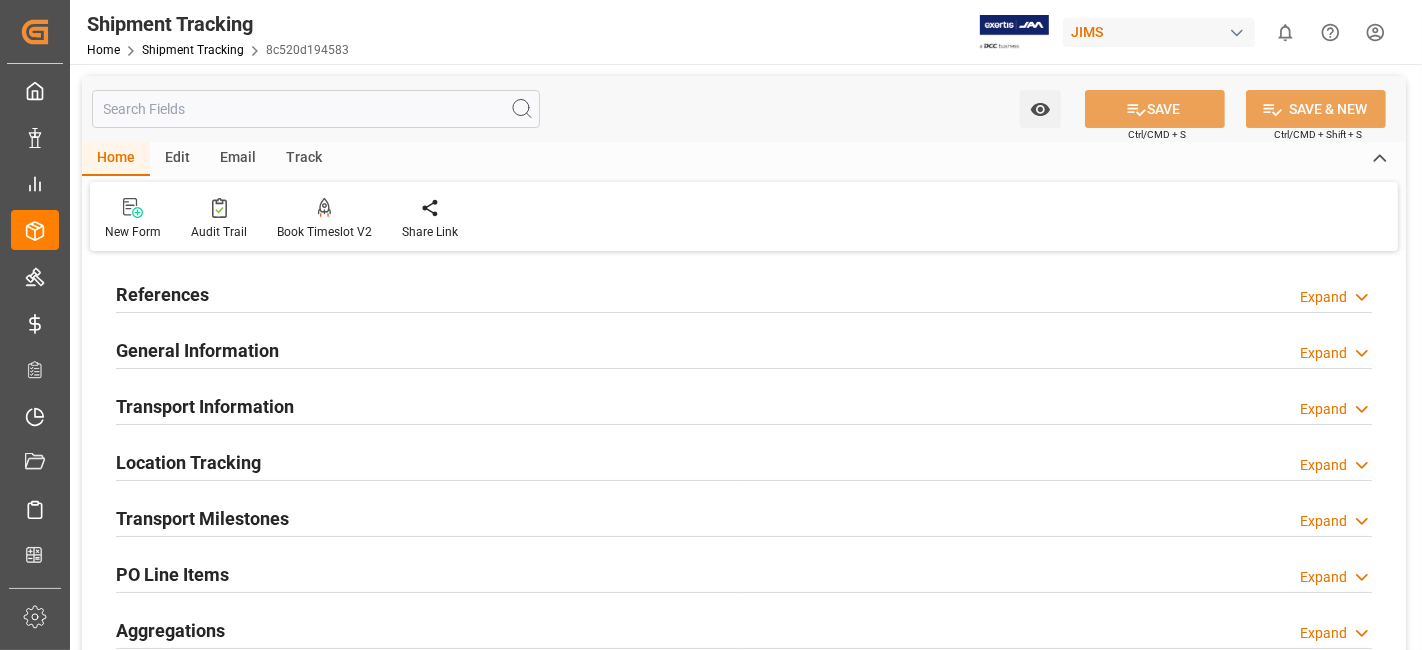 click on "References" at bounding box center (162, 294) 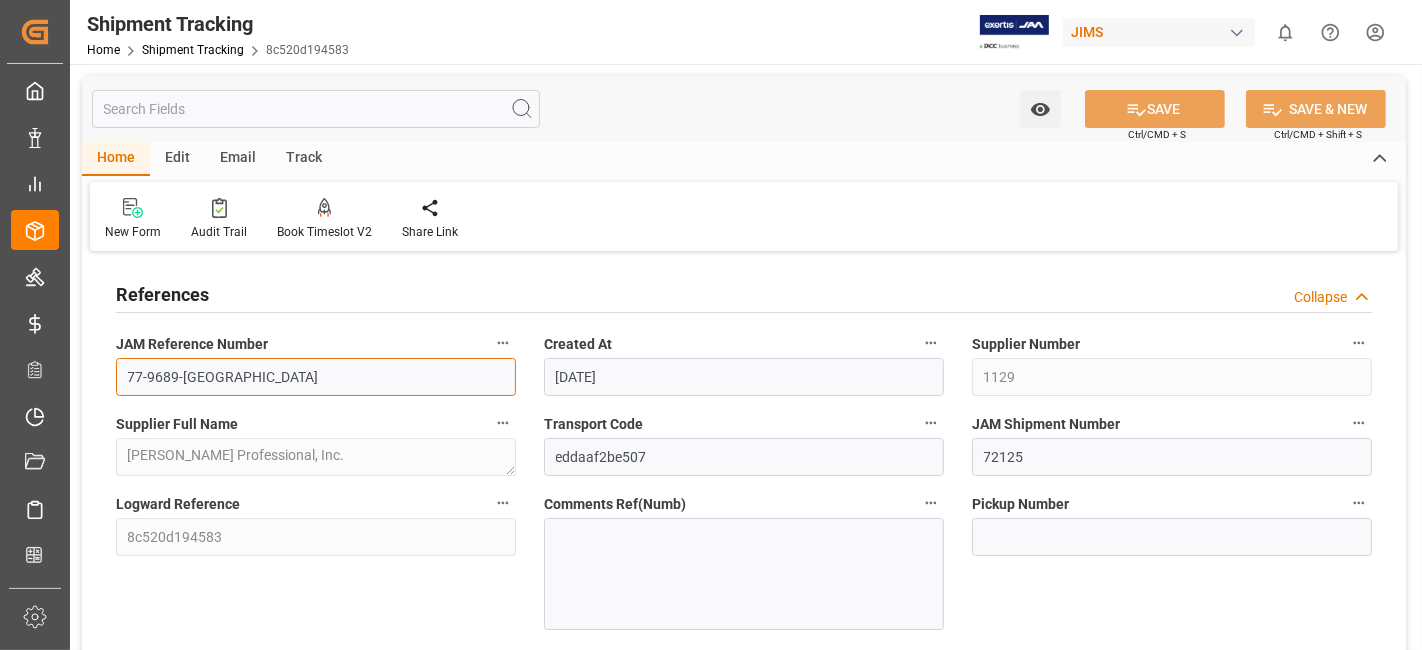 drag, startPoint x: 206, startPoint y: 386, endPoint x: 113, endPoint y: 386, distance: 93 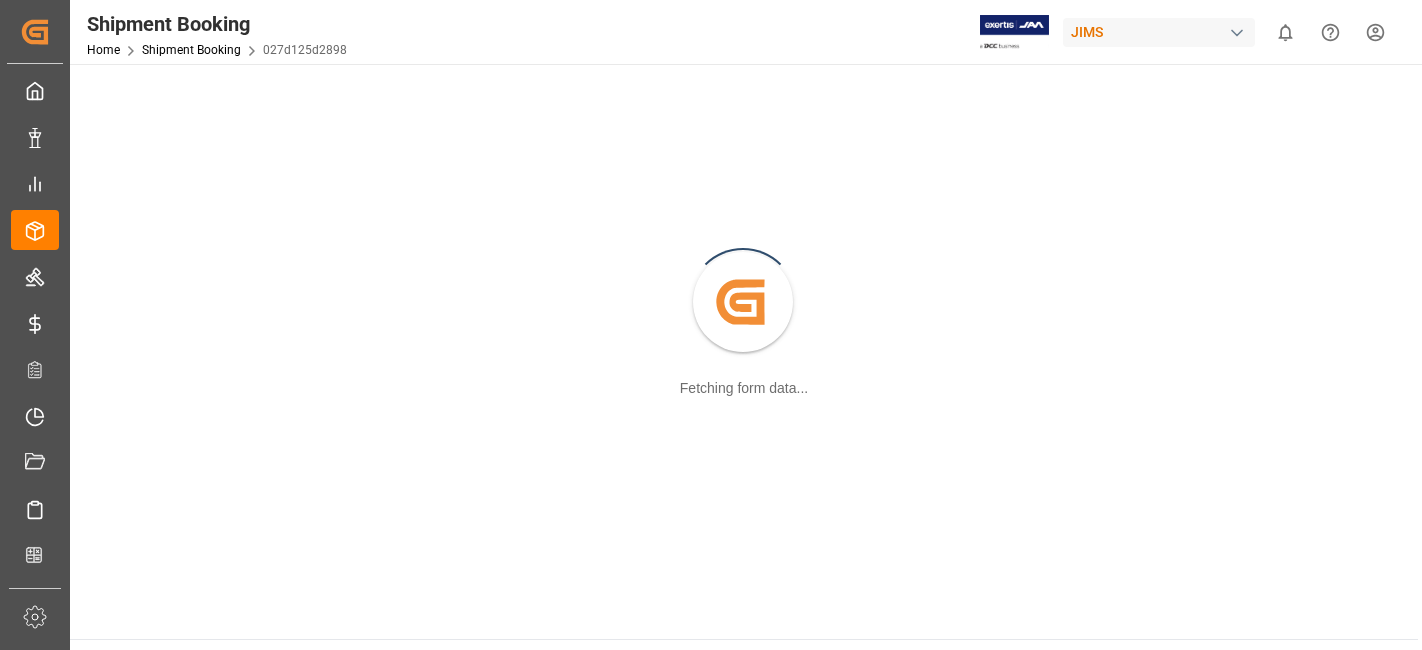 scroll, scrollTop: 0, scrollLeft: 0, axis: both 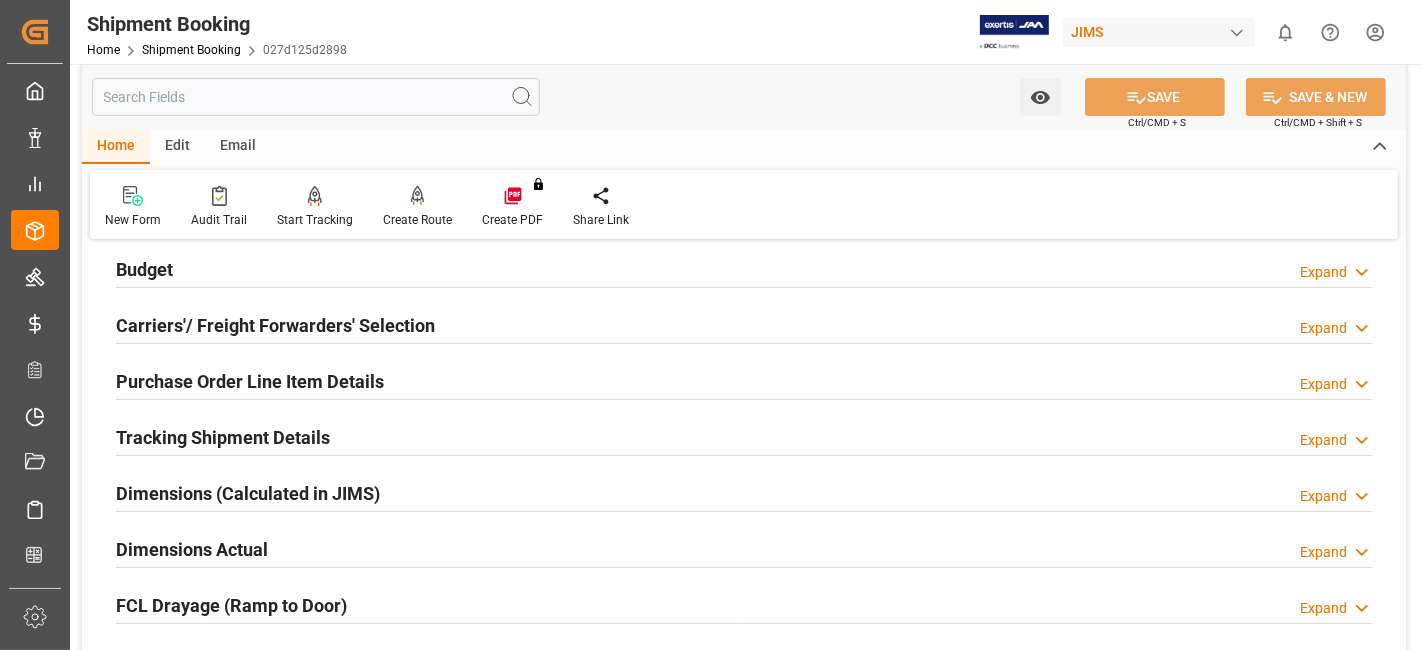 click on "Carriers'/ Freight Forwarders' Selection" at bounding box center [275, 325] 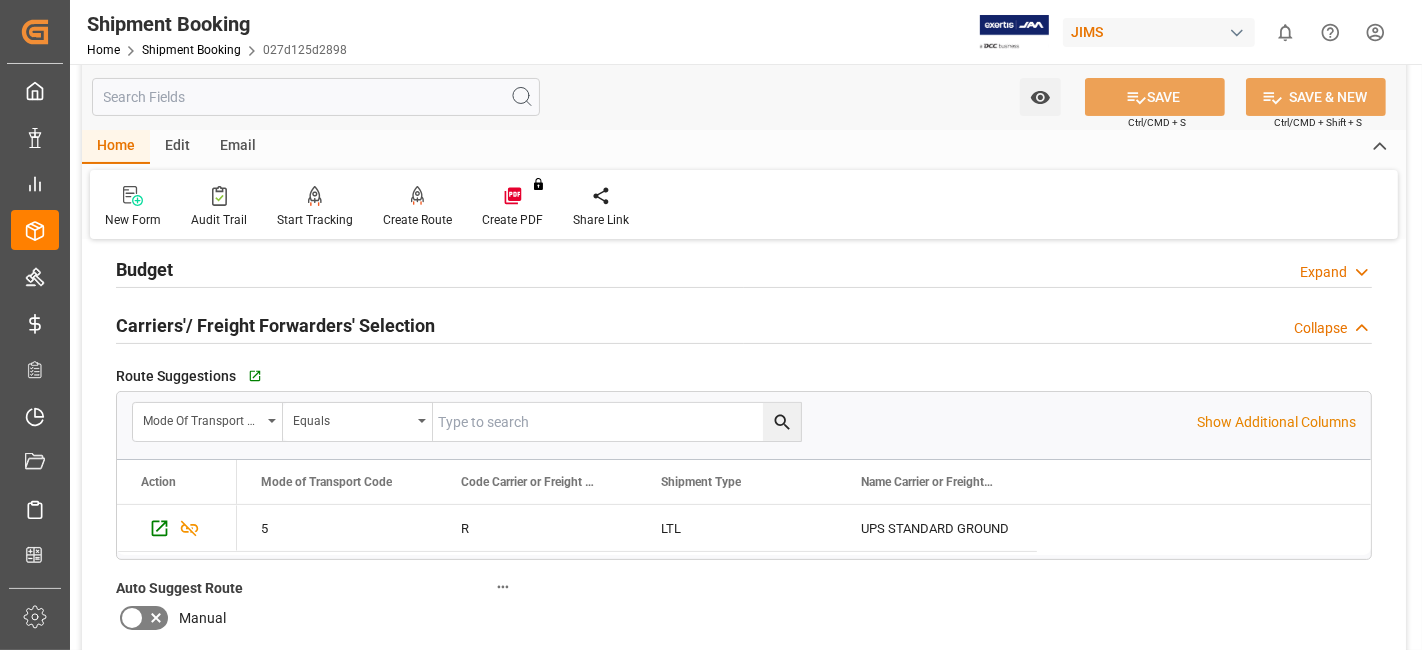 click on "Carriers'/ Freight Forwarders' Selection" at bounding box center (275, 325) 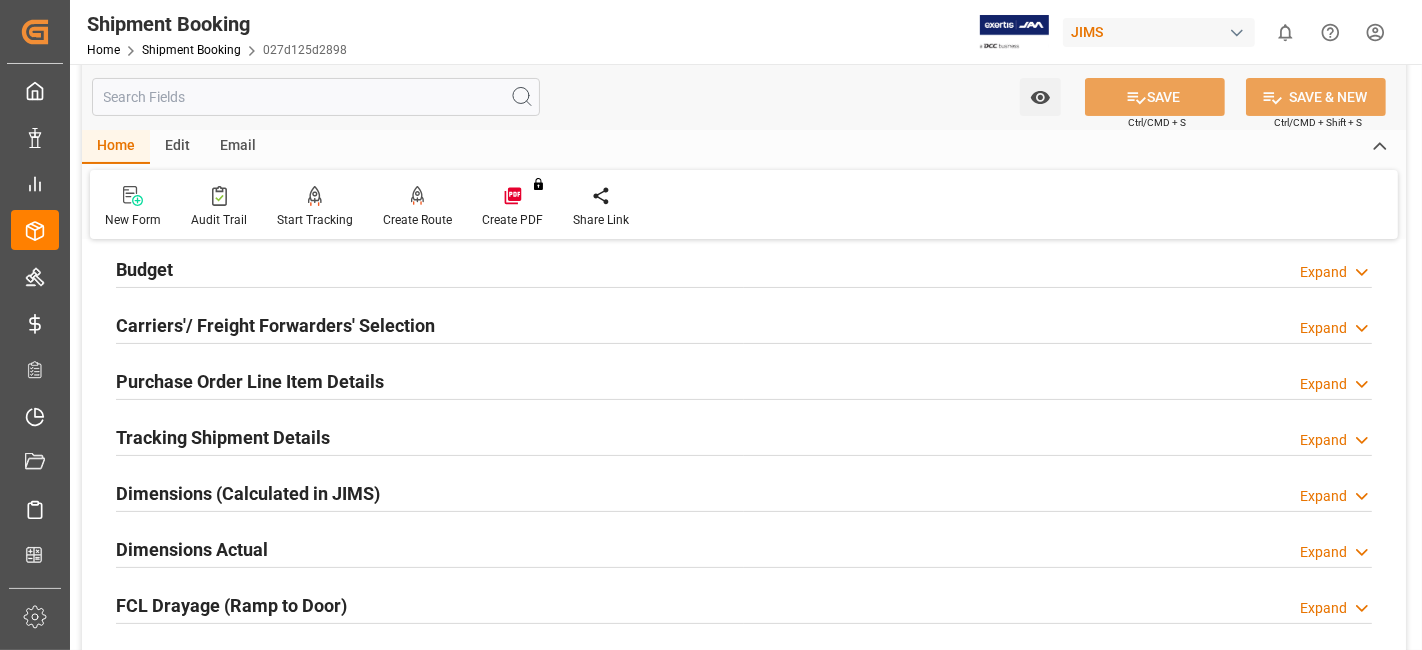click on "Budget Expand" at bounding box center [744, 268] 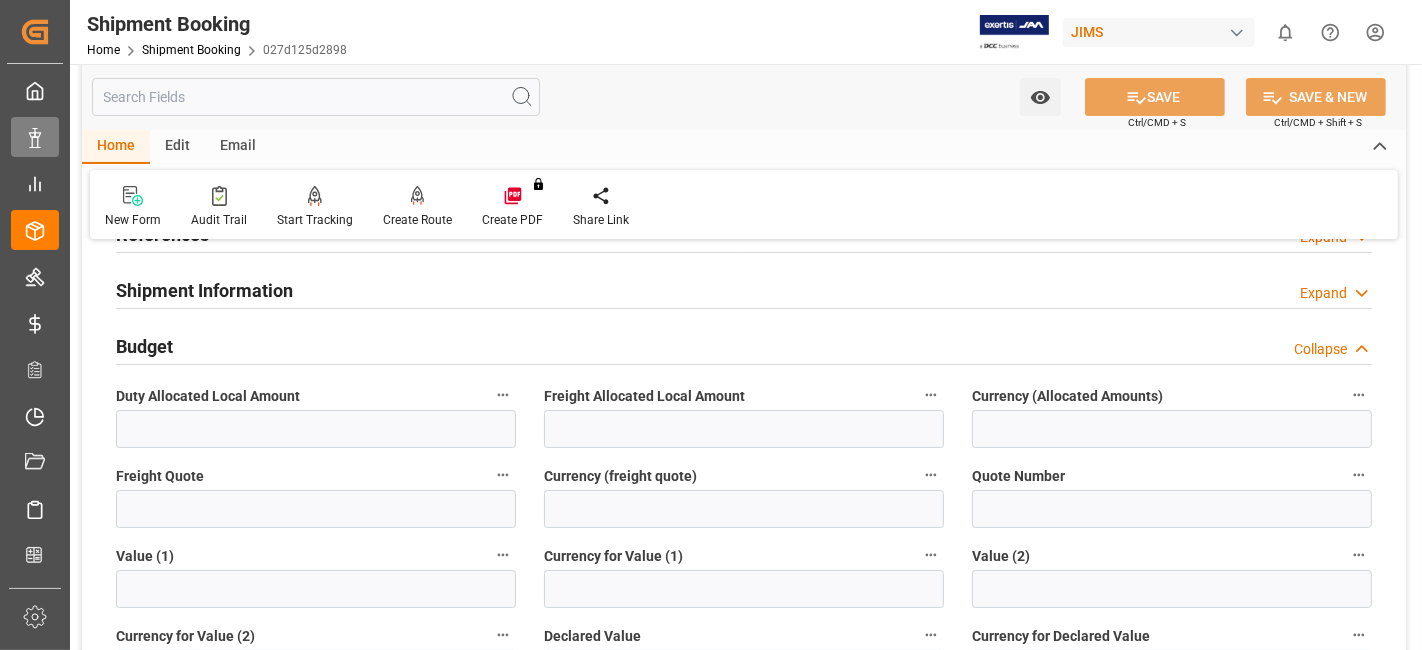 scroll, scrollTop: 111, scrollLeft: 0, axis: vertical 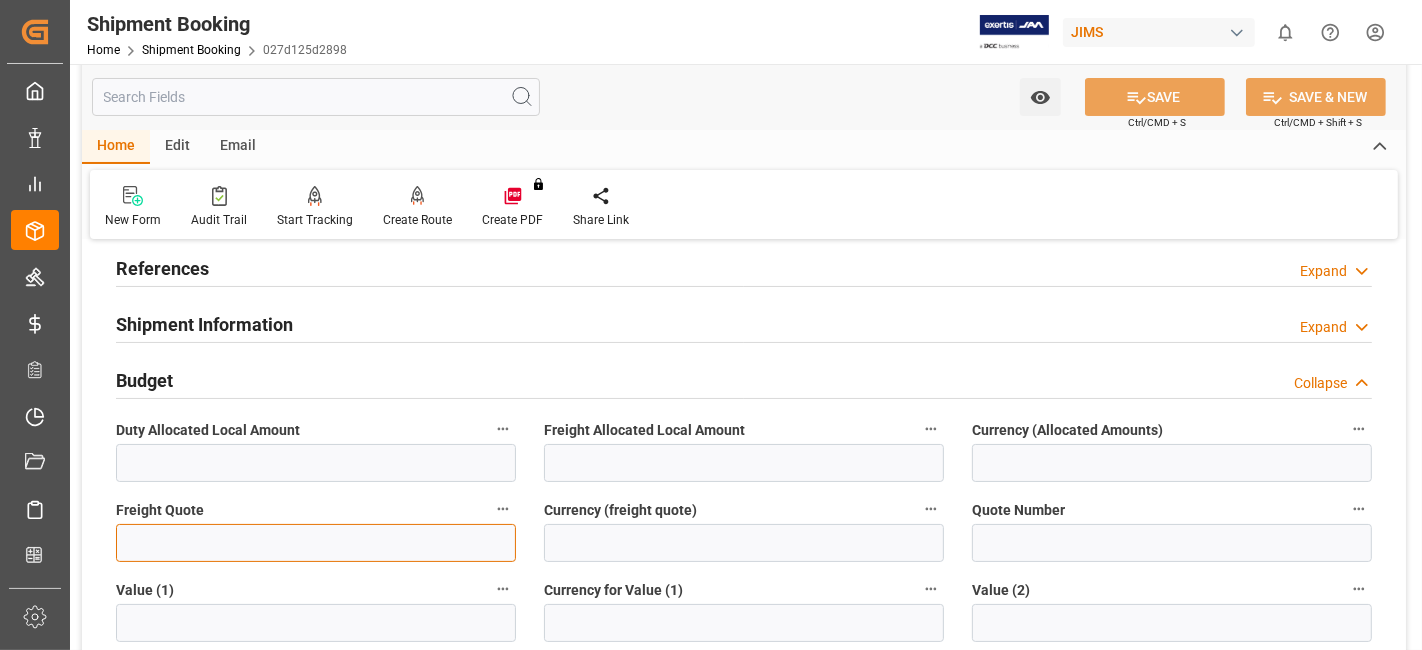 click at bounding box center [316, 543] 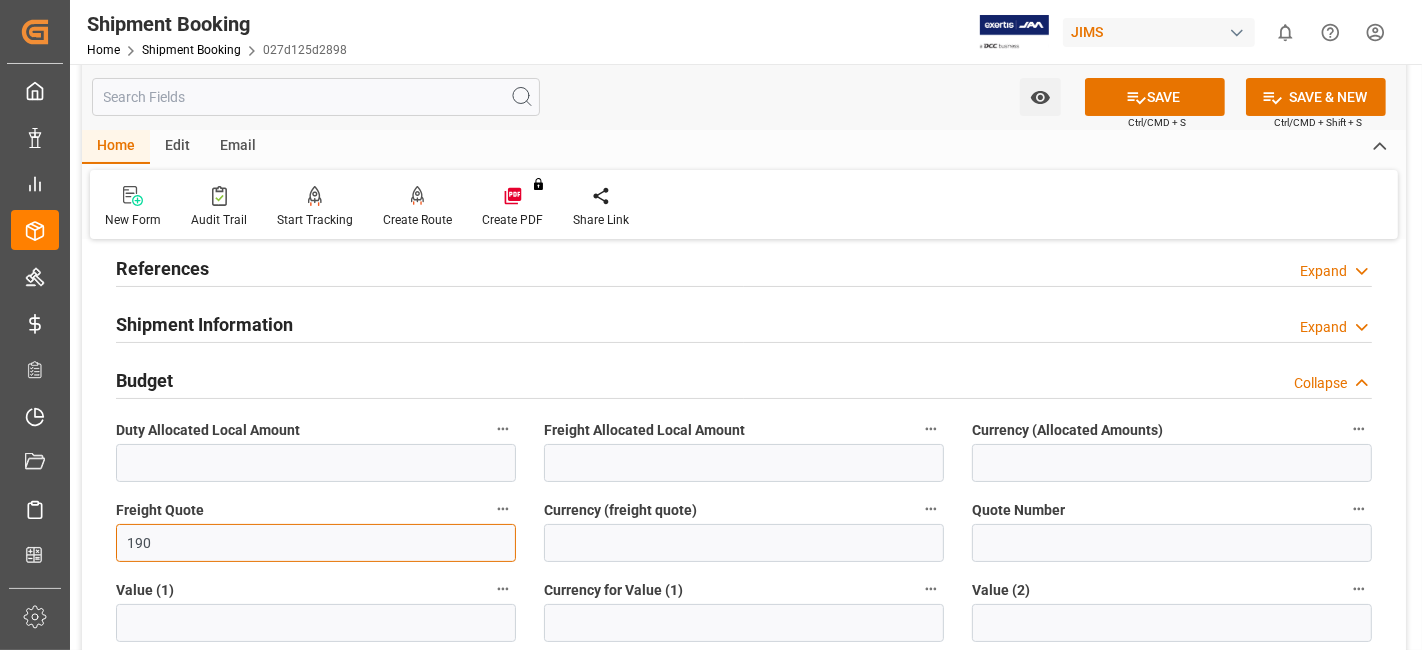 type on "190" 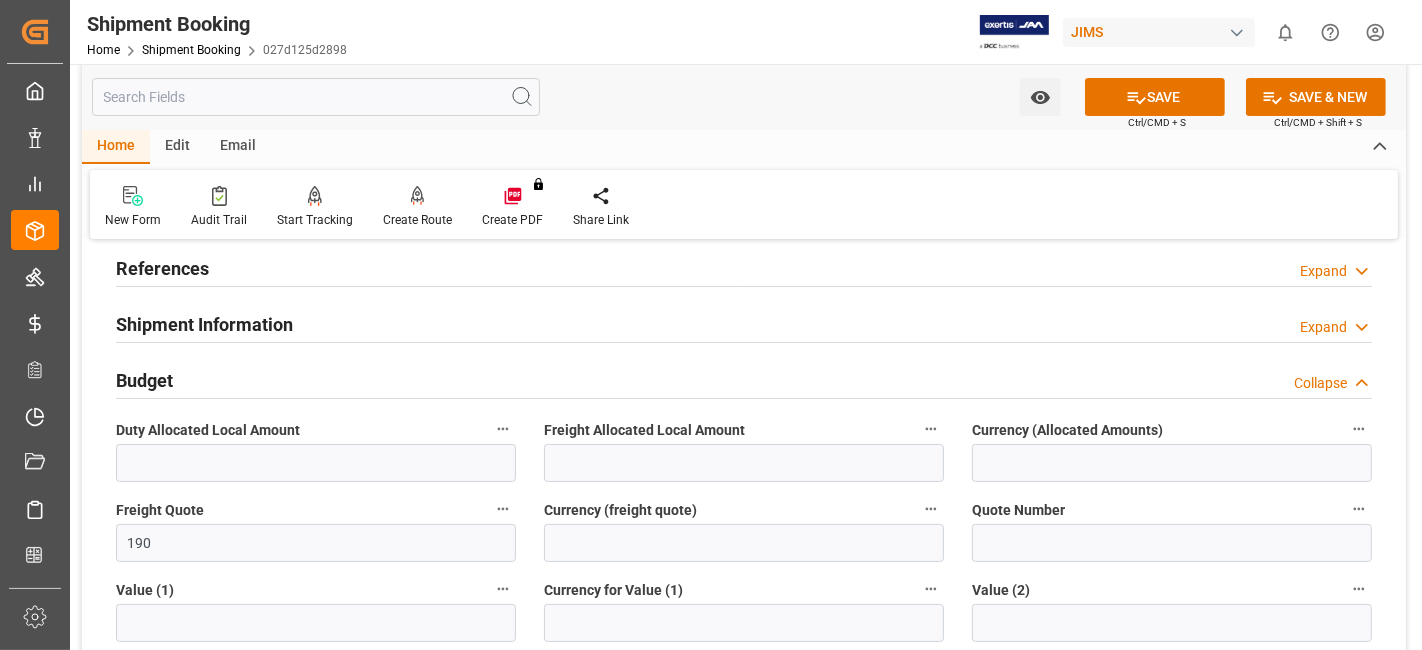 click on "Currency (freight quote)" at bounding box center [620, 510] 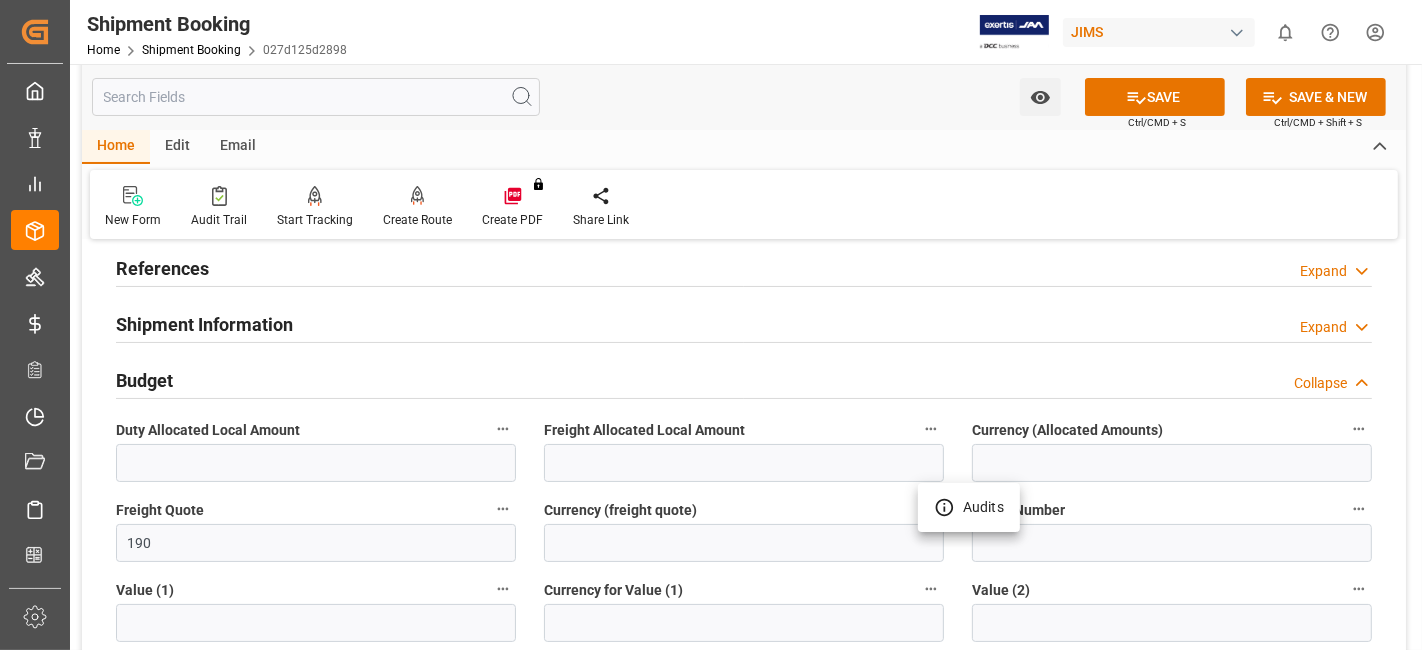 click at bounding box center [711, 325] 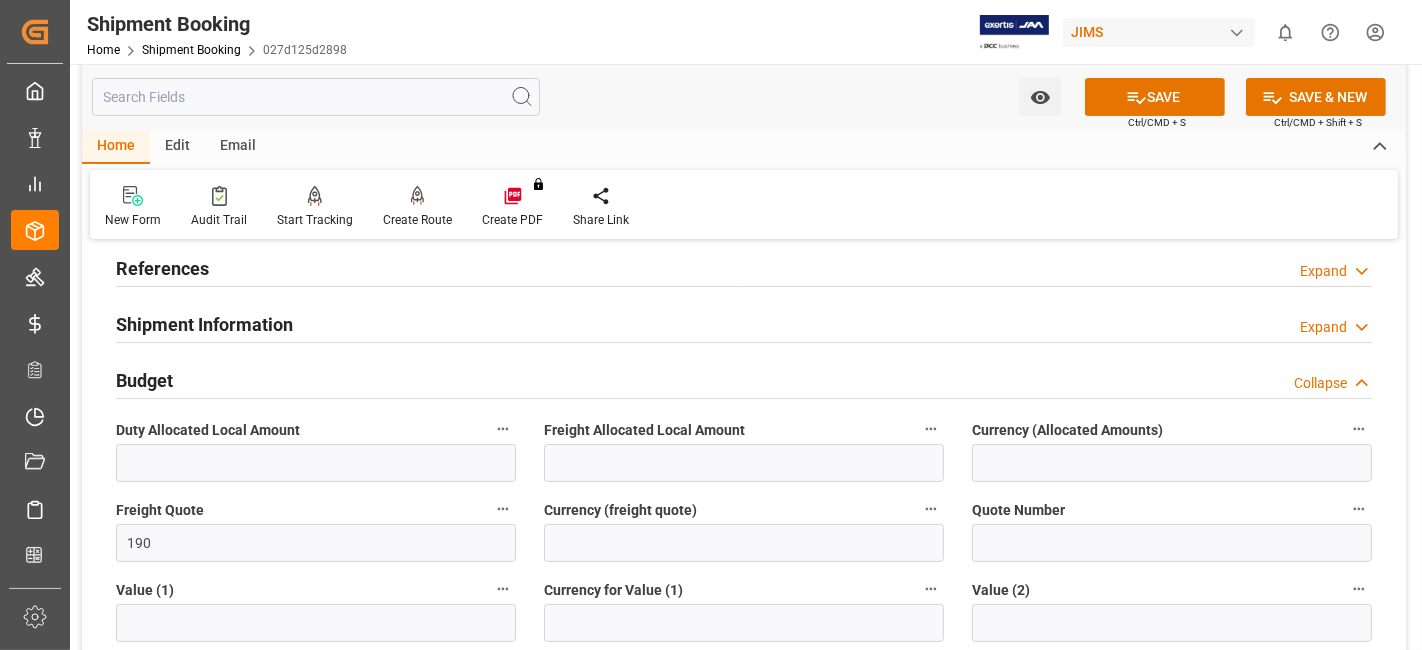 click on "Created by potrace 1.15, written by Peter Selinger 2001-2017 Created by potrace 1.15, written by Peter Selinger 2001-2017 My Cockpit My Cockpit Data Management Data Management My Reports My Reports Order Management Order Management Master Data Master Data Rates Management Rates Management Logward Add-ons Logward Add-ons Timeslot Management V2 Timeslot Management V2 Document Management Document Management Sailing Schedules Sailing Schedules CO2 Calculator CO2 Calculator Tracking Shipment Tracking Shipment Sidebar Settings Back to main menu Purchase Orders Purchase Orders PO Line Items PO Line Items Transport Order Booking Transport Order Booking Shipment Tracking Shipment Tracking TO Non Conformance TO Non Conformance Shipment Booking Home Shipment Booking 027d125d2898 JIMS 0 Notifications Only show unread All Watching Mark all categories read Downloads Purchase Order Line Item yesterday 19 number of rows downloaded Purchase Order Line Item 5 days ago 21 number of rows downloaded Purchase Order Line Item" at bounding box center [711, 325] 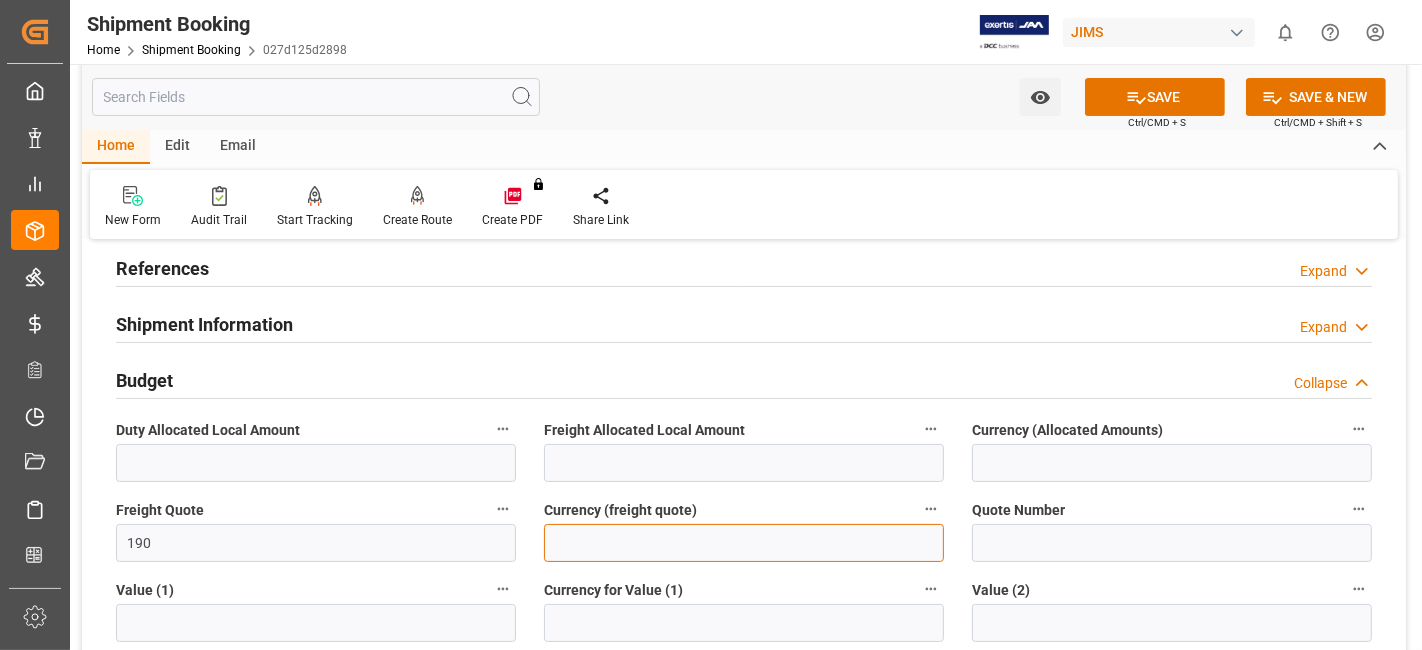 click at bounding box center (744, 543) 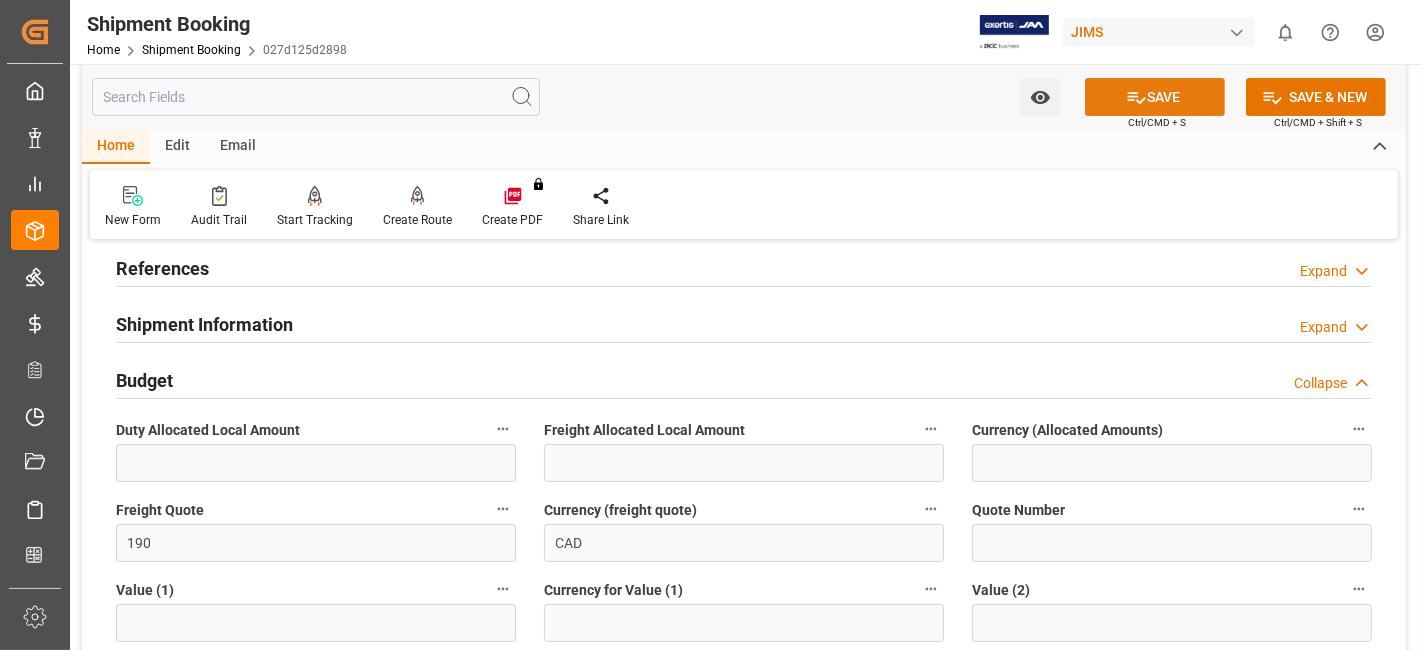 click on "SAVE" at bounding box center [1155, 97] 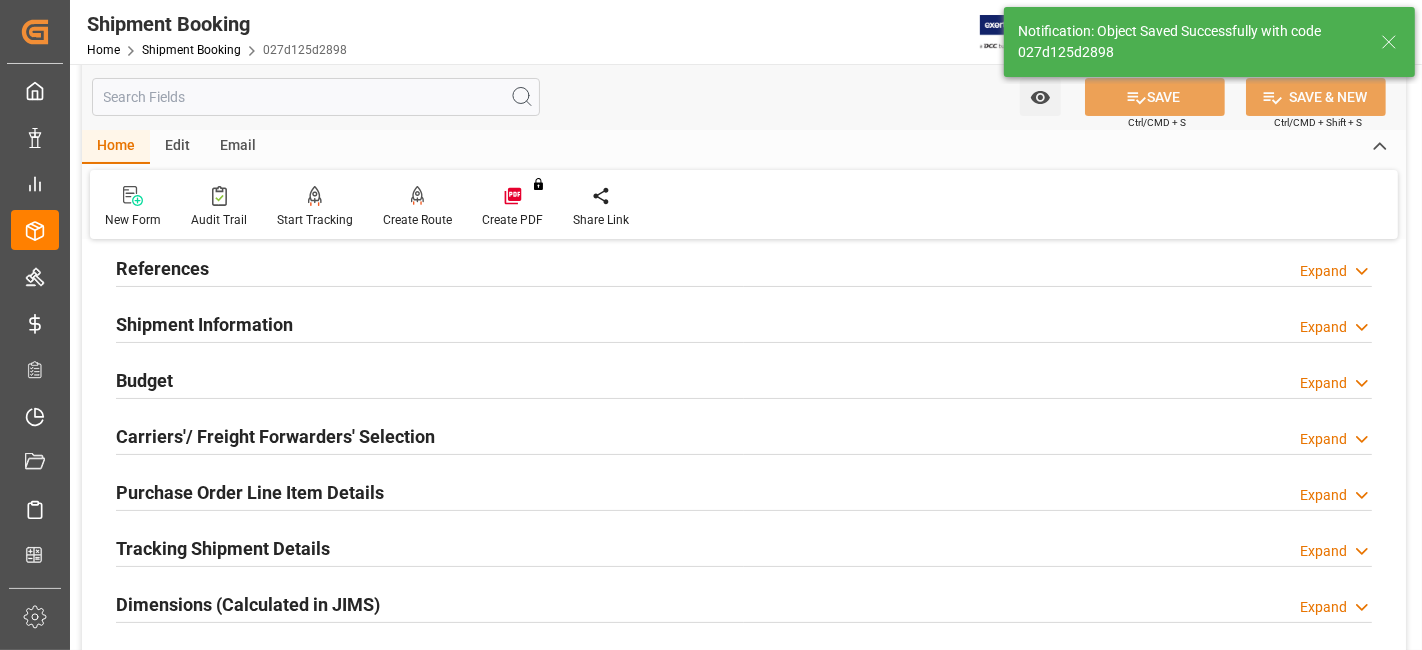 click on "Carriers'/ Freight Forwarders' Selection" at bounding box center [275, 436] 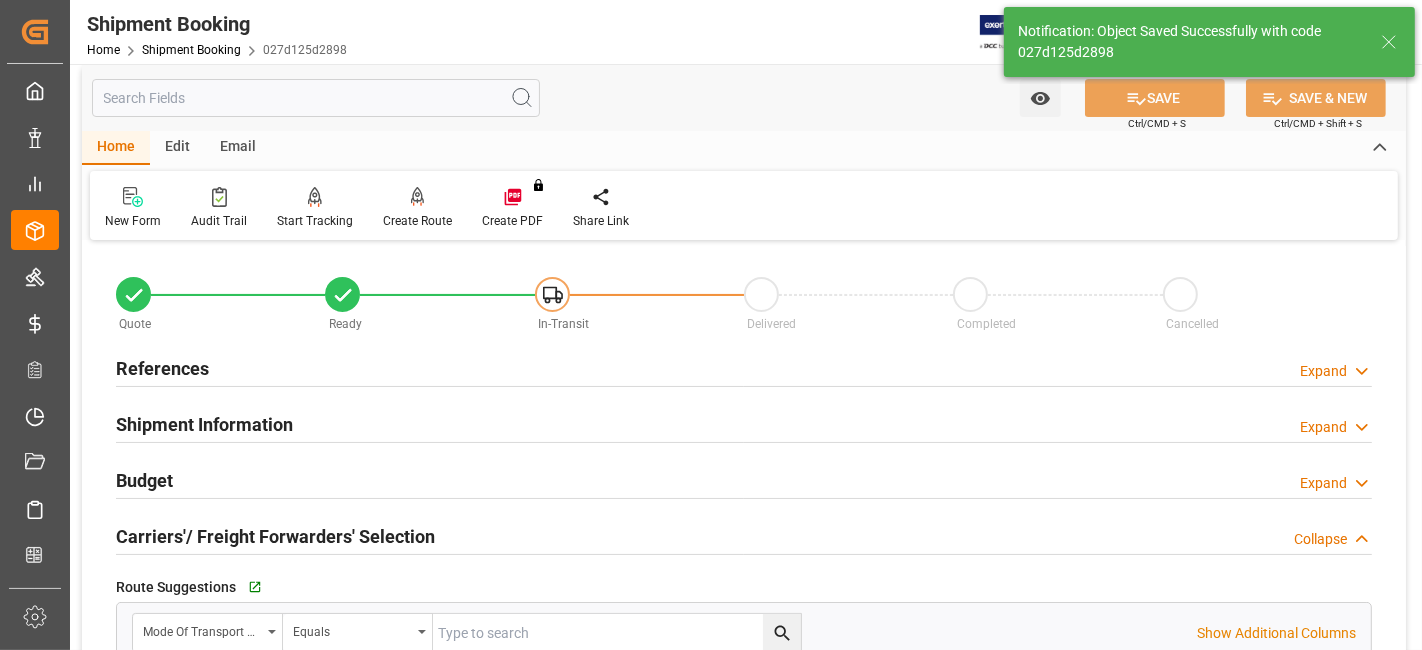 scroll, scrollTop: 0, scrollLeft: 0, axis: both 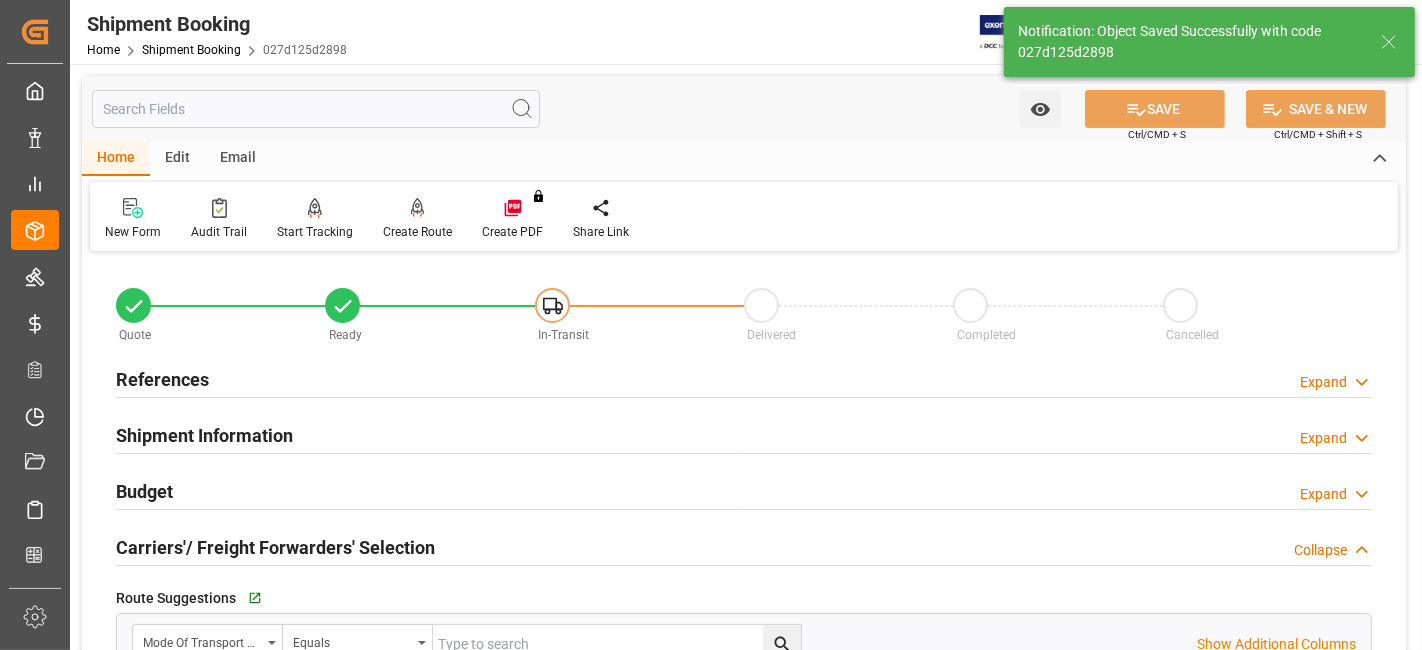 click on "Carriers'/ Freight Forwarders' Selection" at bounding box center [275, 547] 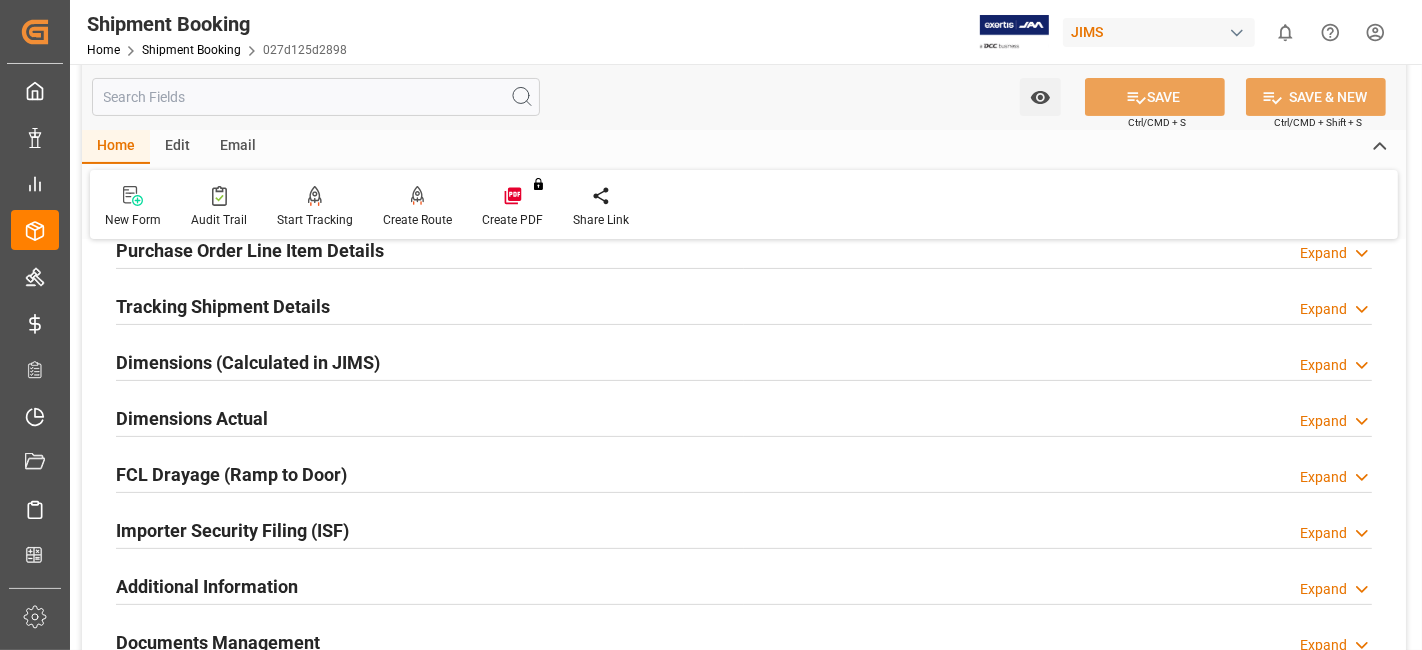 scroll, scrollTop: 355, scrollLeft: 0, axis: vertical 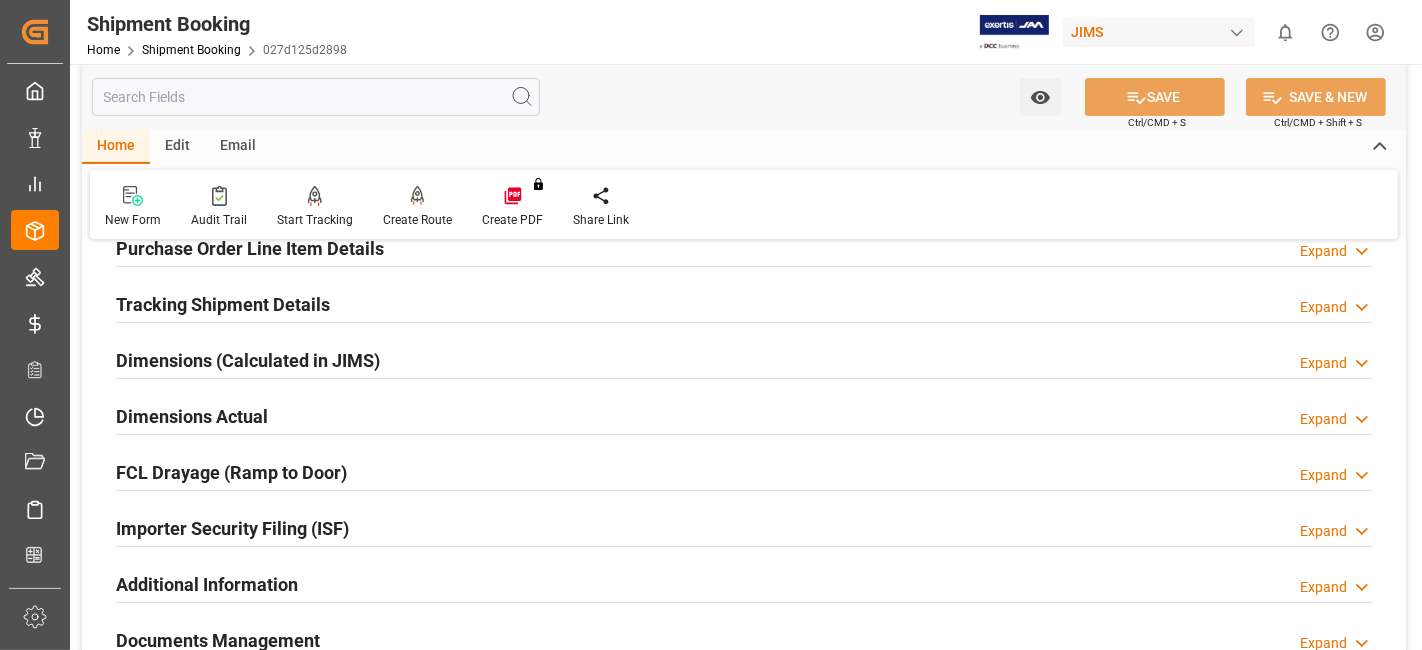 click on "Dimensions Actual" at bounding box center [192, 416] 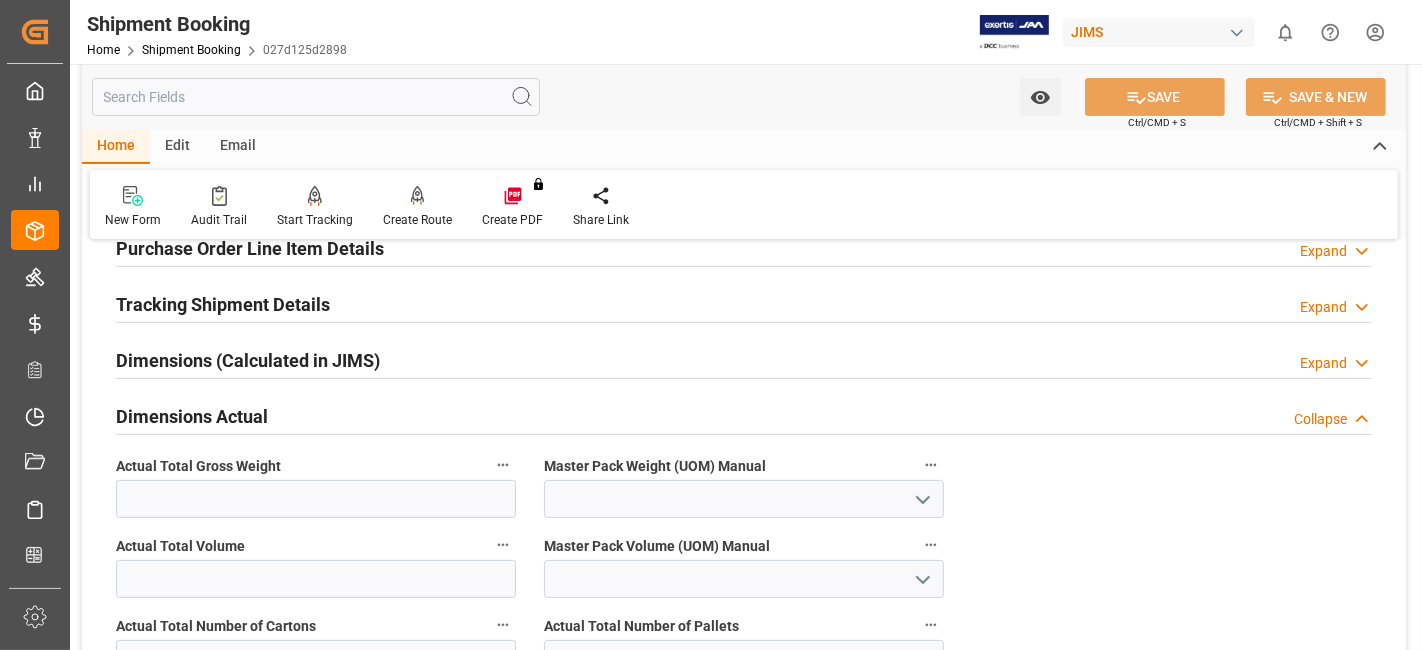 scroll, scrollTop: 400, scrollLeft: 0, axis: vertical 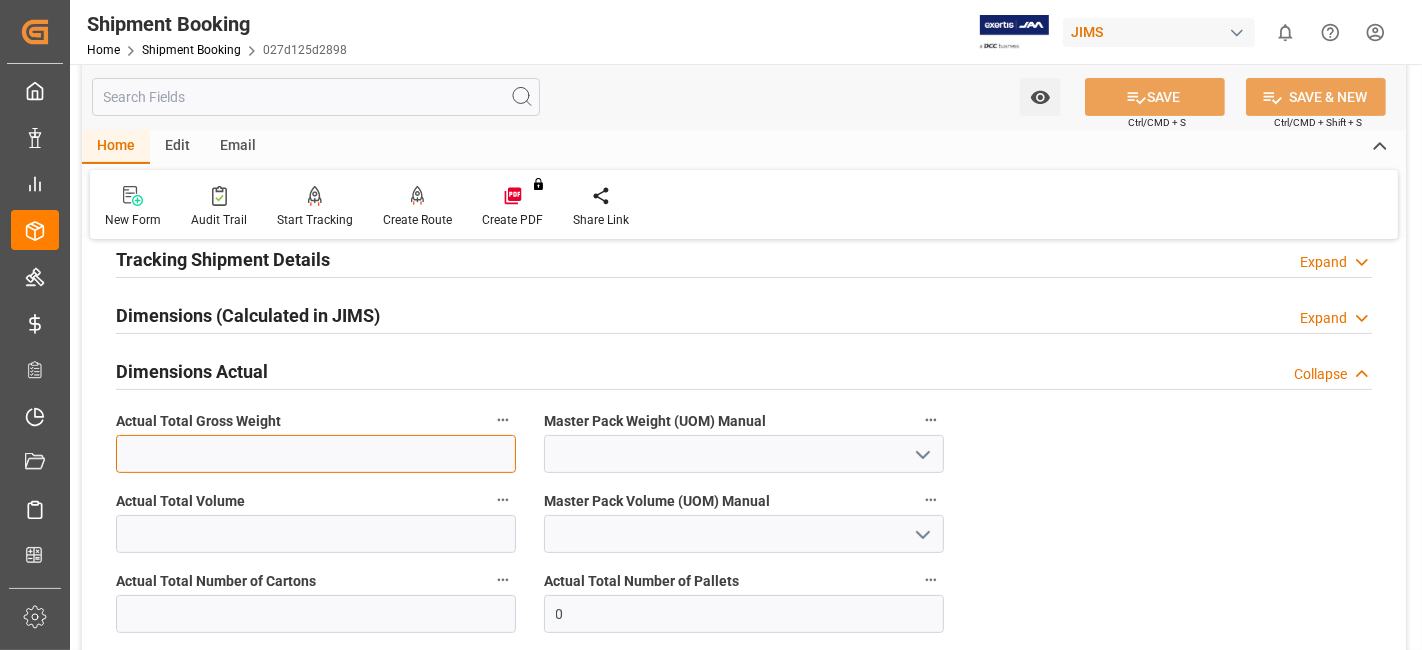 click at bounding box center [316, 454] 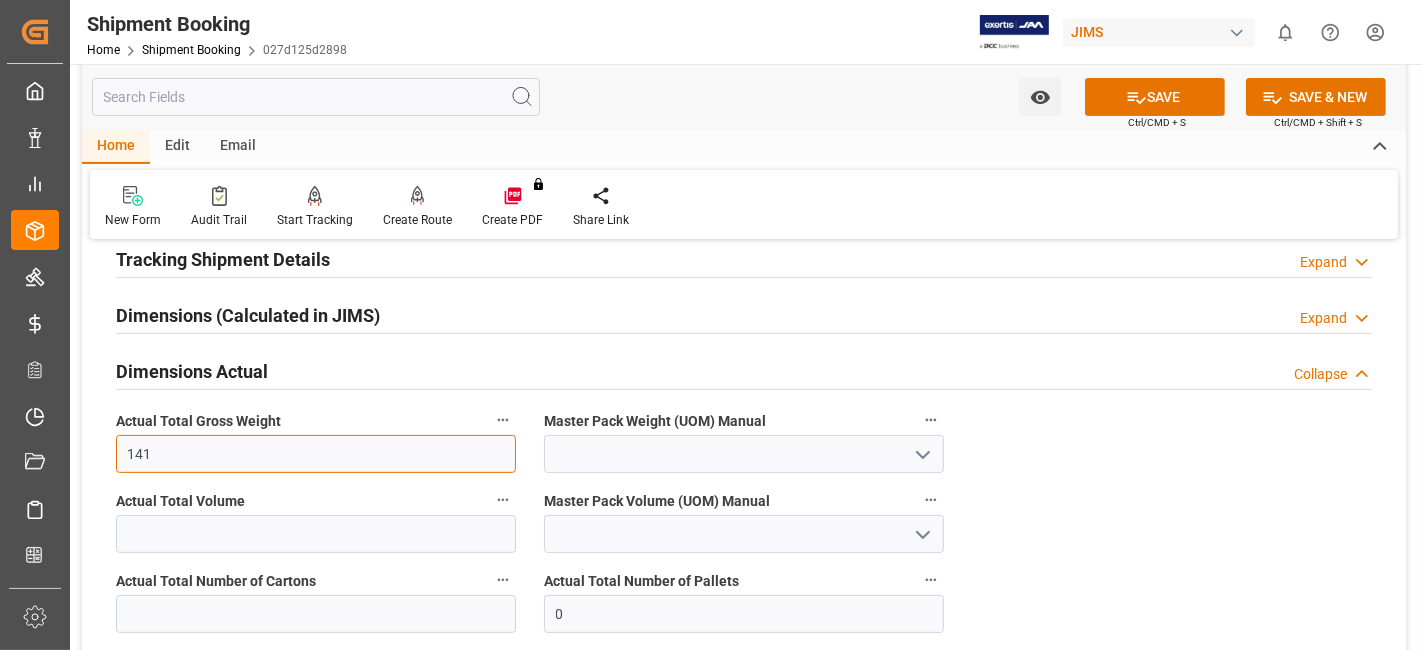 type on "141" 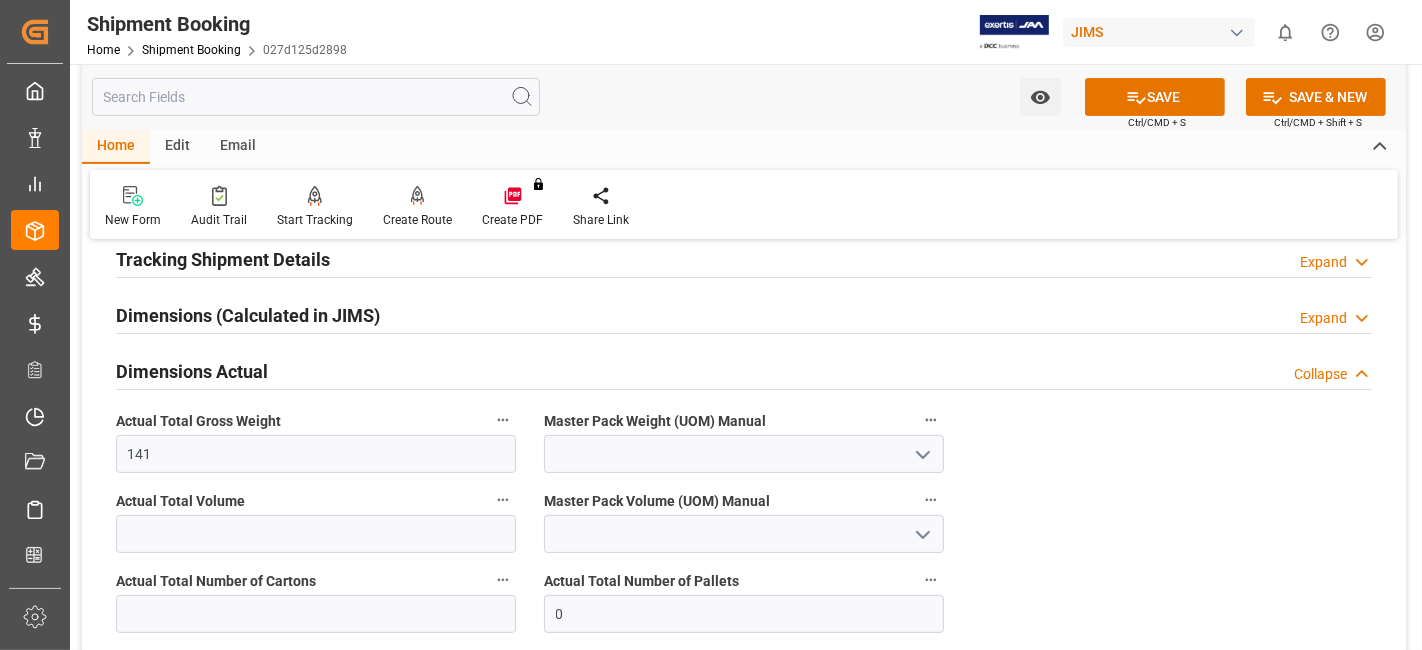 click 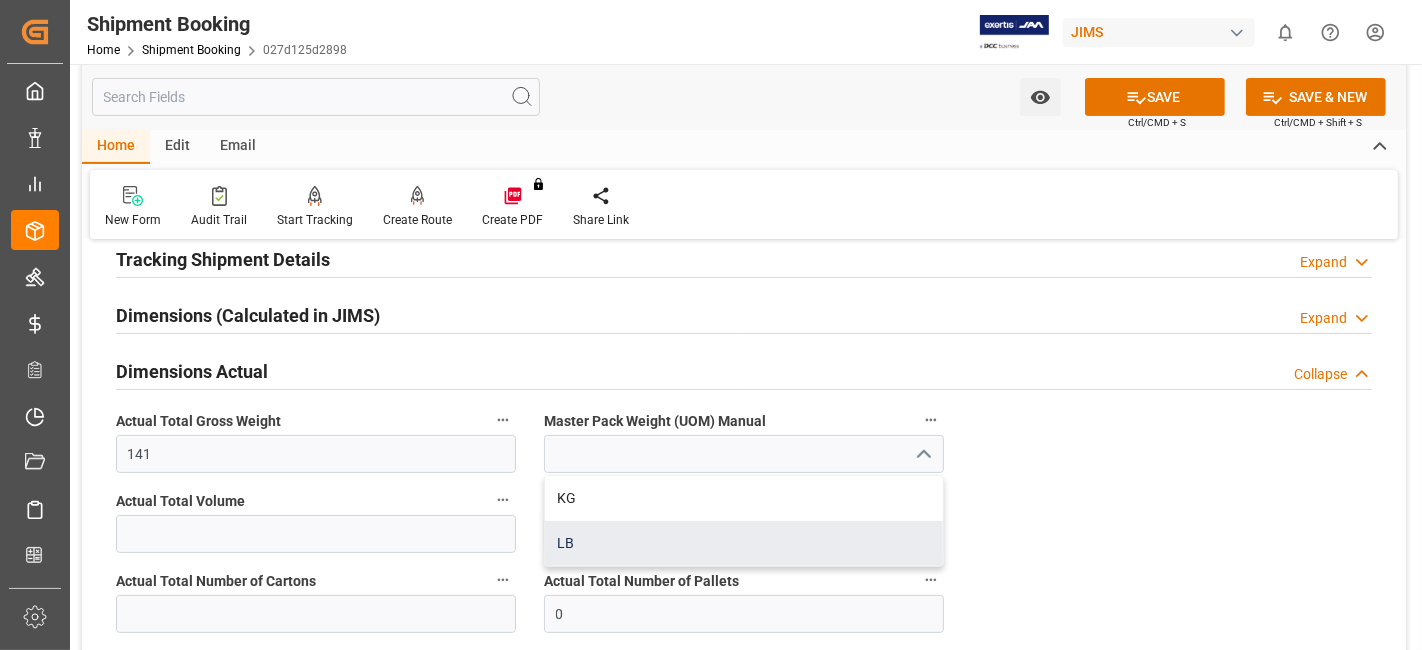 click on "LB" at bounding box center (744, 543) 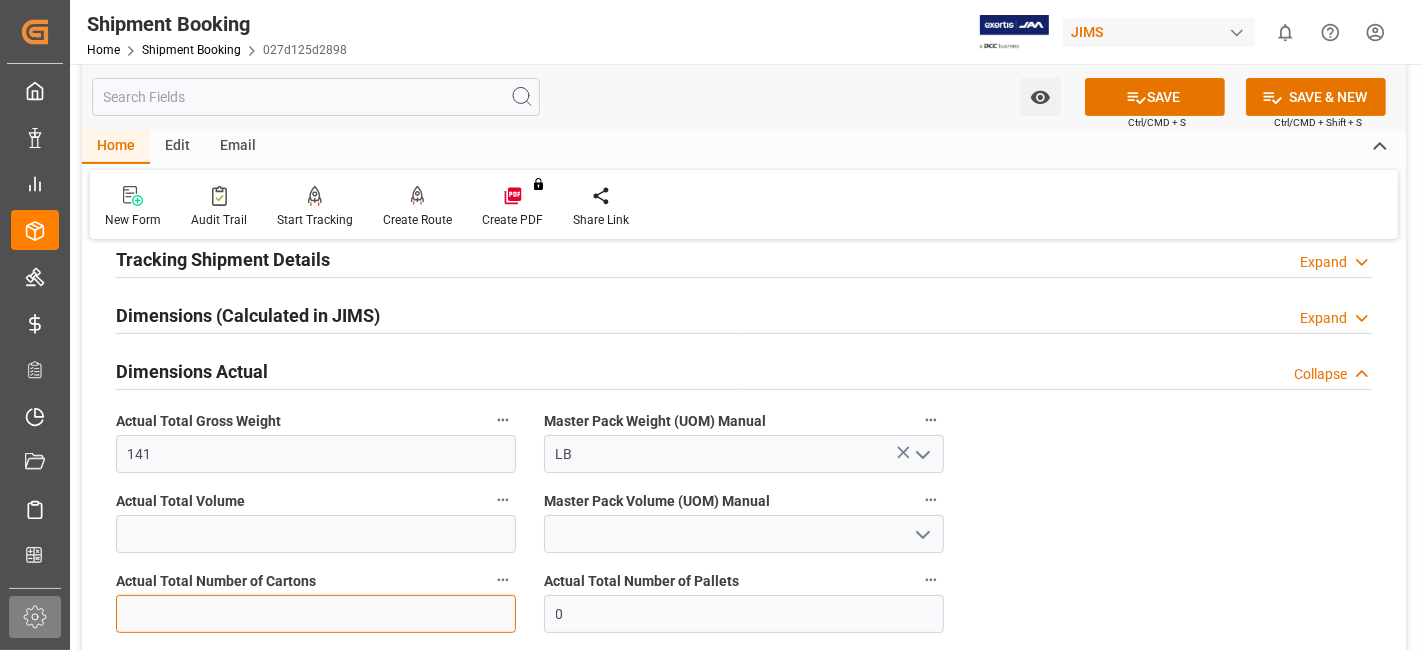 drag, startPoint x: 232, startPoint y: 602, endPoint x: 31, endPoint y: 611, distance: 201.20139 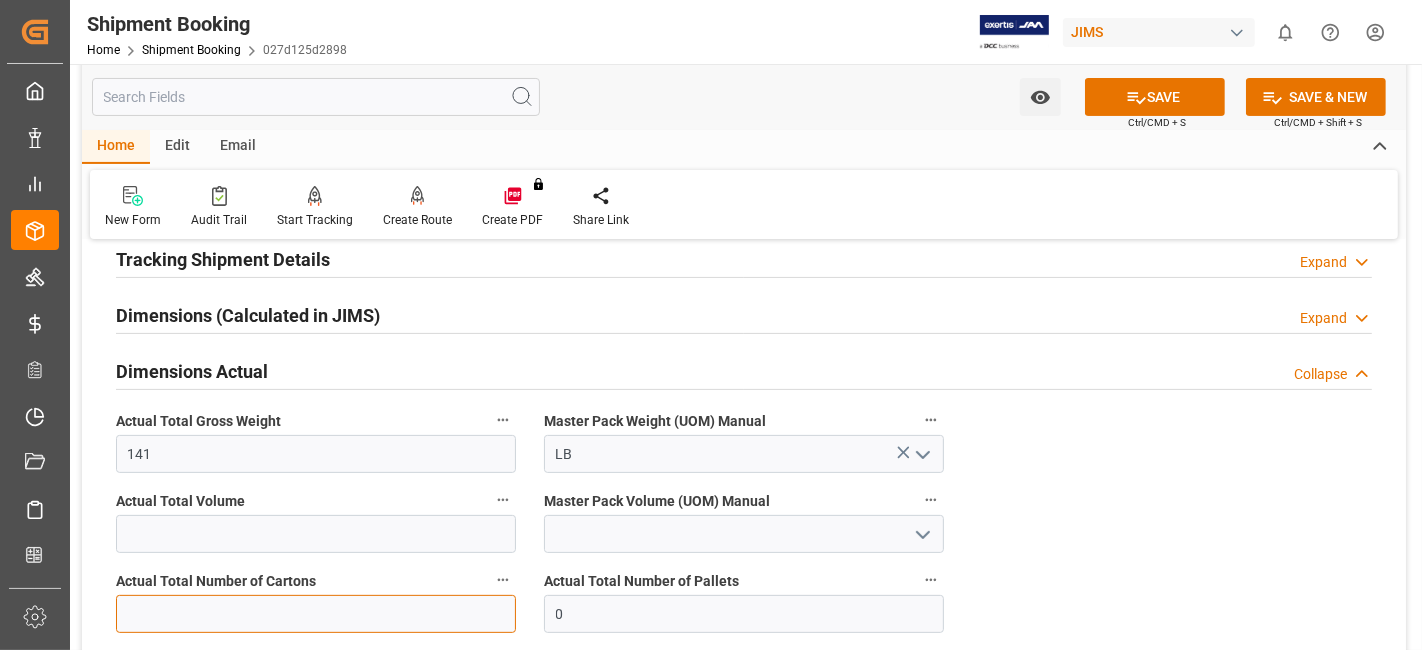 click at bounding box center (316, 614) 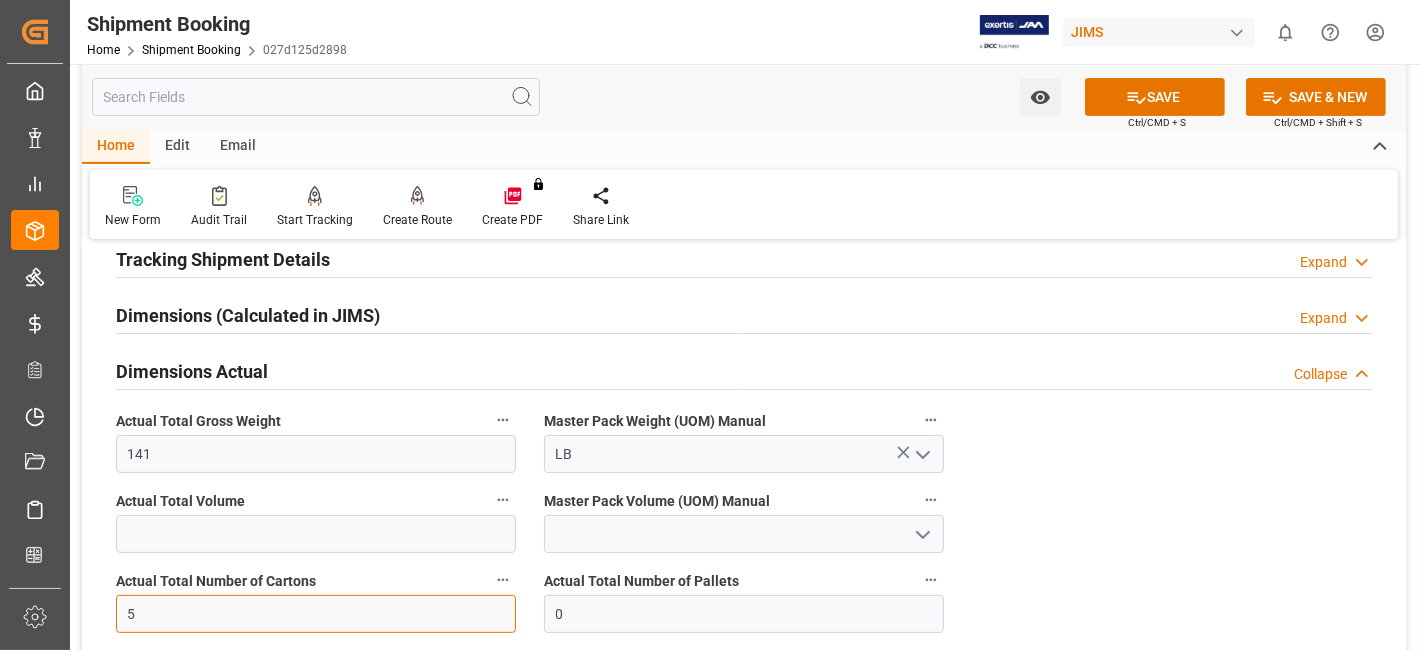 type on "5" 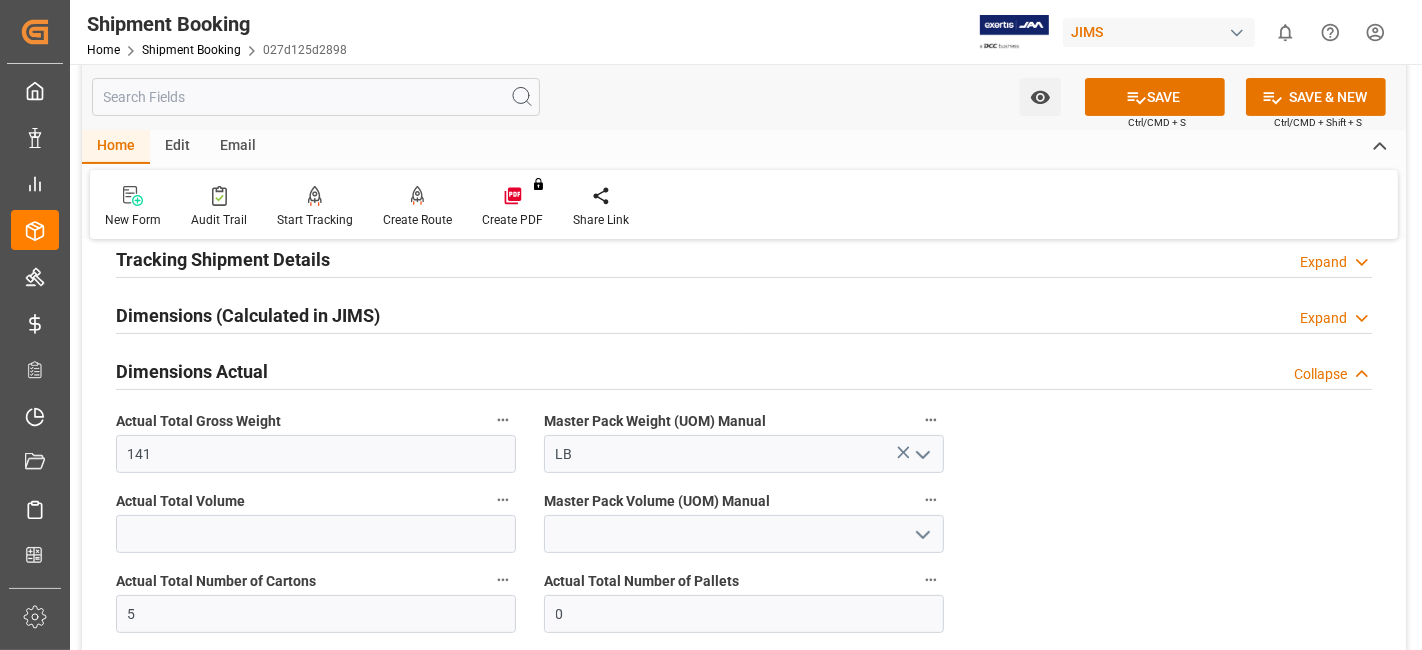 click on "Quote Ready In-Transit Delivered Completed Cancelled   References Expand JAM Reference Number     77-10114-US F&W FLAG      STOP Order Co (Prefix)   *   77 Country of Origin (Suffix)   *   US Ship to country     Booking Status     Ready Shipment type   *   LTL Agent   *   JangGyu Kim Supplier Full Name     RAD-Distribution -Heritage Audio Supplier Number     636252 Number of Containers   *   0 Order Creation Date     Ready Date   *   15-07-2025 Old JAM Reference Number     Arrival Notice Received       Shipment Information Expand   Carrier/Freight Forwarder   Carrier's/Freight Forwarder's Code Equals Show Additional Columns
Drag here to set row groups Drag here to set column labels
Action
R" at bounding box center [744, 398] 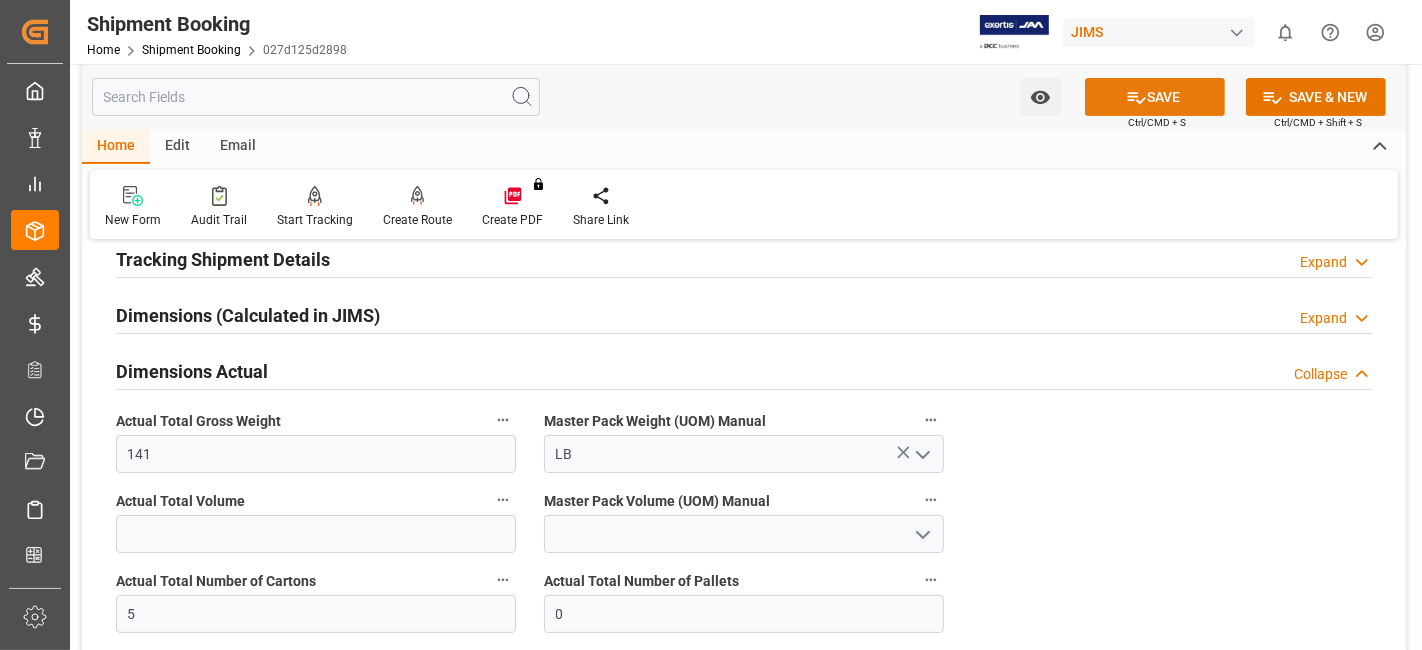 click on "SAVE" at bounding box center [1155, 97] 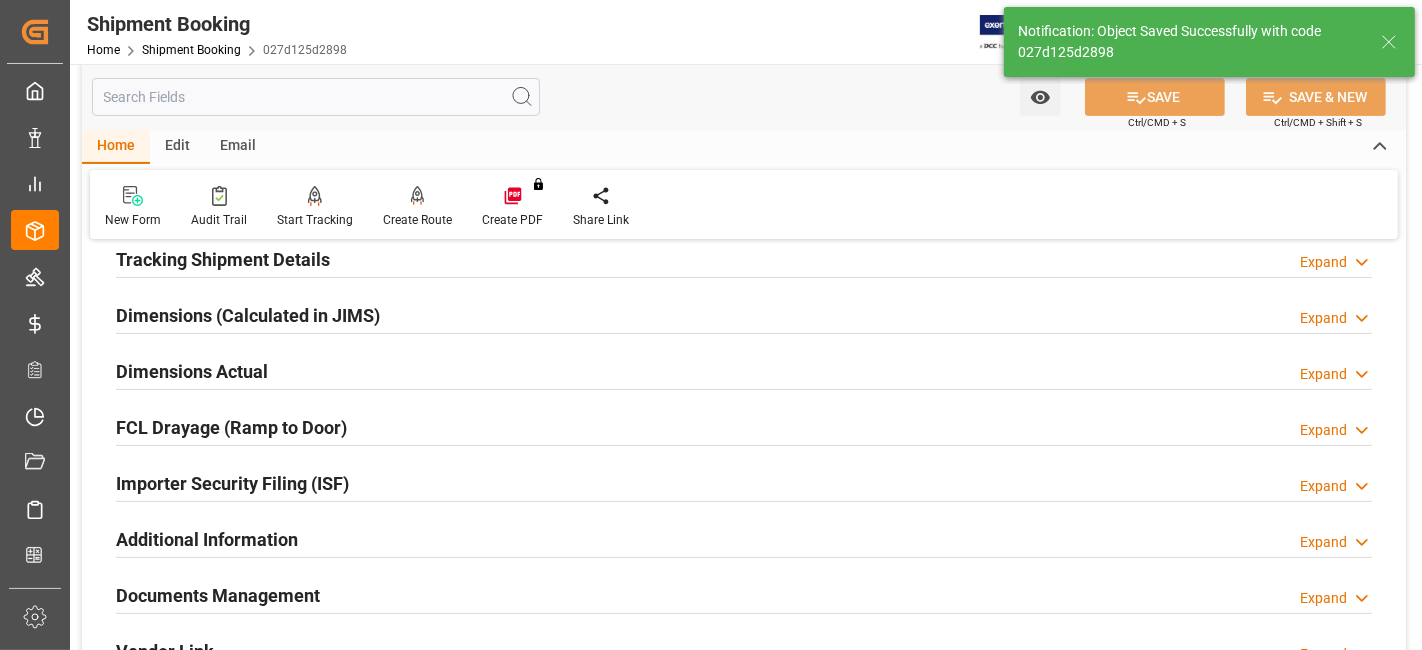 click on "Documents Management Expand" at bounding box center (744, 596) 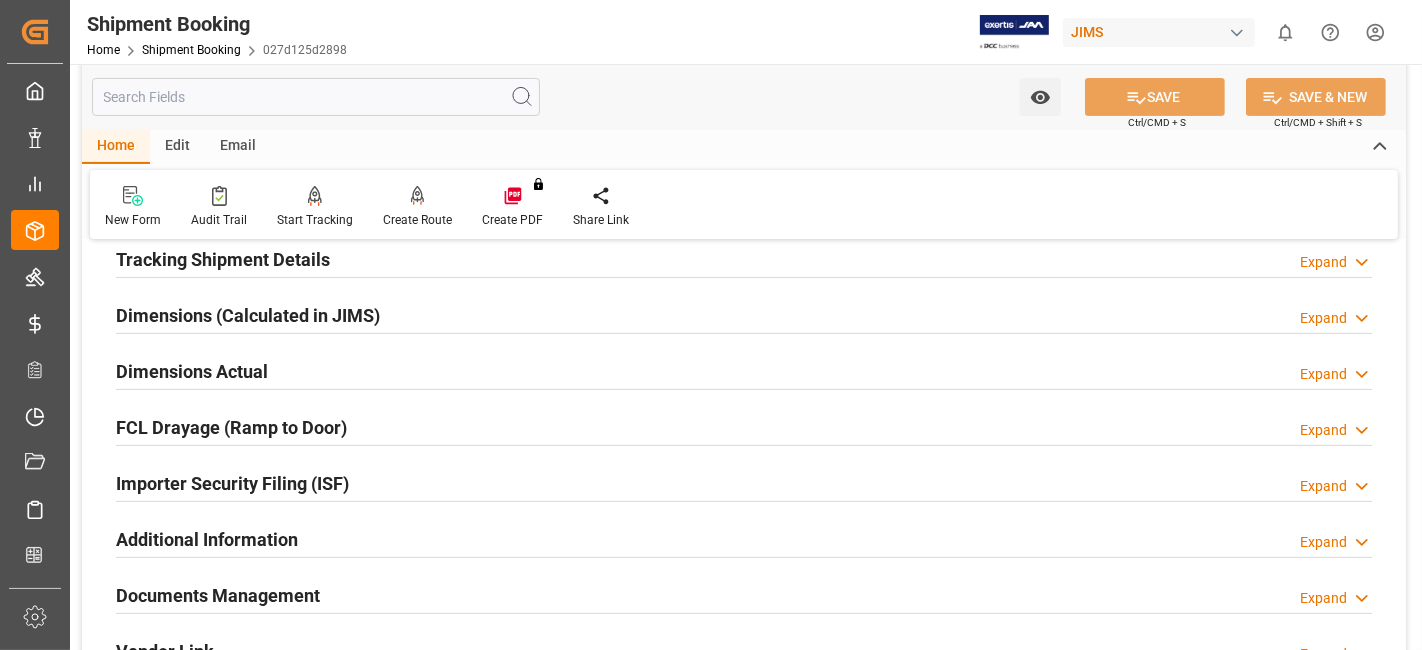 click on "Documents Management" at bounding box center [218, 595] 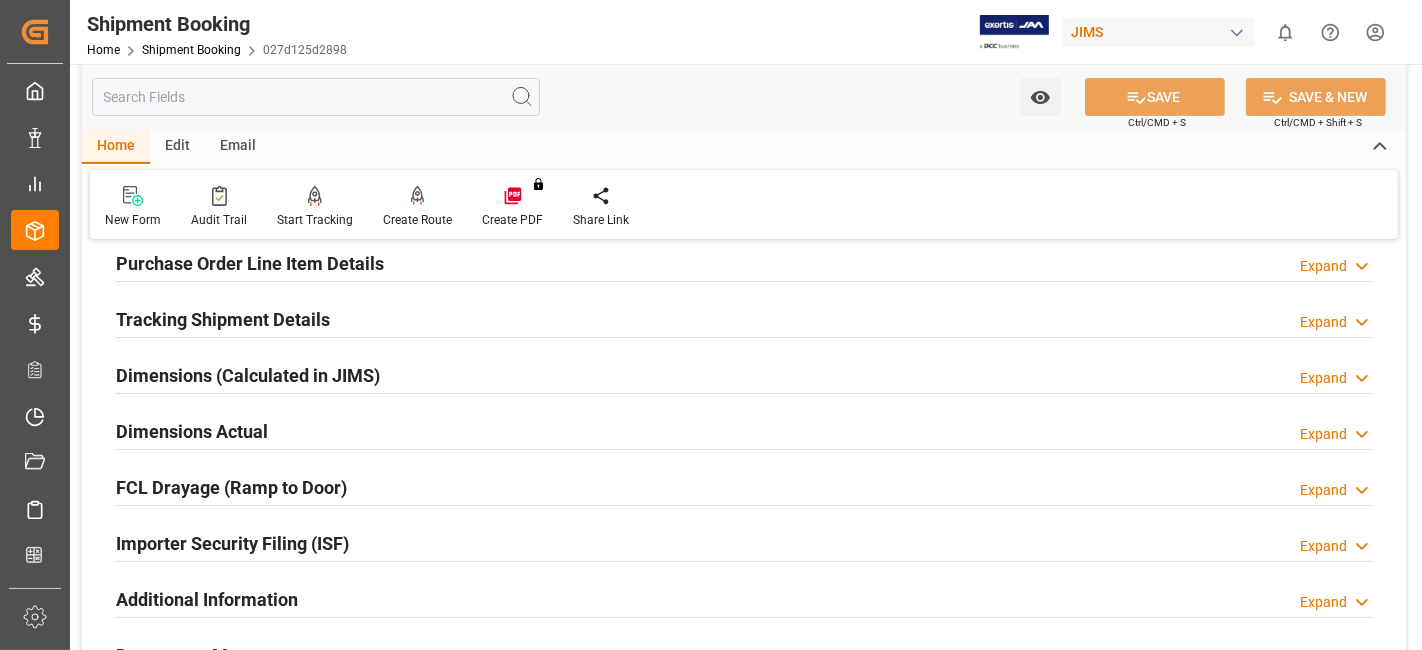 scroll, scrollTop: 333, scrollLeft: 0, axis: vertical 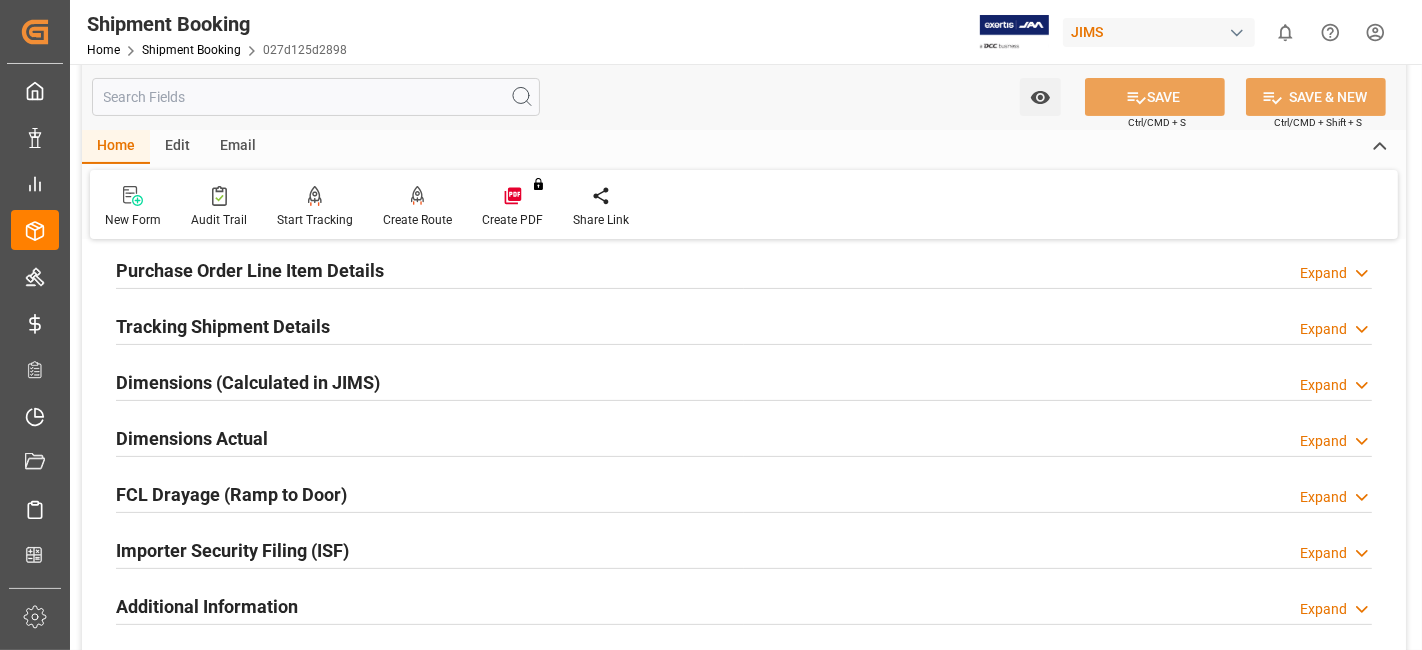 click on "Tracking Shipment Details" at bounding box center [223, 326] 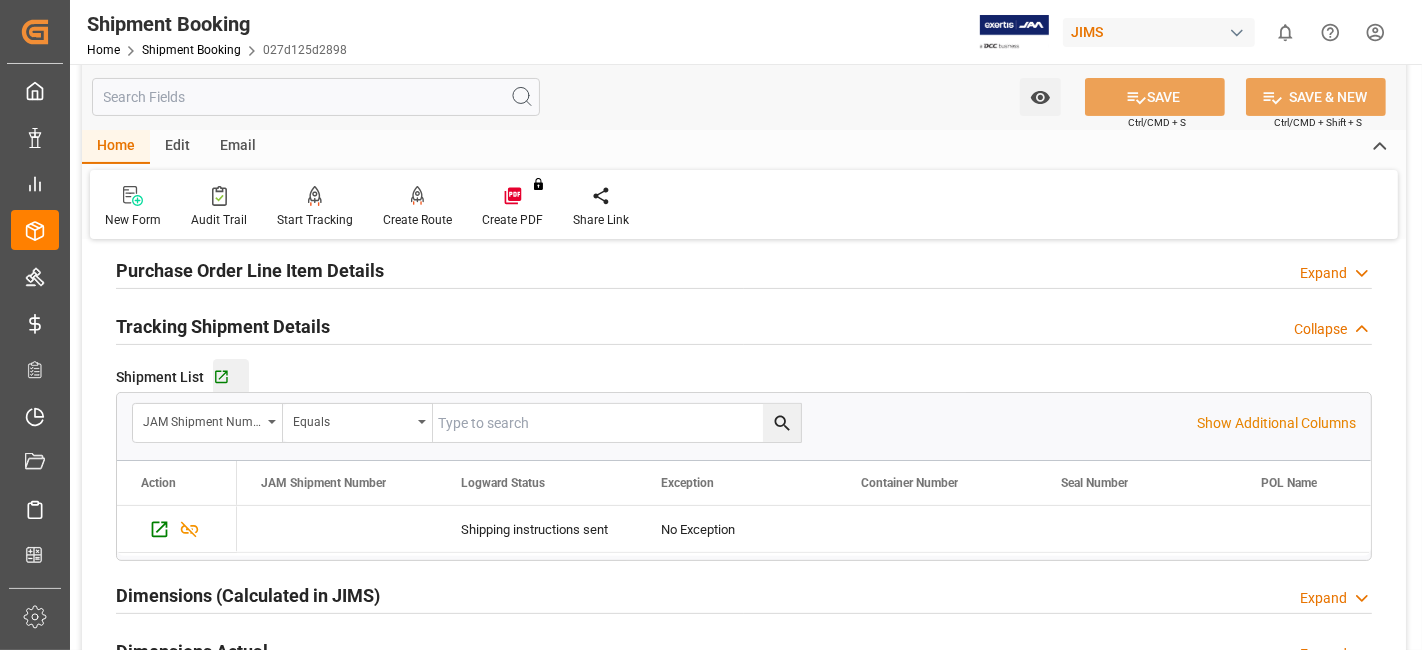 click on "Go to Shipment Tracking Grid" at bounding box center [231, 377] 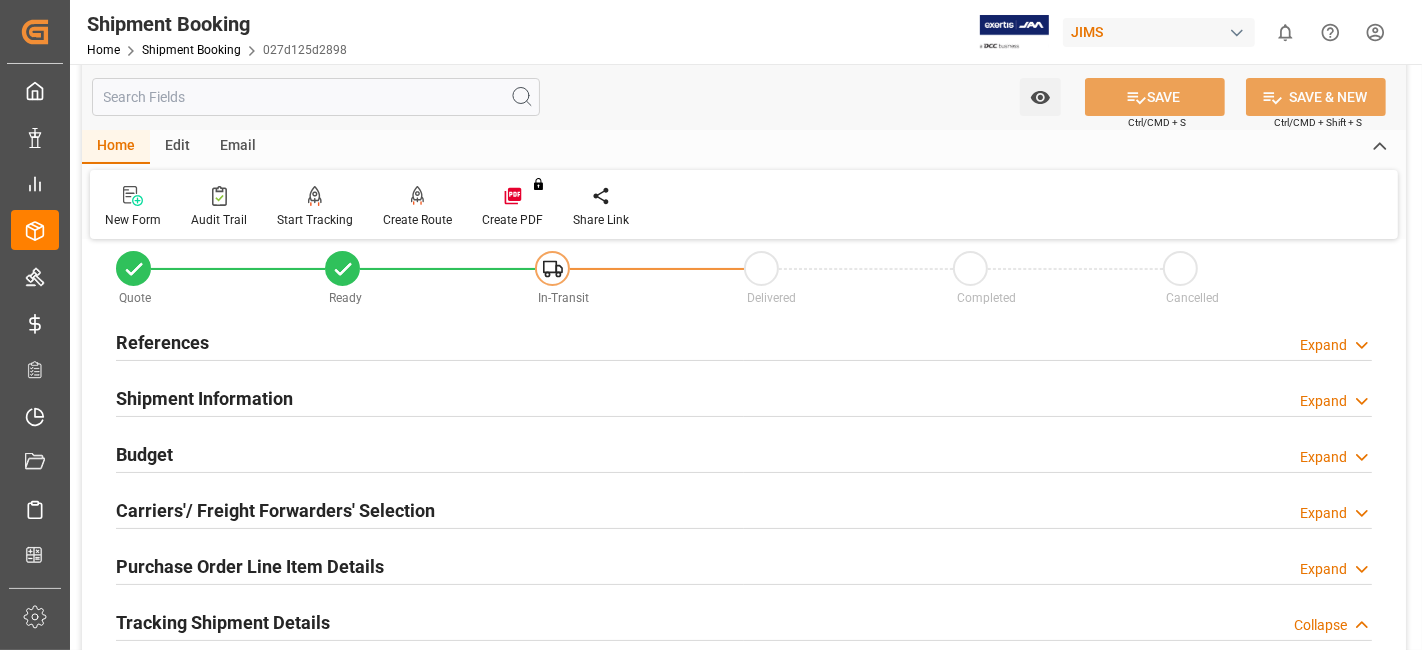 scroll, scrollTop: 111, scrollLeft: 0, axis: vertical 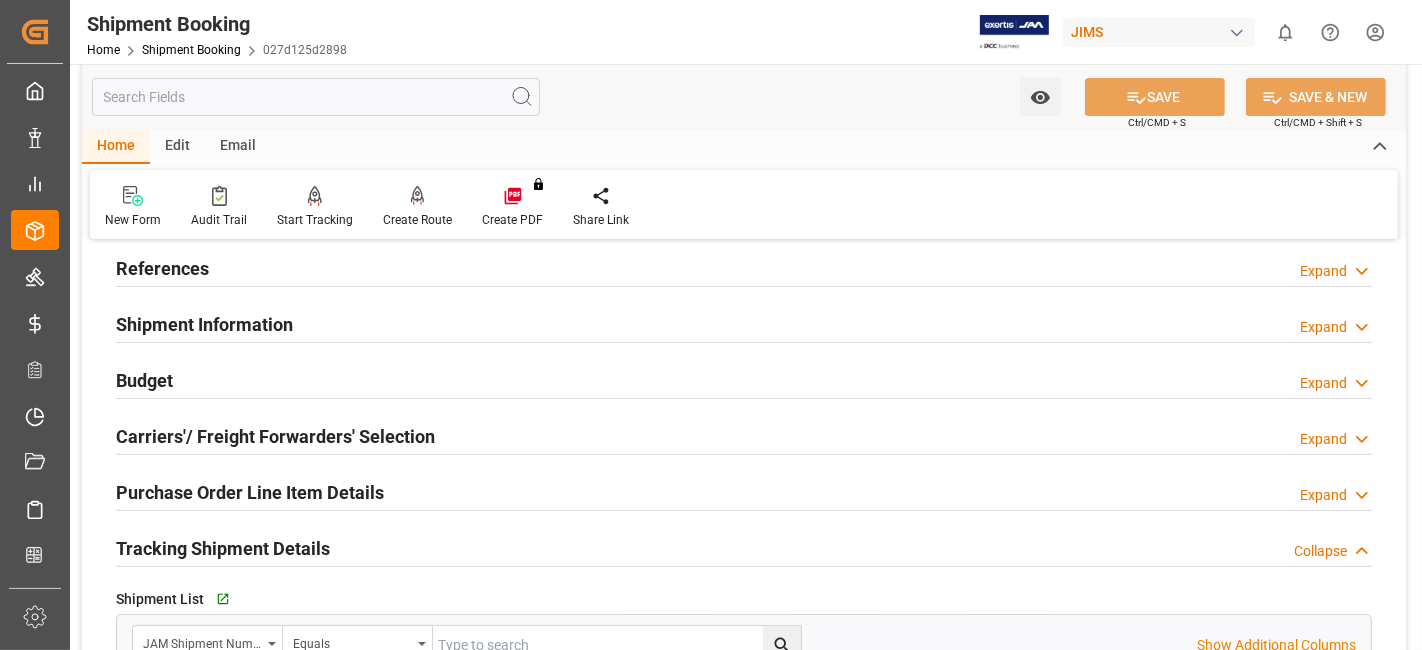 click on "References Expand" at bounding box center (744, 267) 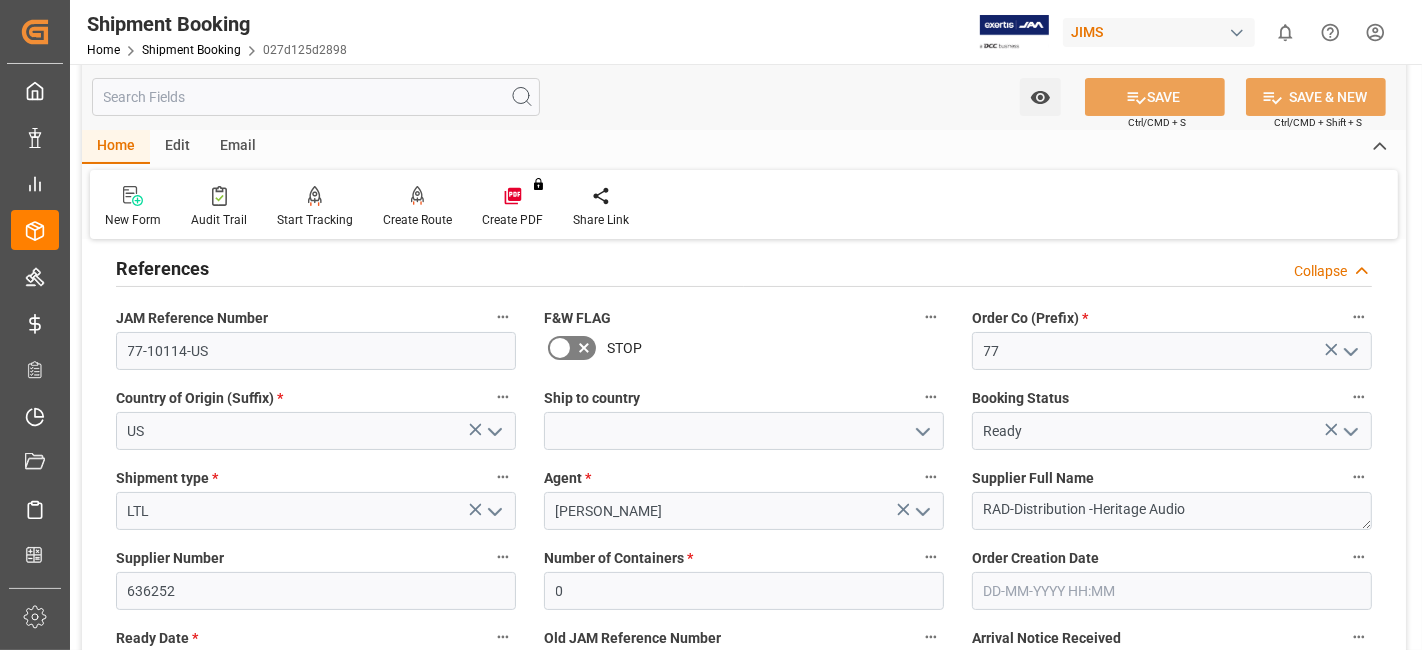 click on "References Collapse" at bounding box center (744, 267) 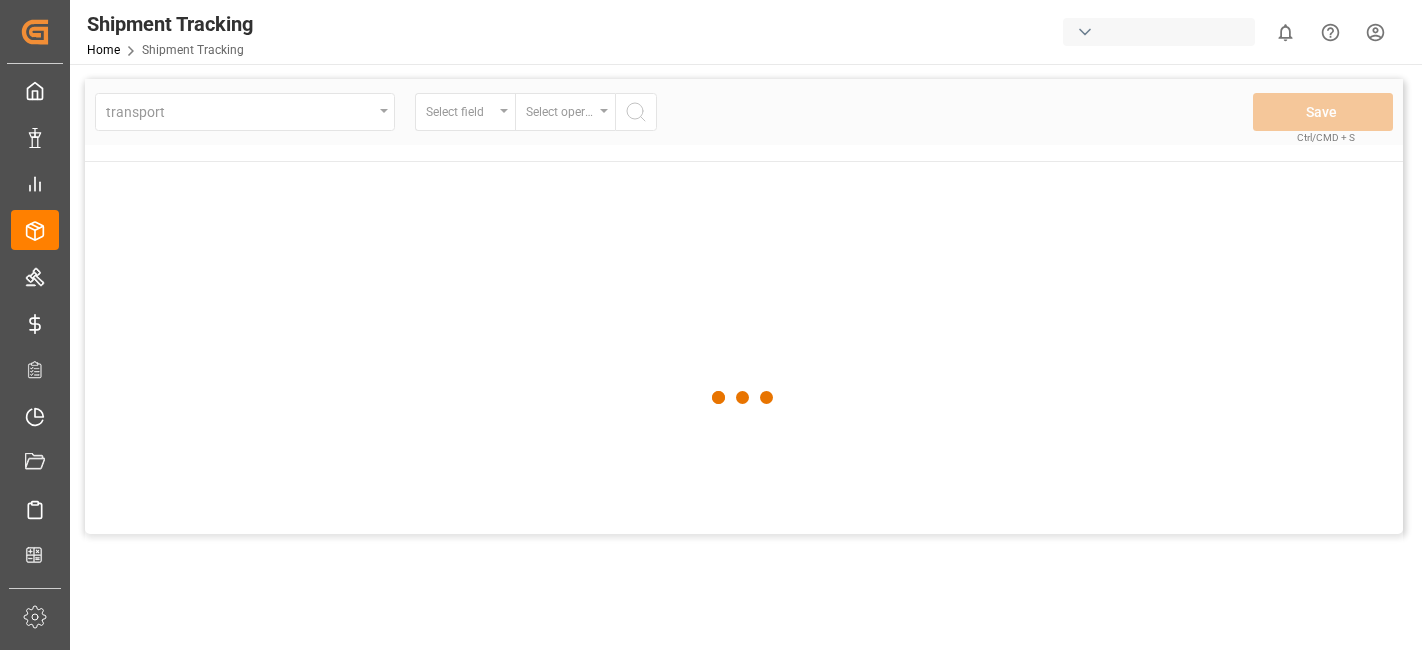 scroll, scrollTop: 0, scrollLeft: 0, axis: both 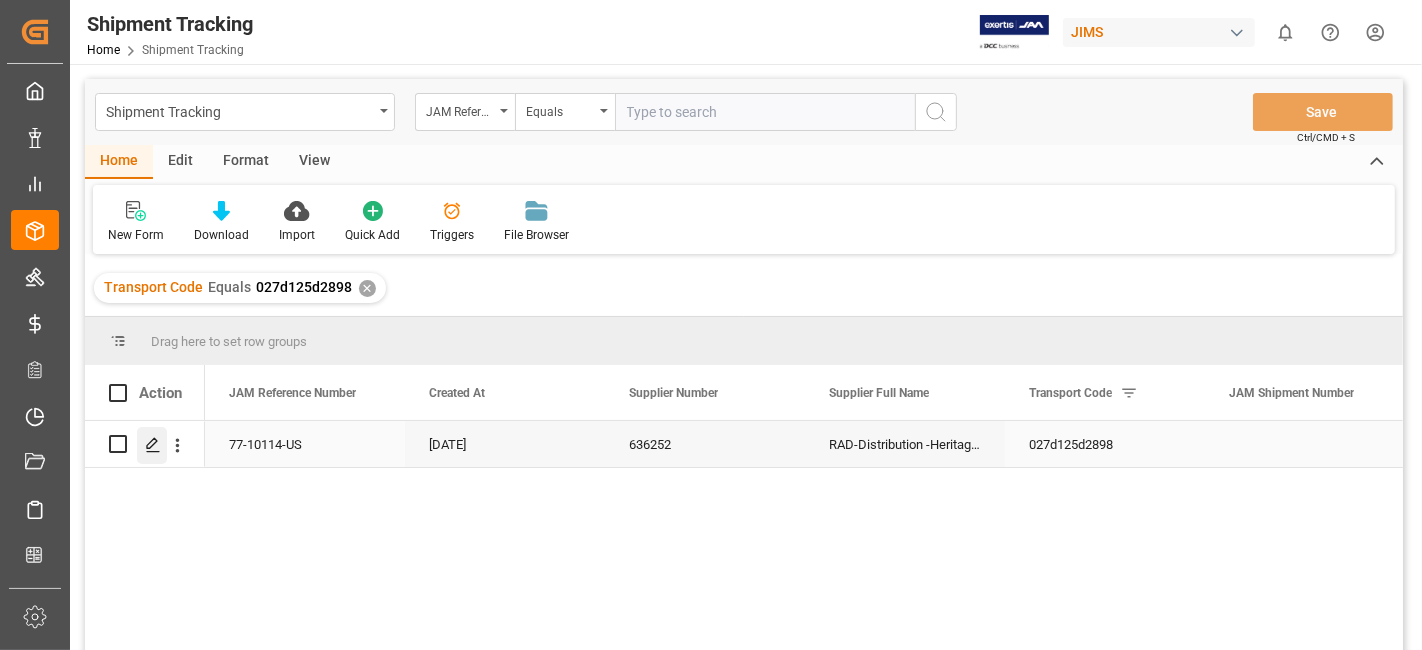 click 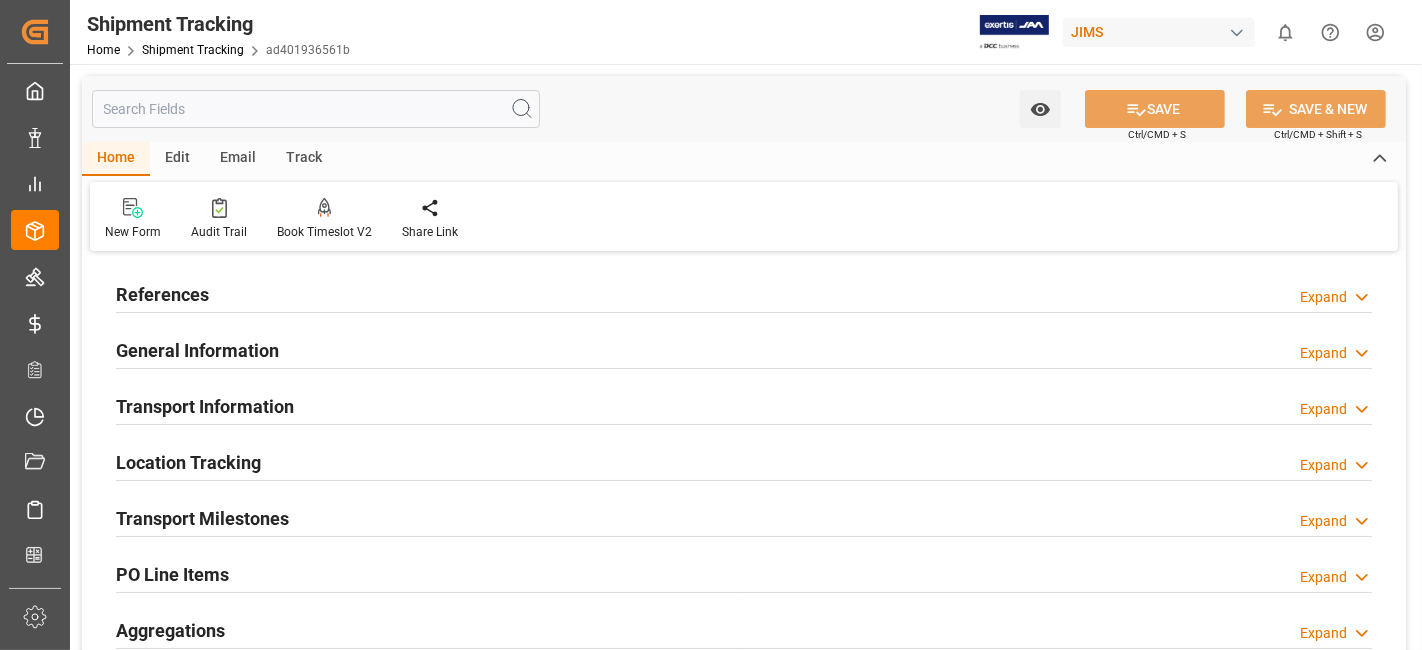 type on "[DATE]" 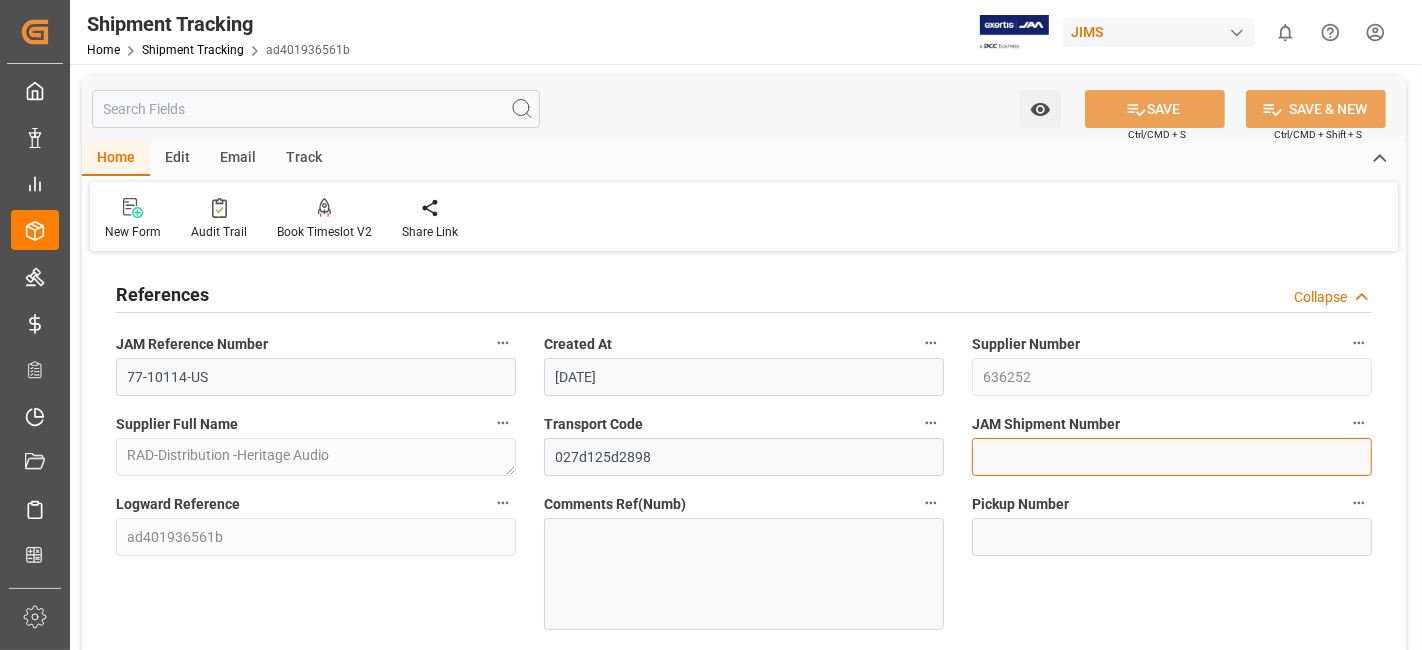 click at bounding box center [1172, 457] 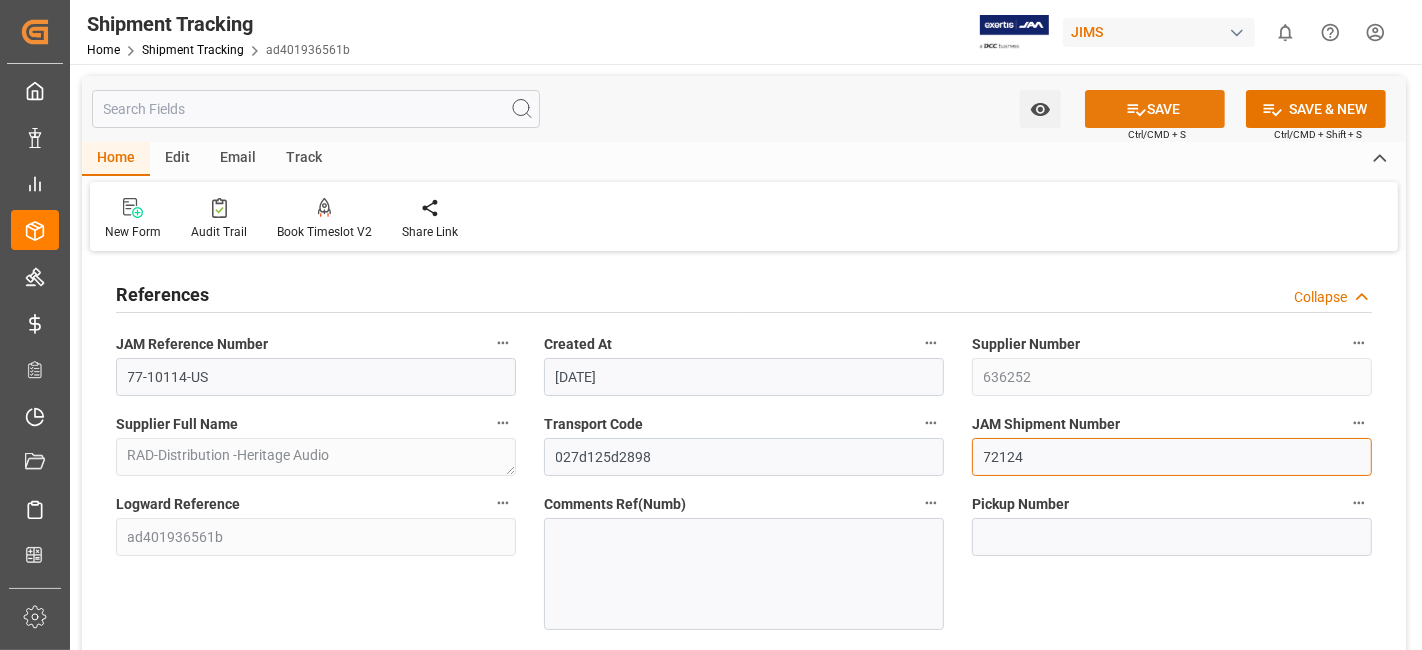type on "72124" 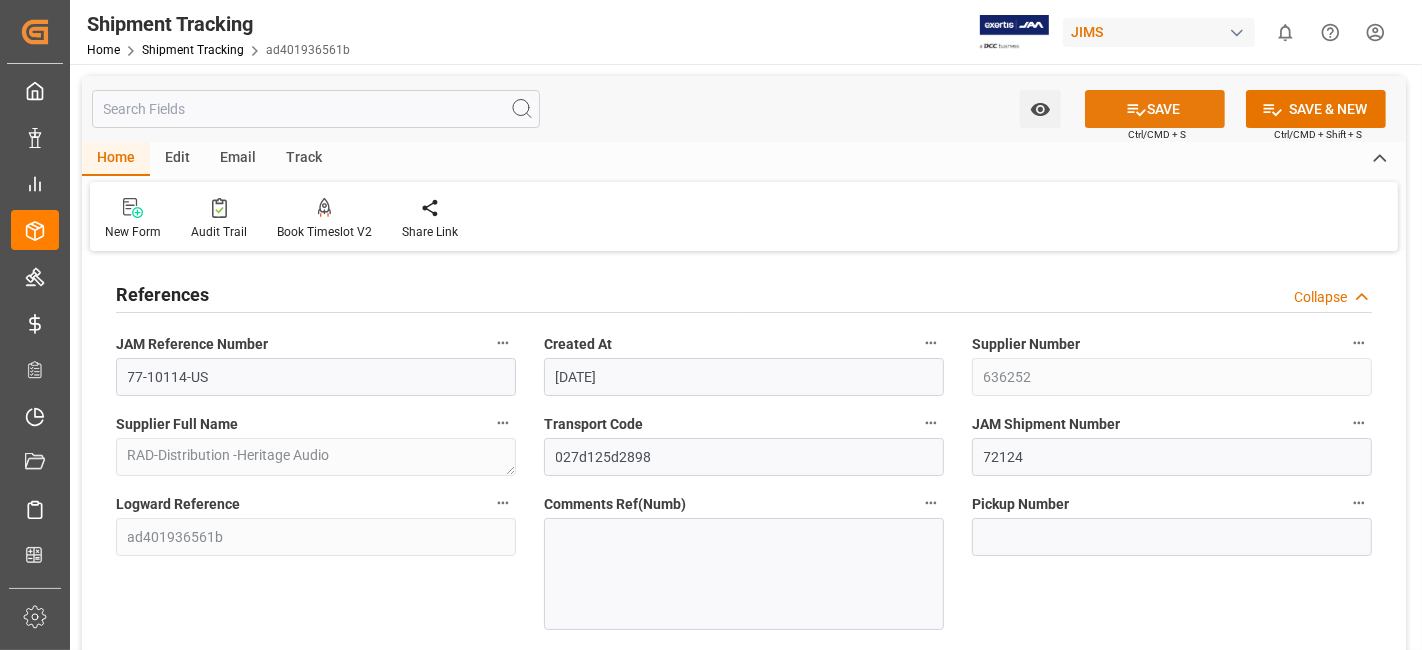 click 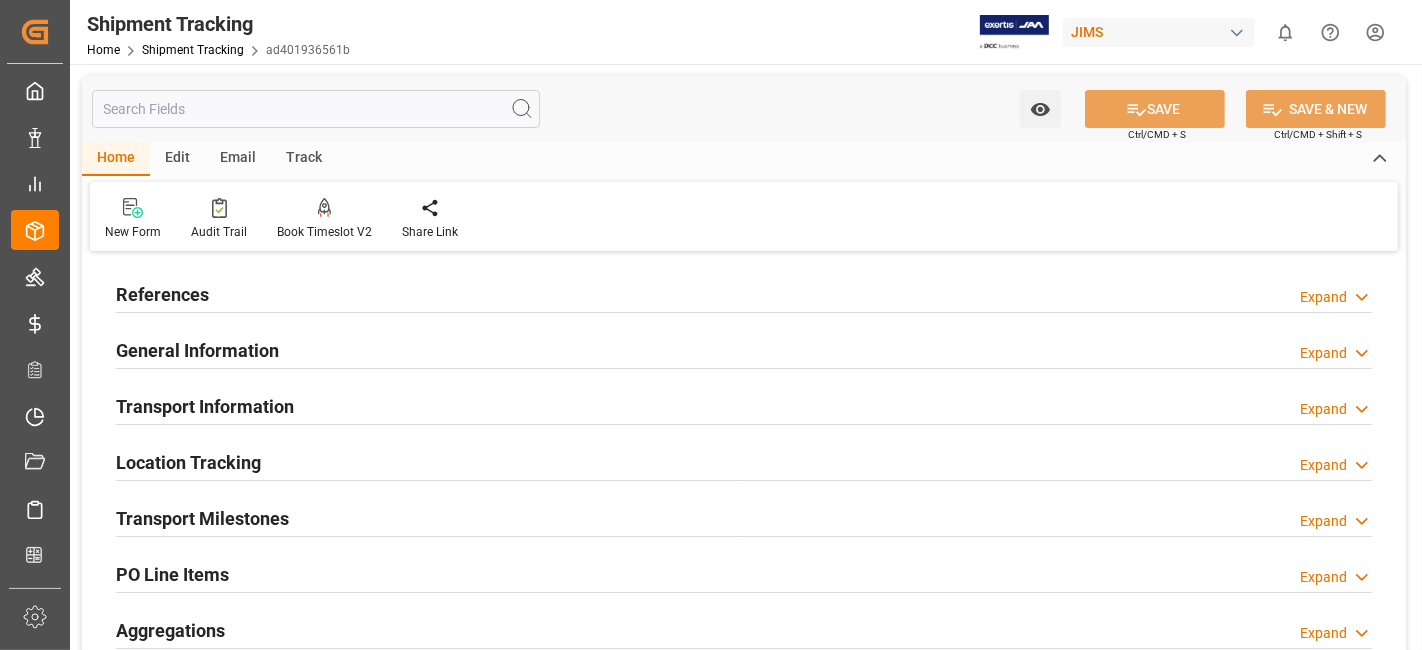 click on "References" at bounding box center [162, 294] 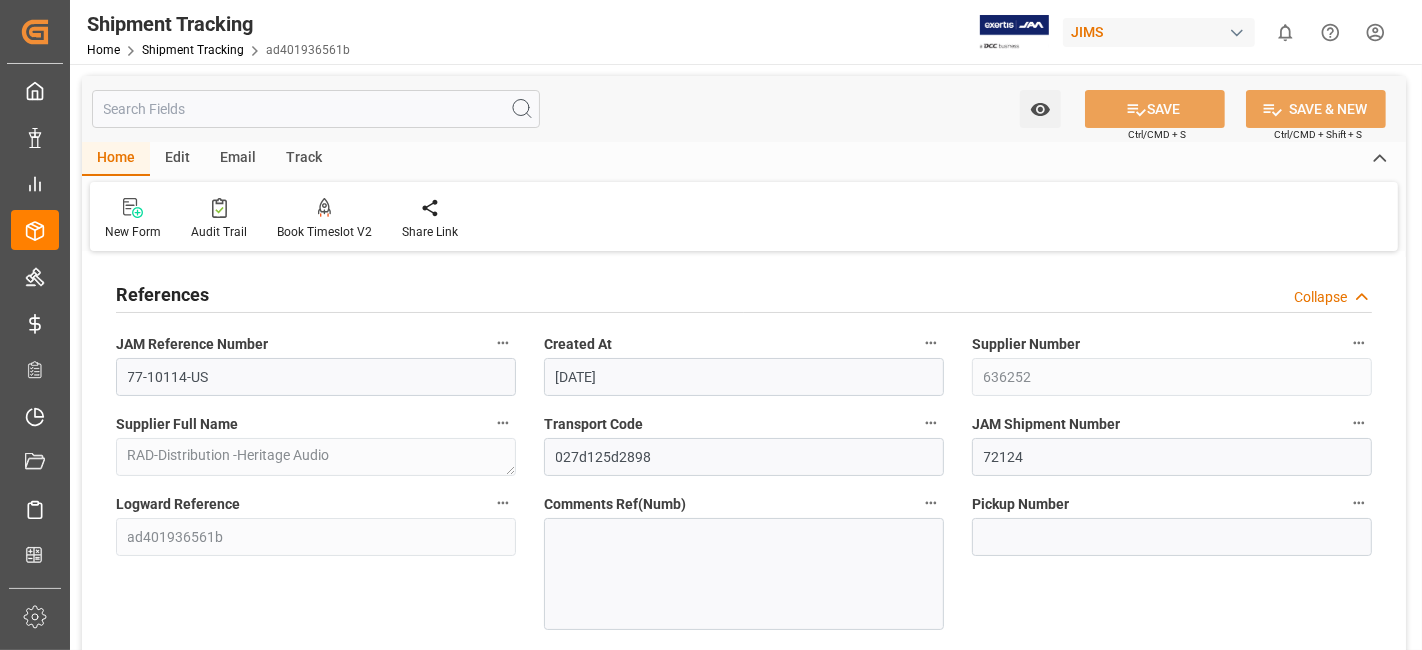 click on "References" at bounding box center (162, 294) 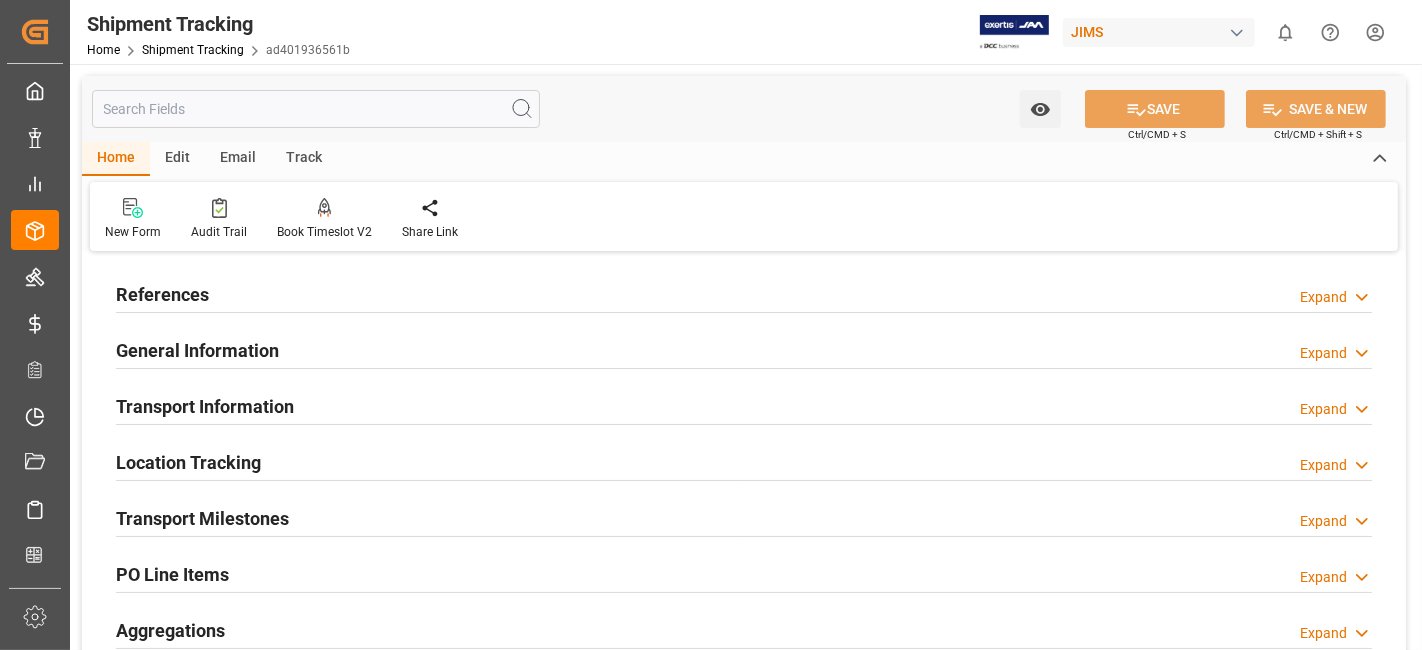 click on "General Information" at bounding box center [197, 350] 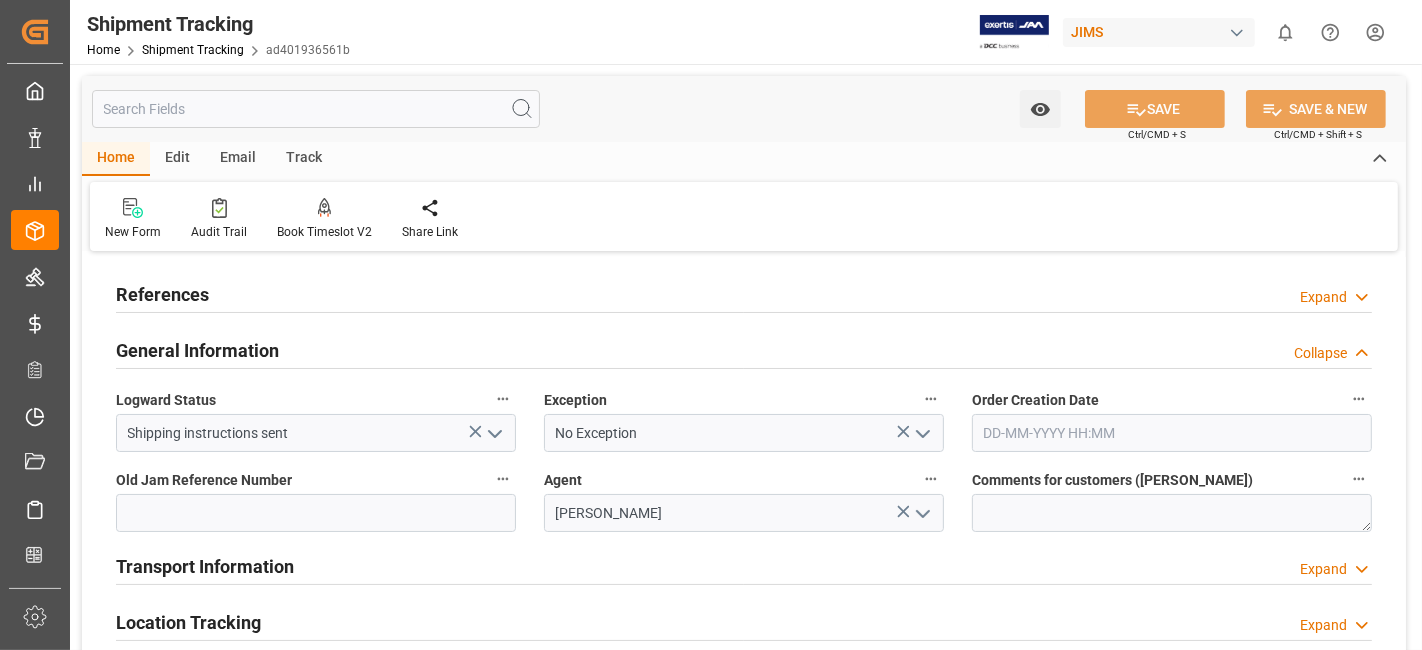 click on "General Information" at bounding box center (197, 350) 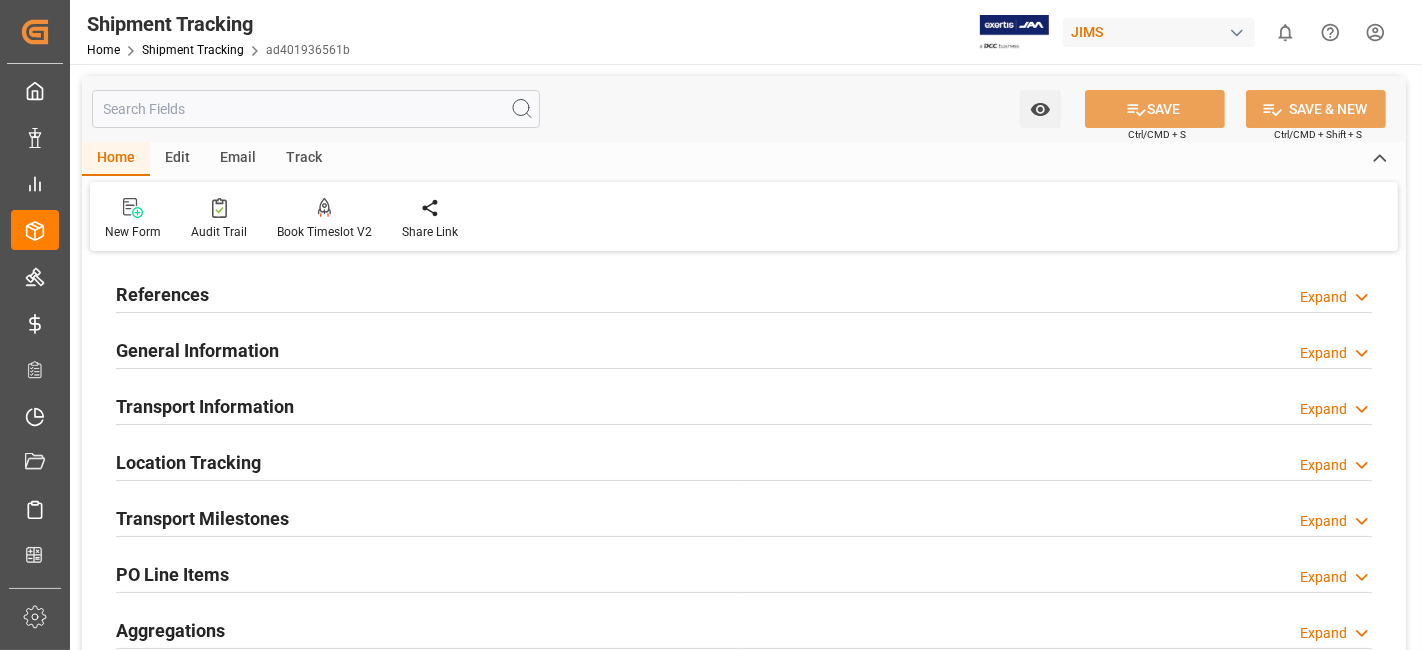 click on "Transport Information" at bounding box center [205, 405] 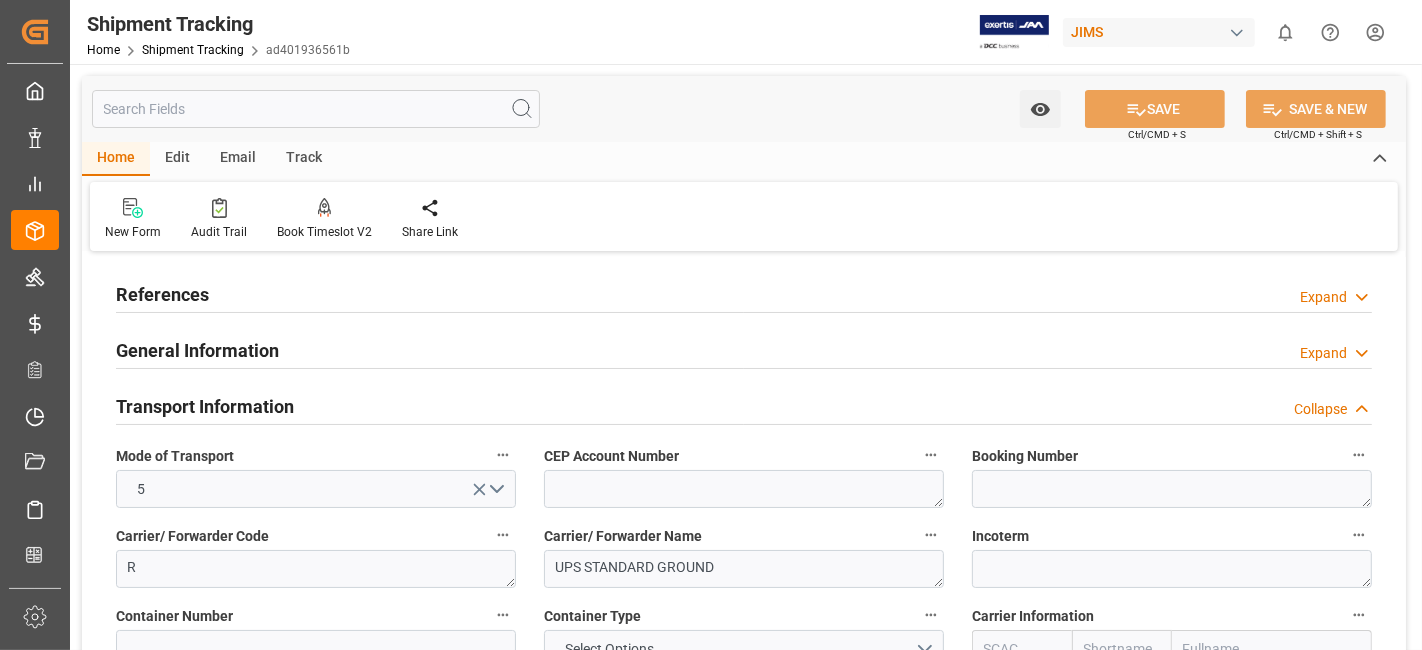 click on "Transport Information" at bounding box center (205, 406) 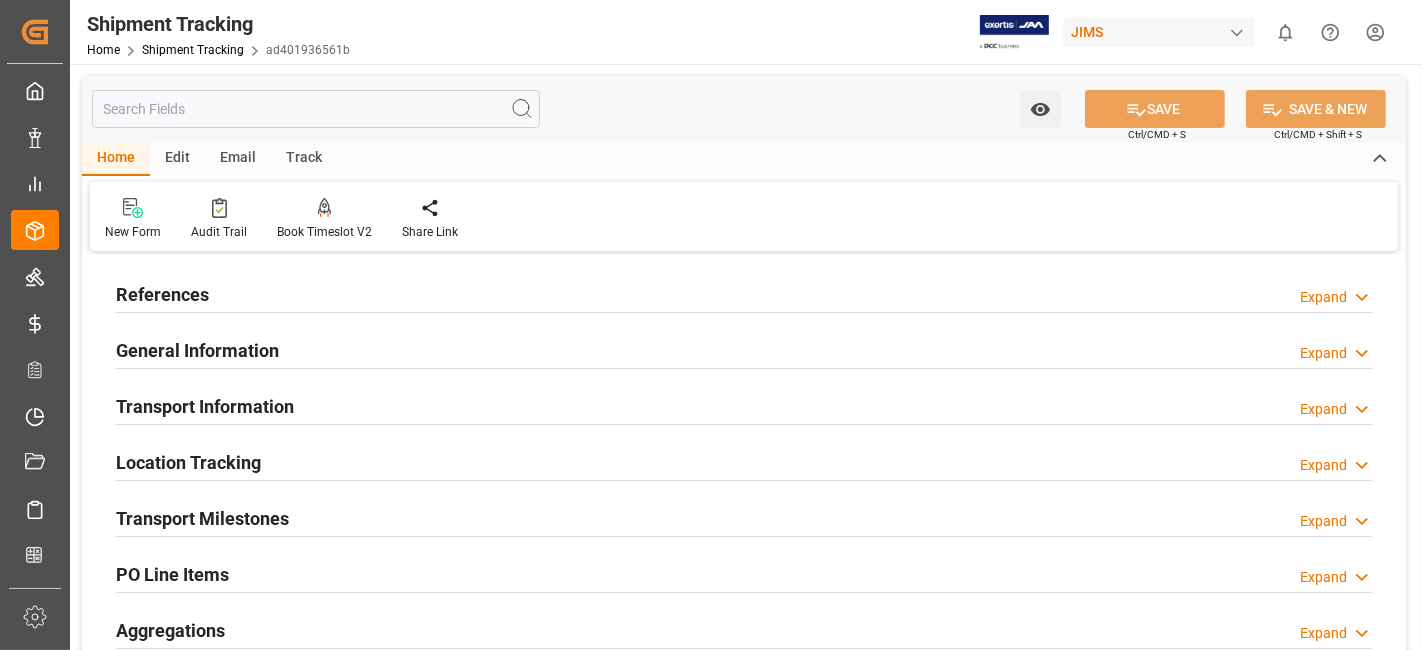 click on "Transport Information" at bounding box center (205, 406) 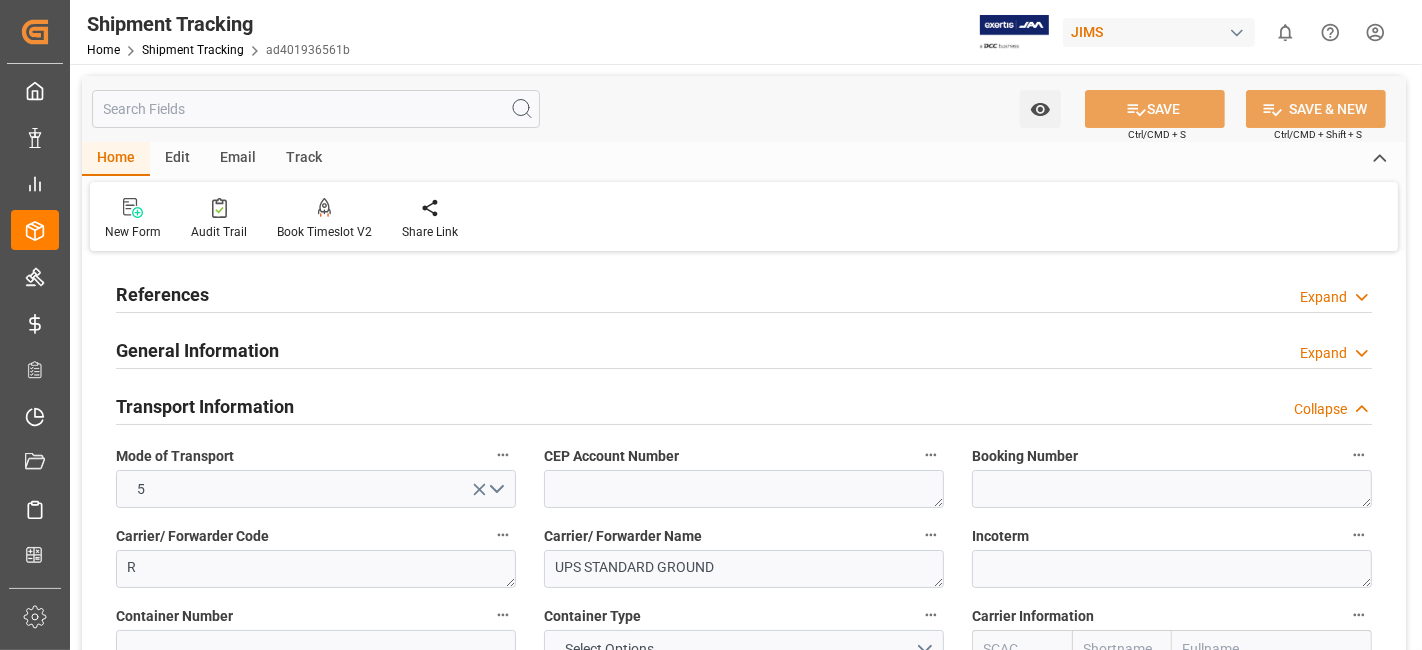 click on "Transport Information" at bounding box center [205, 406] 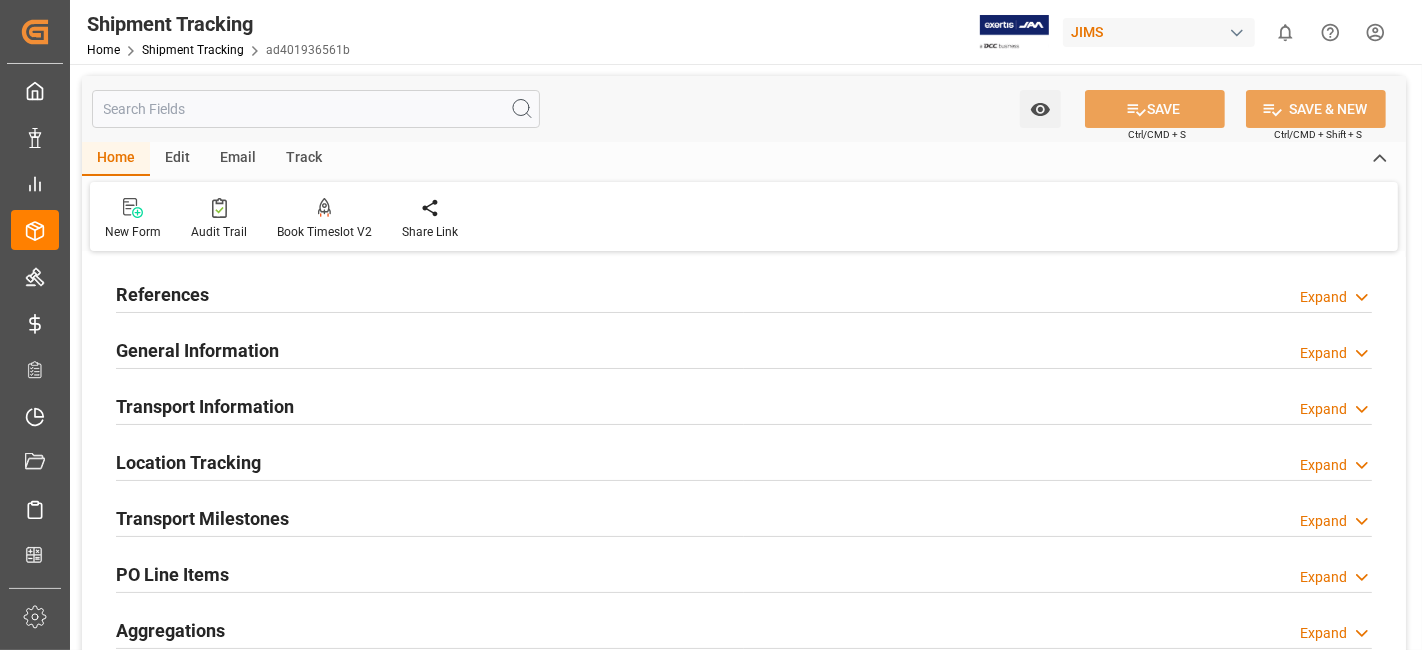 click on "Transport Milestones" at bounding box center [202, 518] 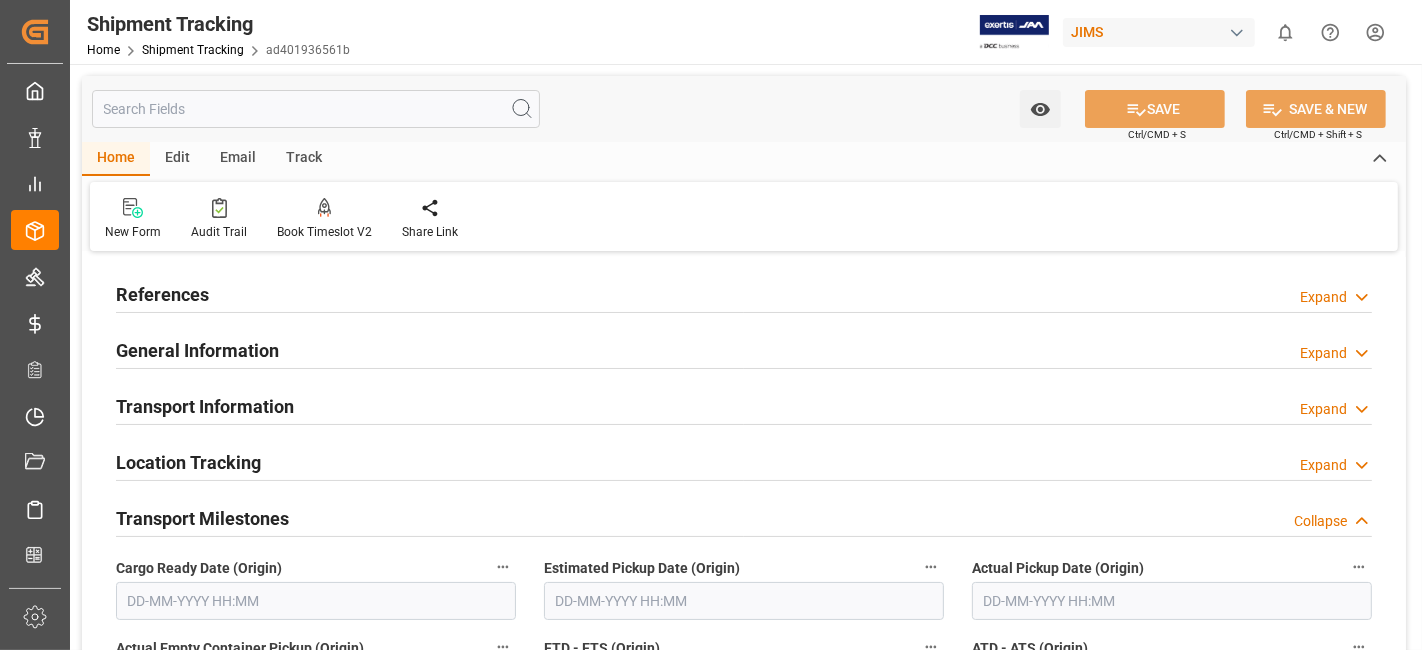 scroll, scrollTop: 0, scrollLeft: 0, axis: both 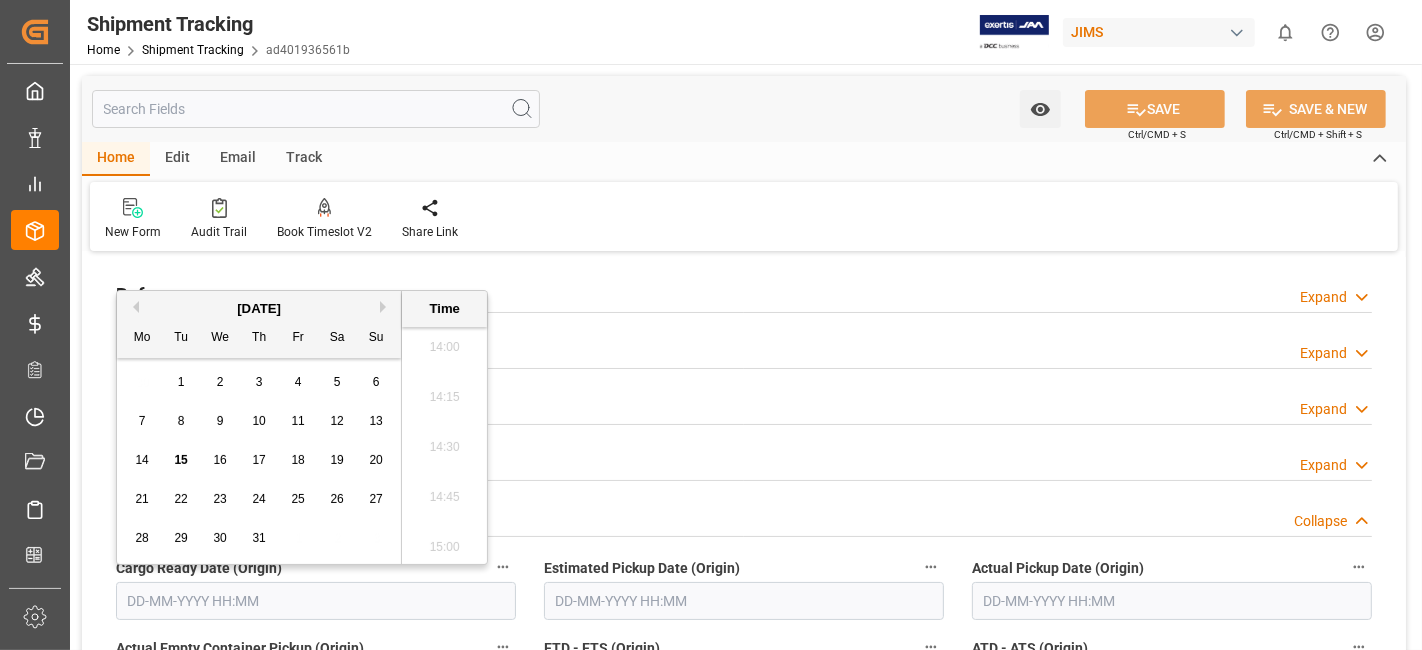 click on "15" at bounding box center (180, 460) 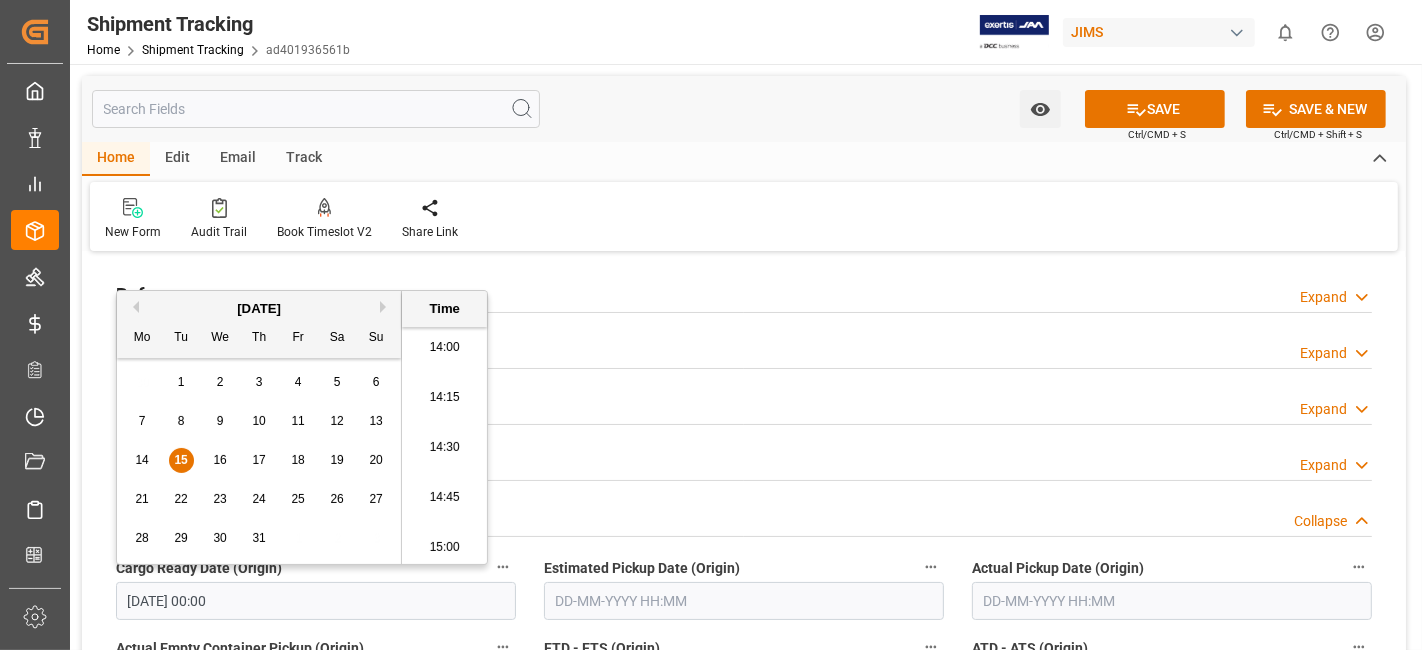 click at bounding box center (744, 601) 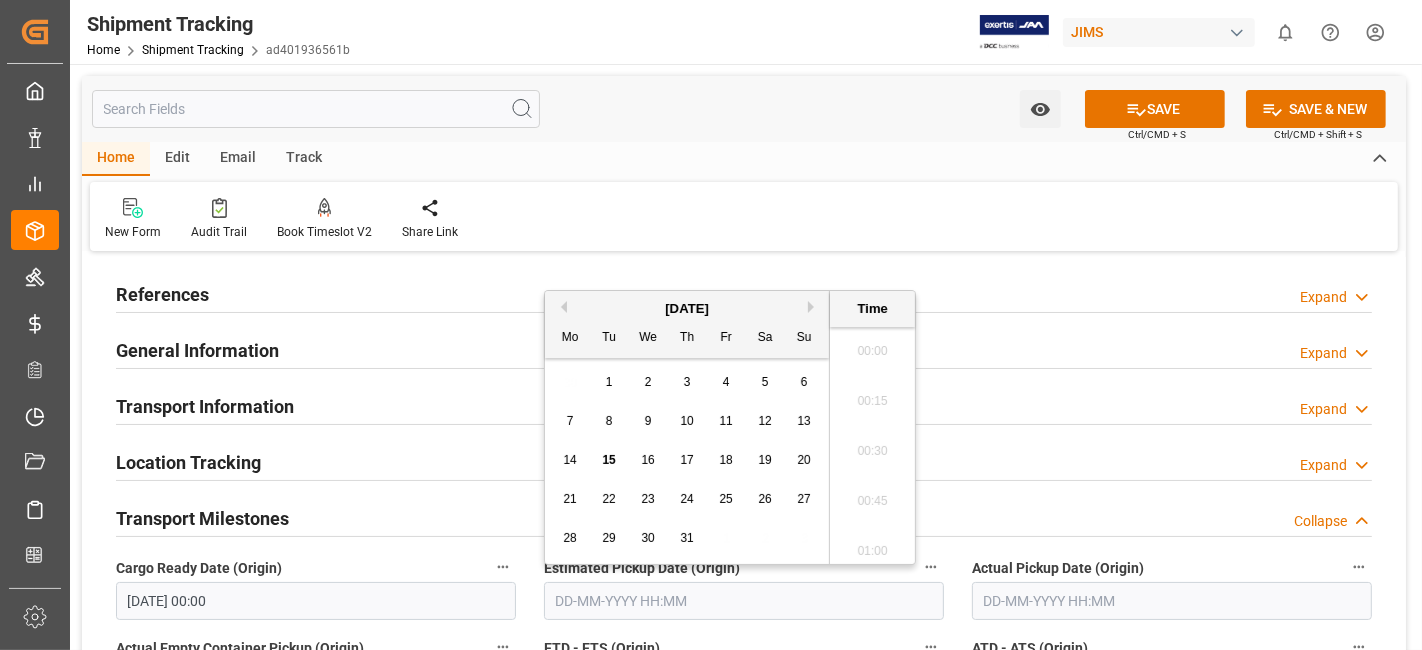 scroll, scrollTop: 2804, scrollLeft: 0, axis: vertical 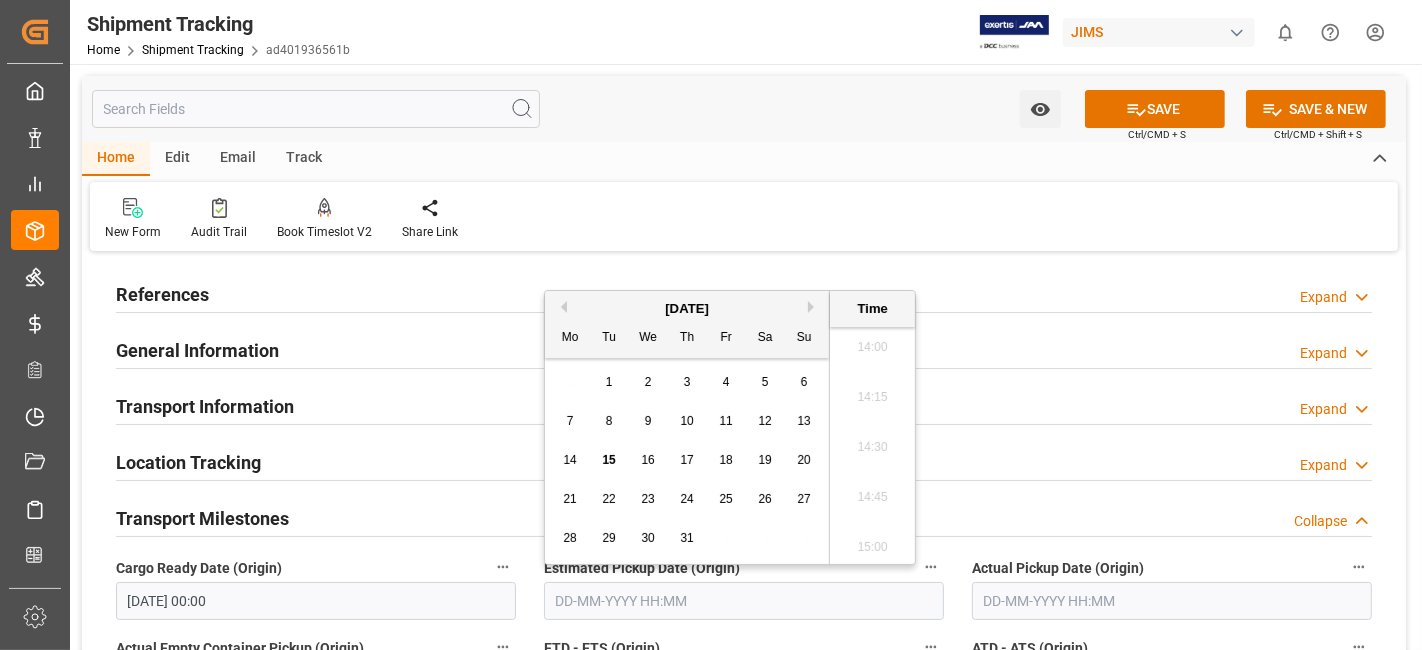 click on "15" at bounding box center [608, 460] 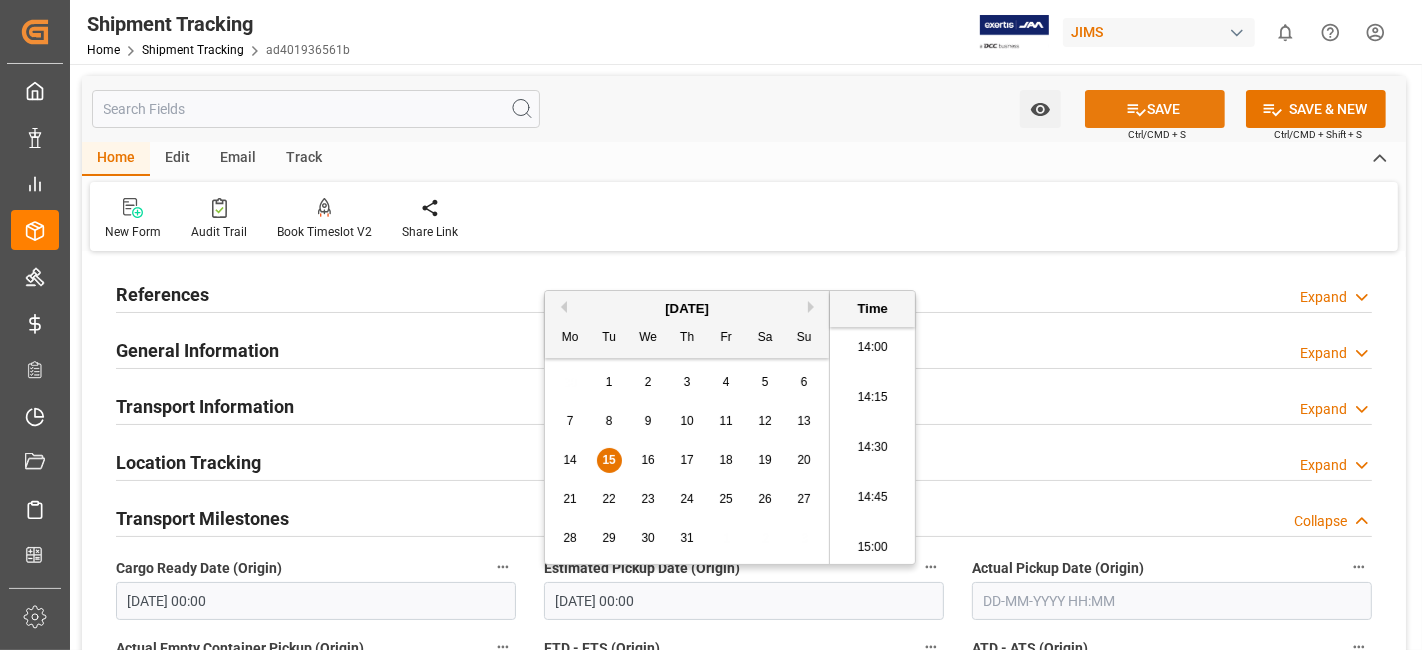 click 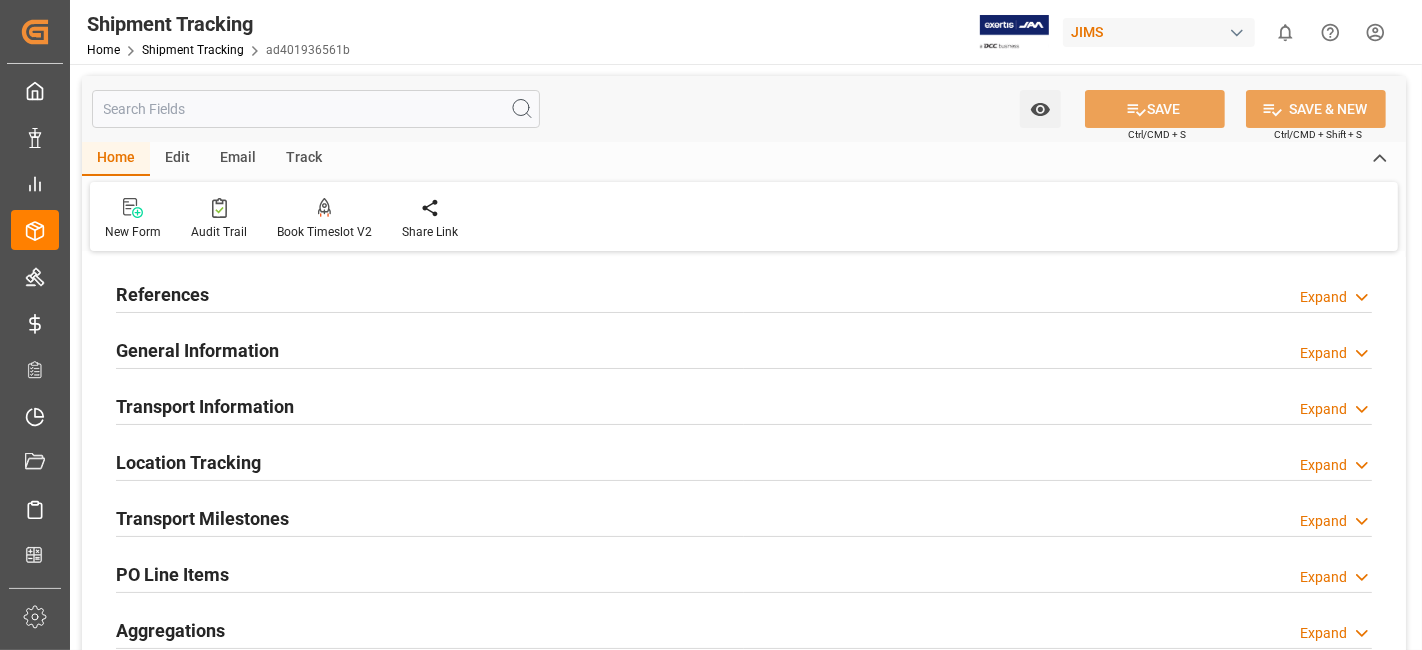 click on "References Expand" at bounding box center (744, 293) 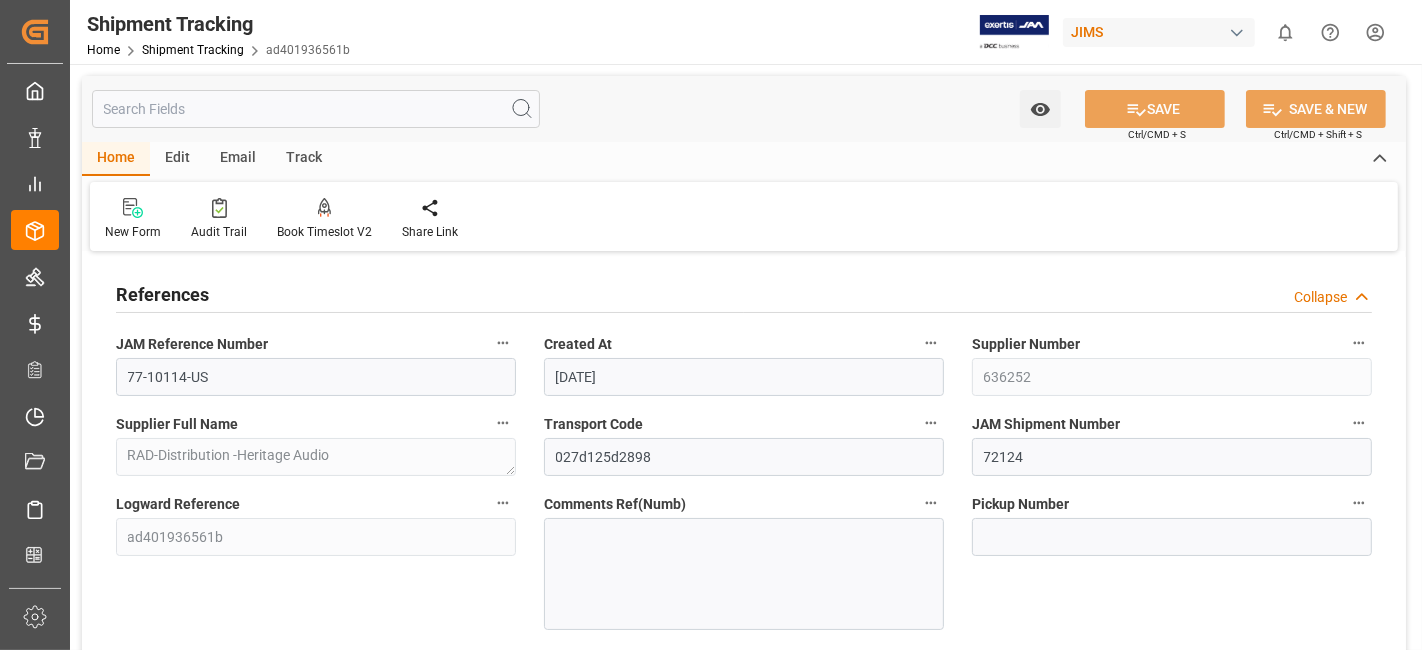 click on "References Collapse" at bounding box center (744, 293) 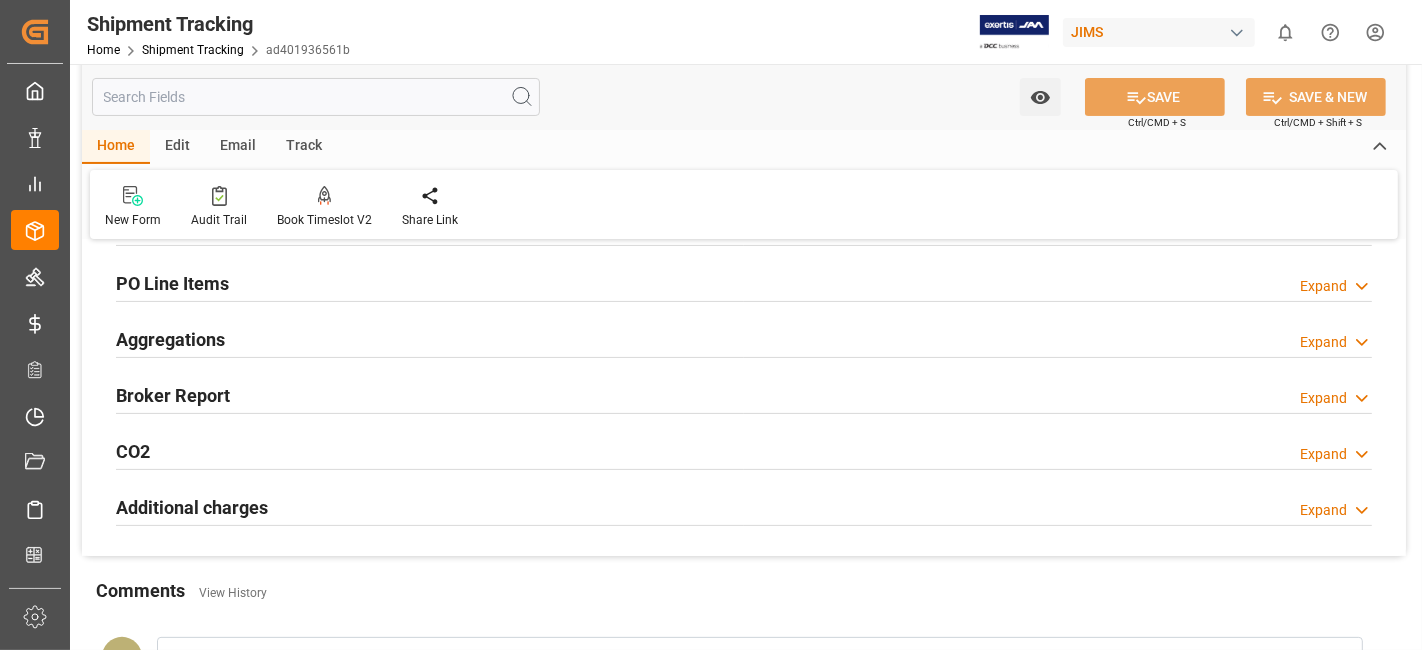 scroll, scrollTop: 333, scrollLeft: 0, axis: vertical 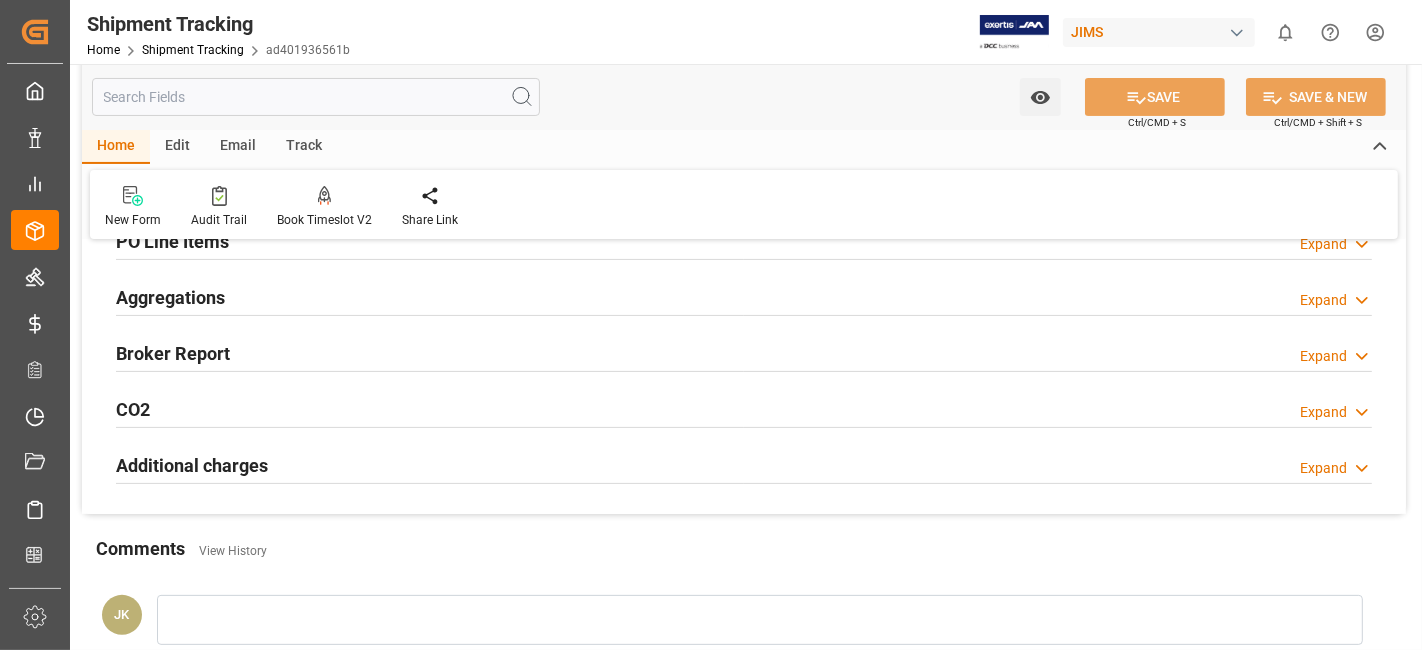 click on "Aggregations Expand" at bounding box center (744, 296) 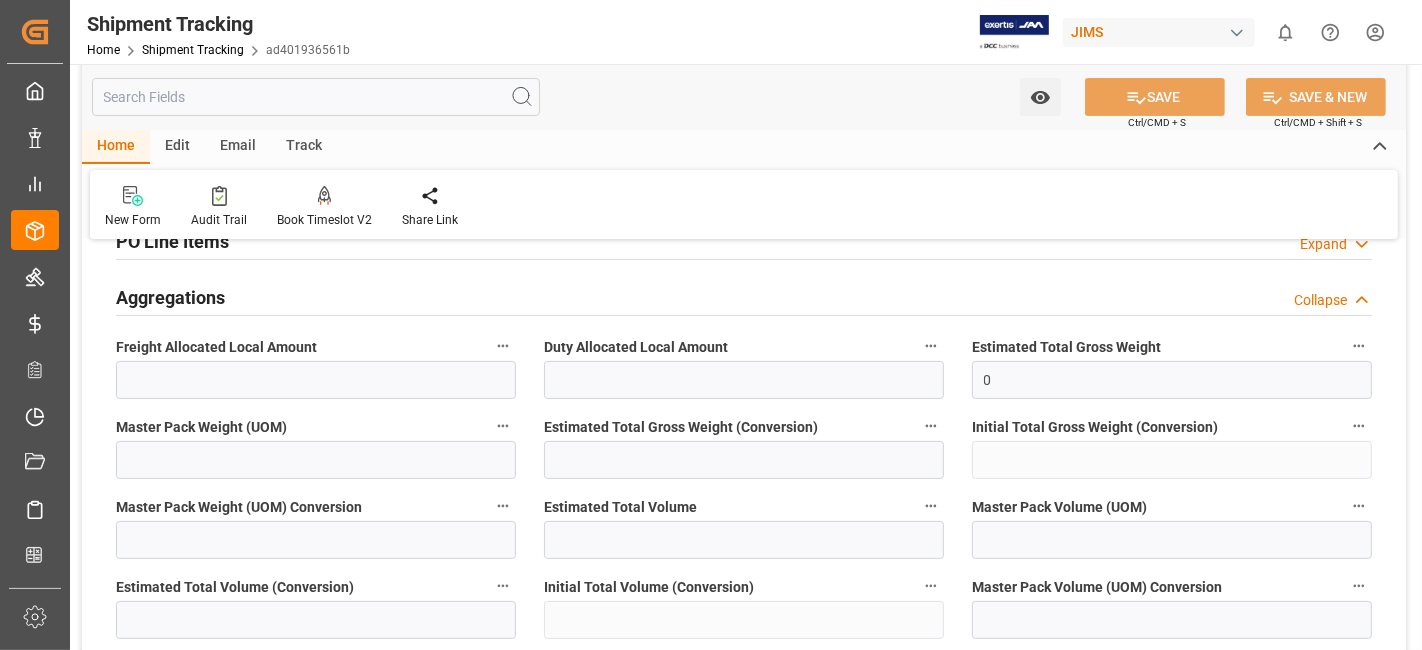 click on "Aggregations Collapse" at bounding box center (744, 296) 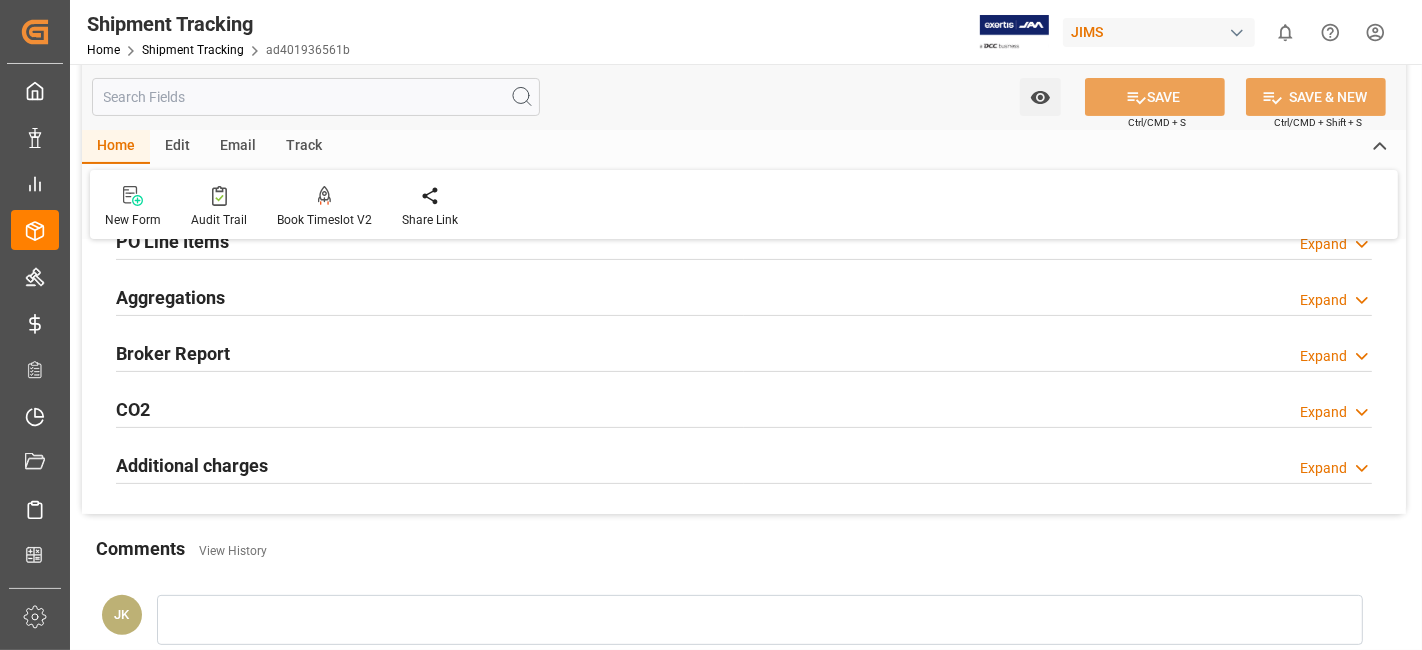 click on "Aggregations Expand" at bounding box center (744, 296) 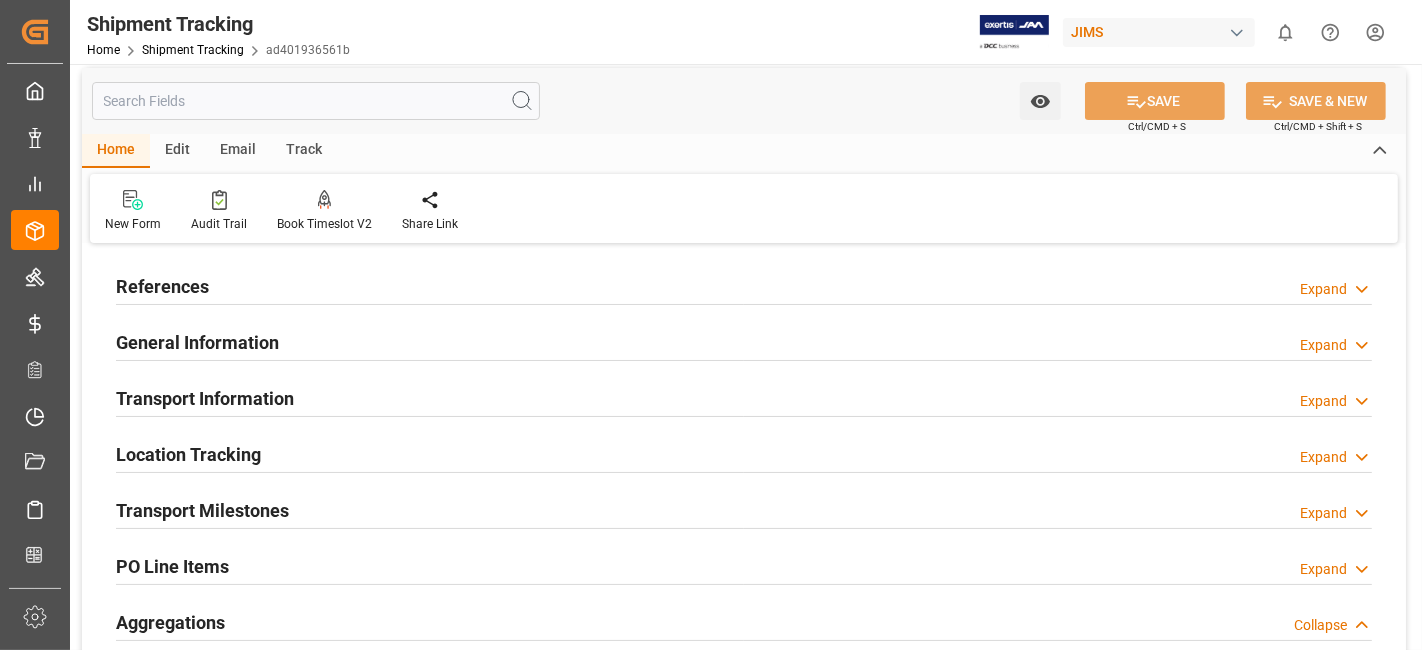 scroll, scrollTop: 0, scrollLeft: 0, axis: both 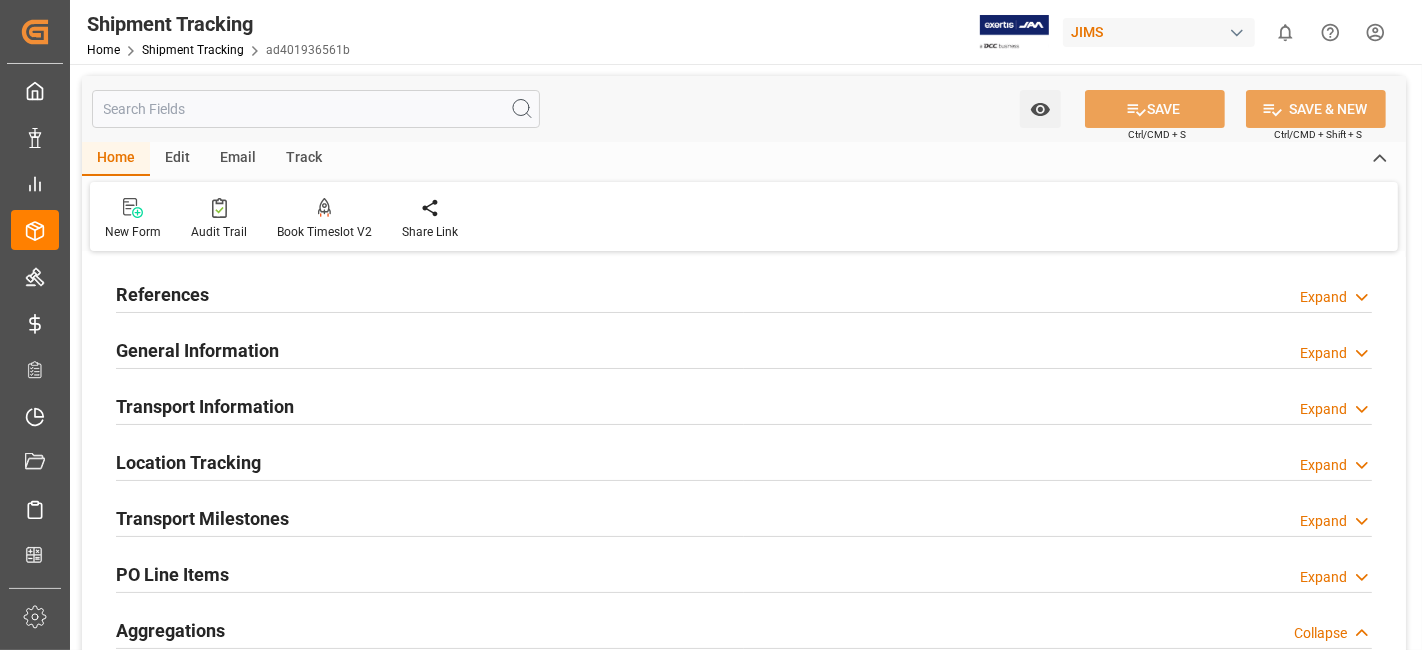 click on "References Expand" at bounding box center (744, 293) 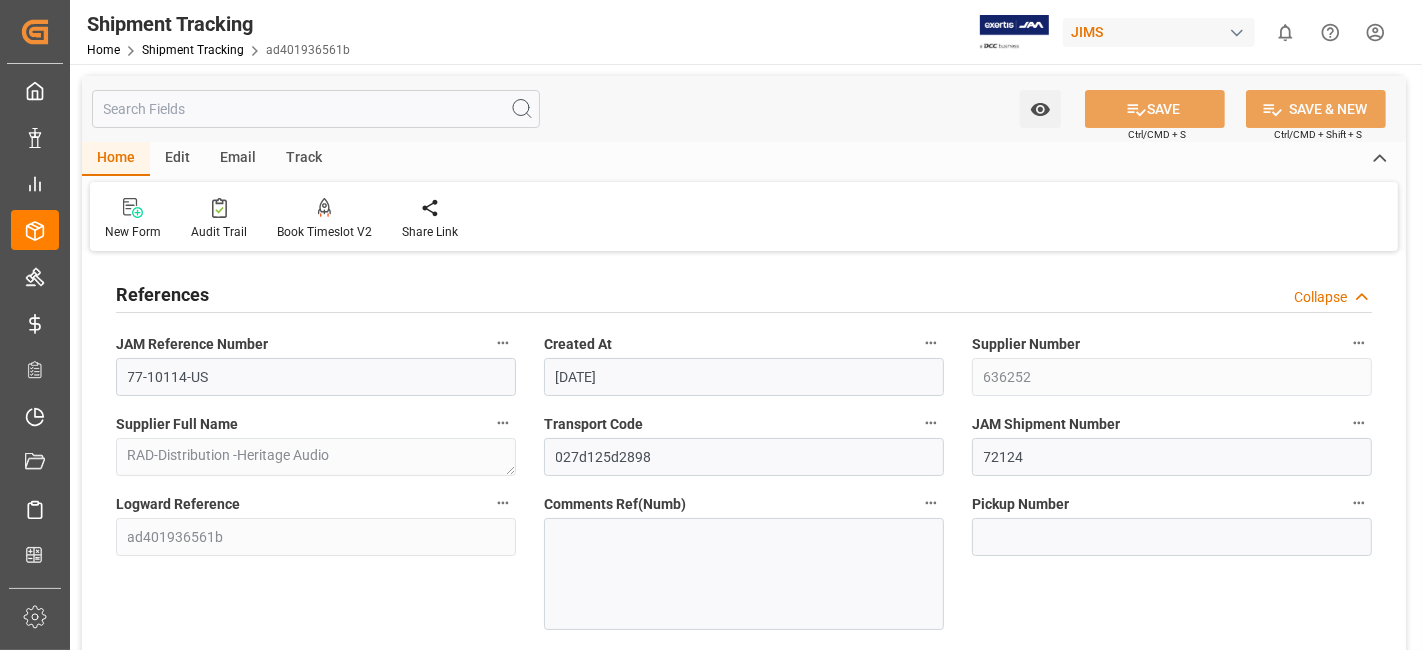 click on "References Collapse" at bounding box center [744, 293] 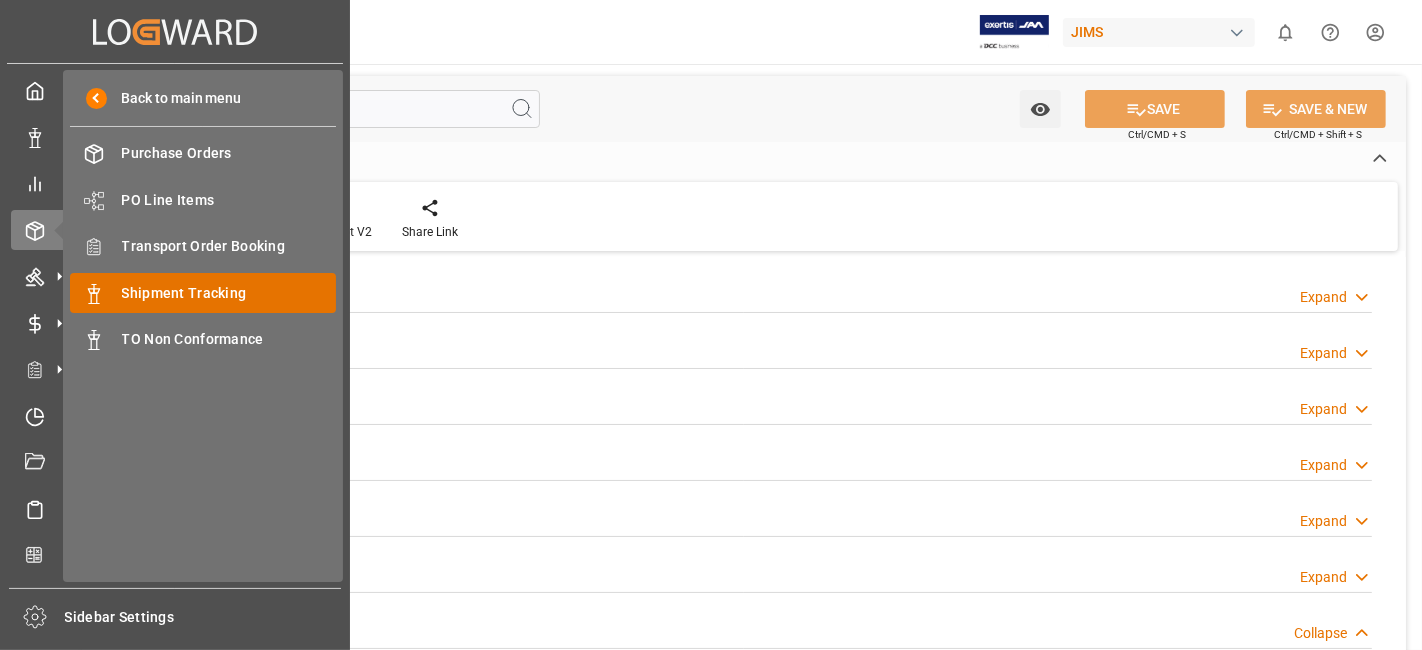 click on "Shipment Tracking" at bounding box center [229, 293] 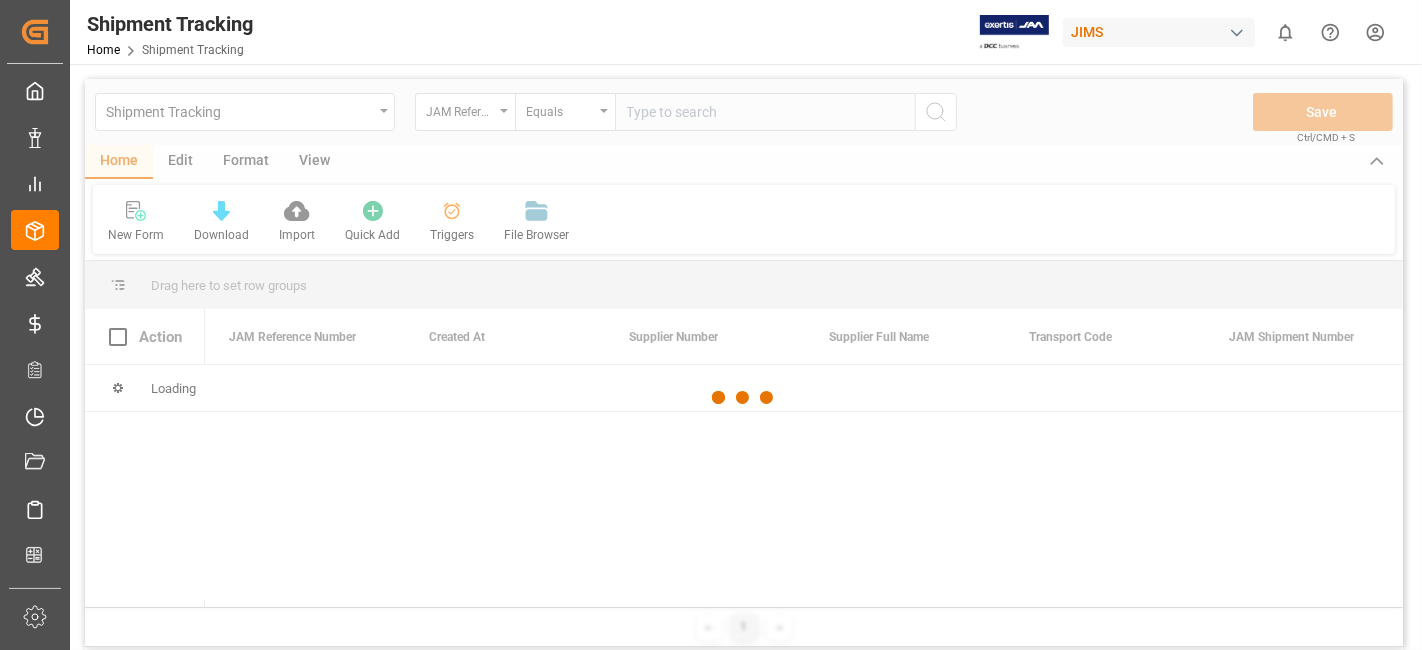 click at bounding box center [744, 398] 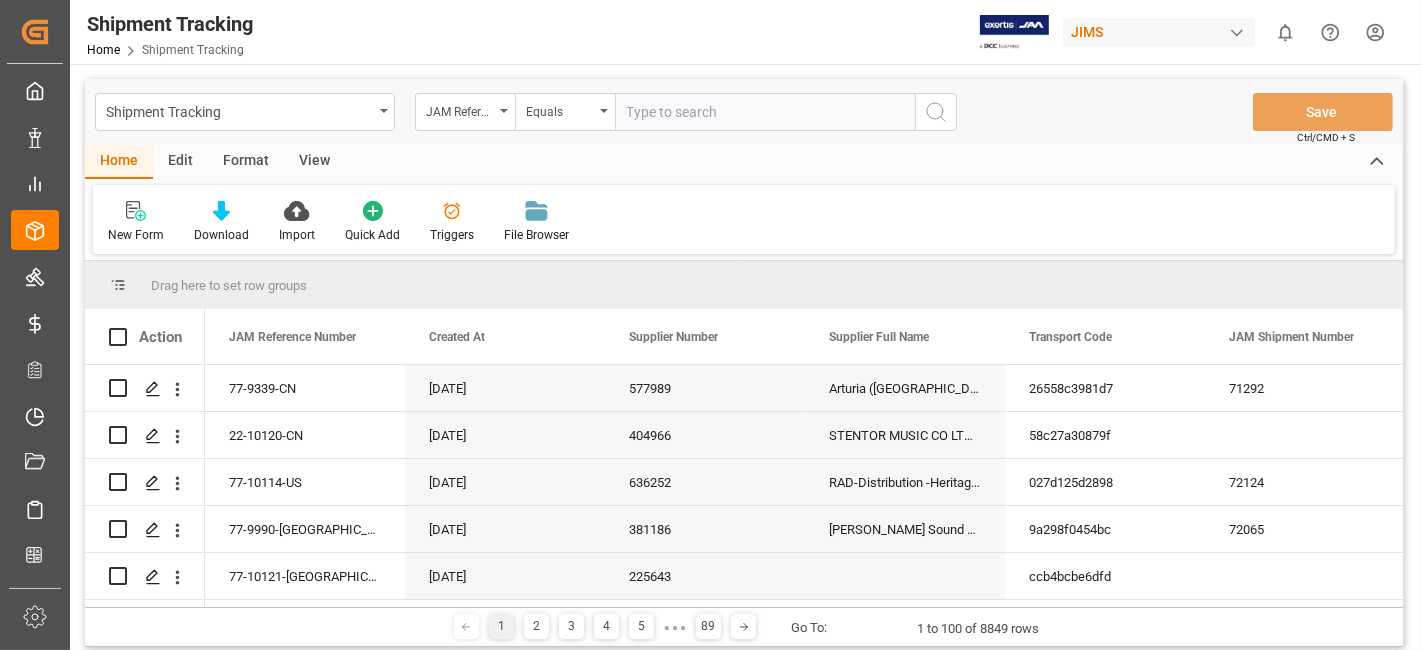 click at bounding box center (765, 112) 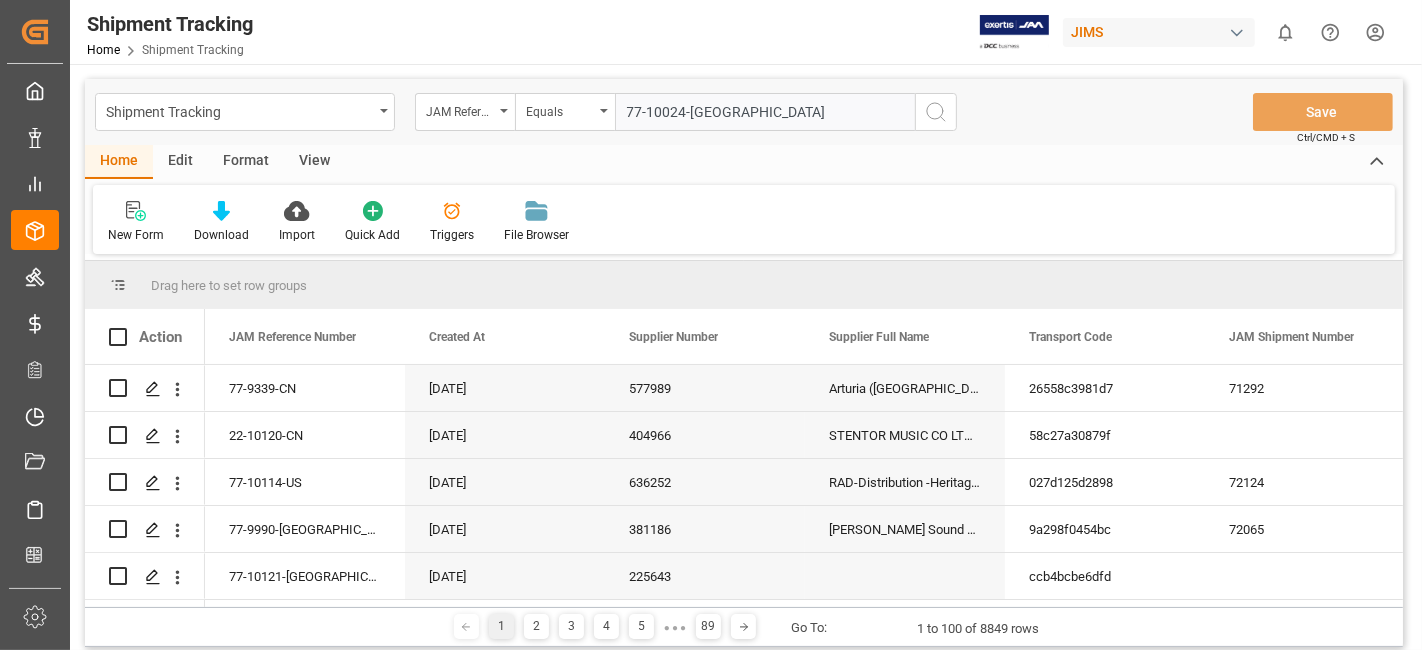 type on "77-10024-[GEOGRAPHIC_DATA]" 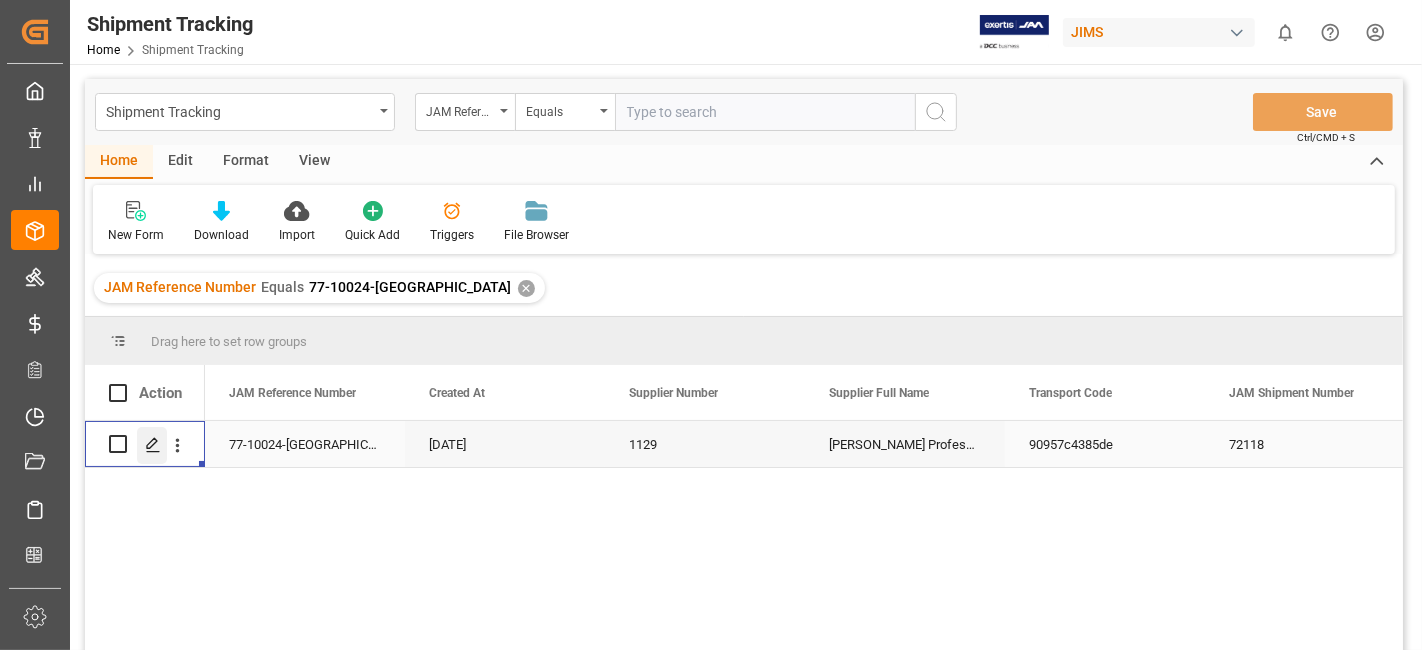 click 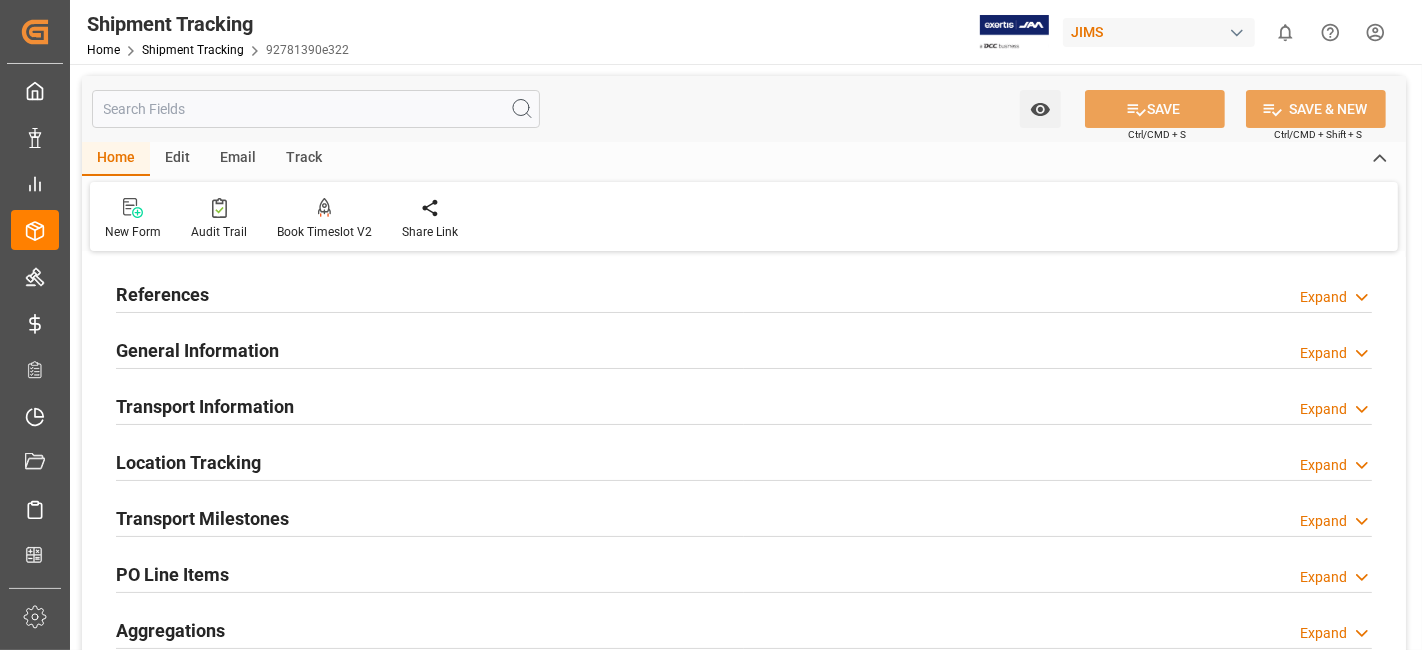 type on "[DATE]" 